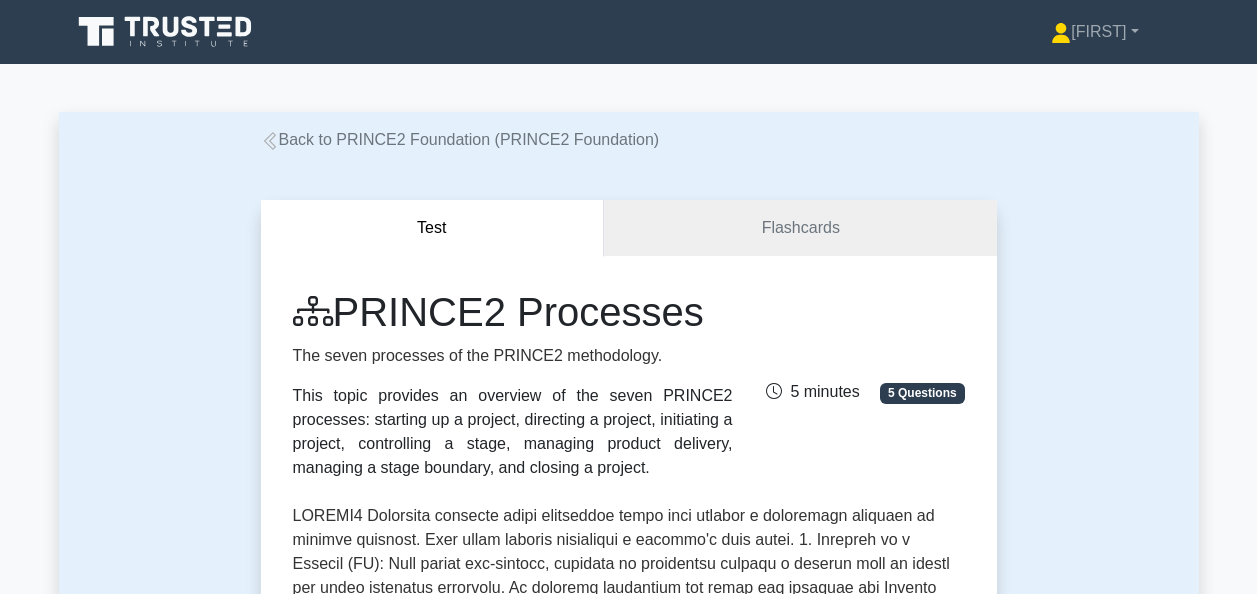 scroll, scrollTop: 1204, scrollLeft: 0, axis: vertical 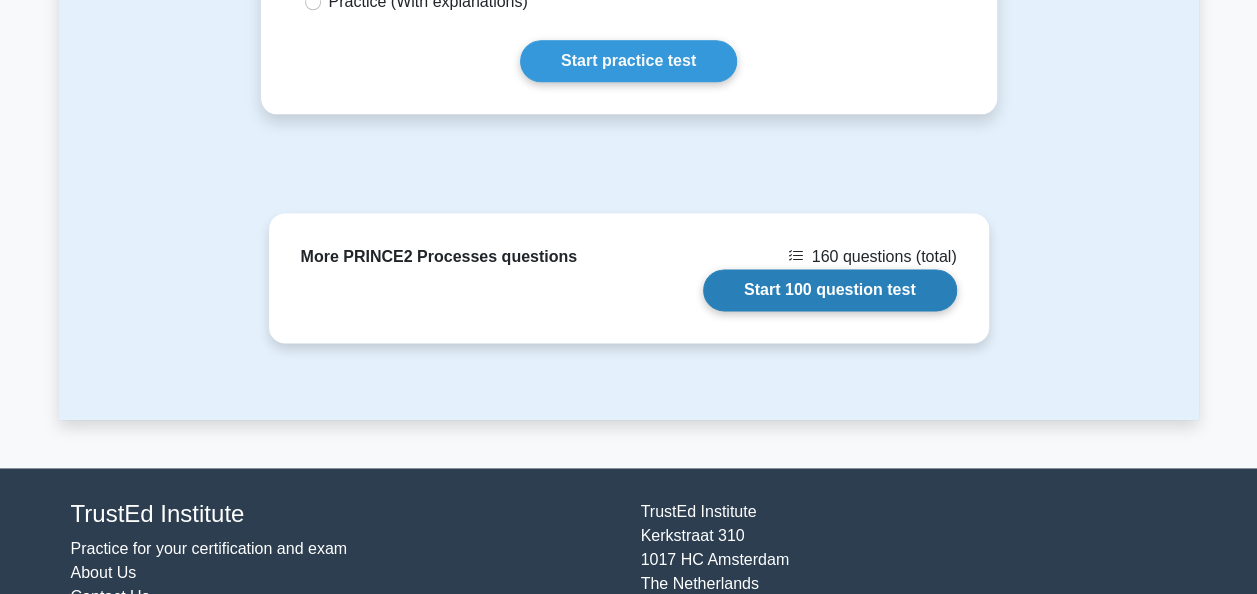 click on "Start 100 question test" at bounding box center [830, 290] 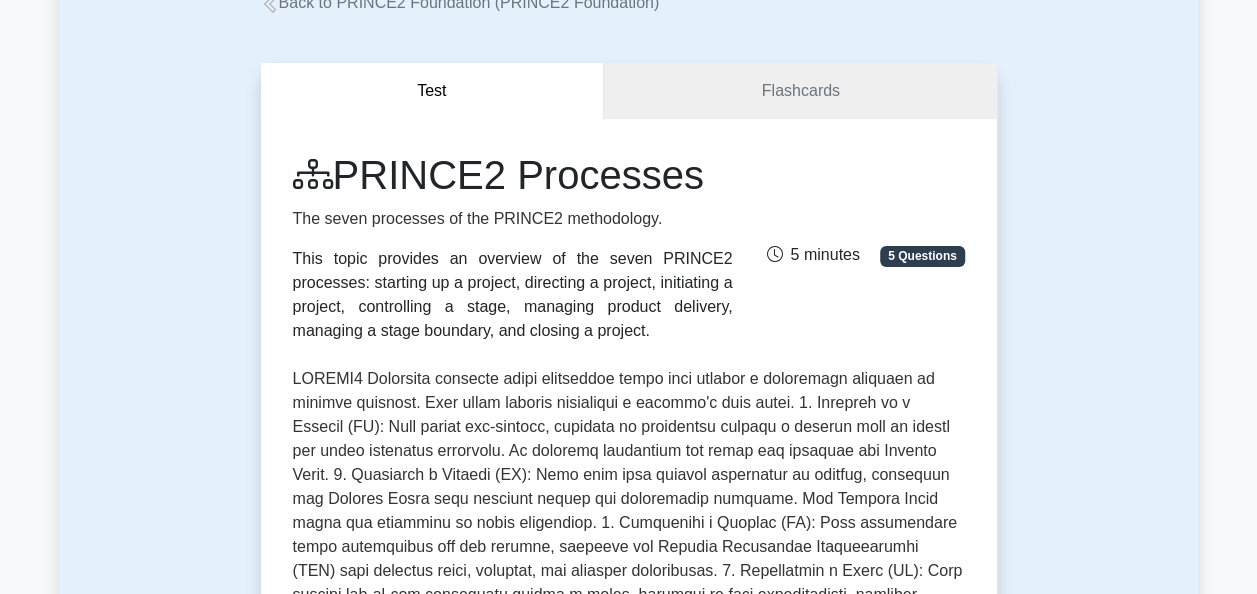 scroll, scrollTop: 0, scrollLeft: 0, axis: both 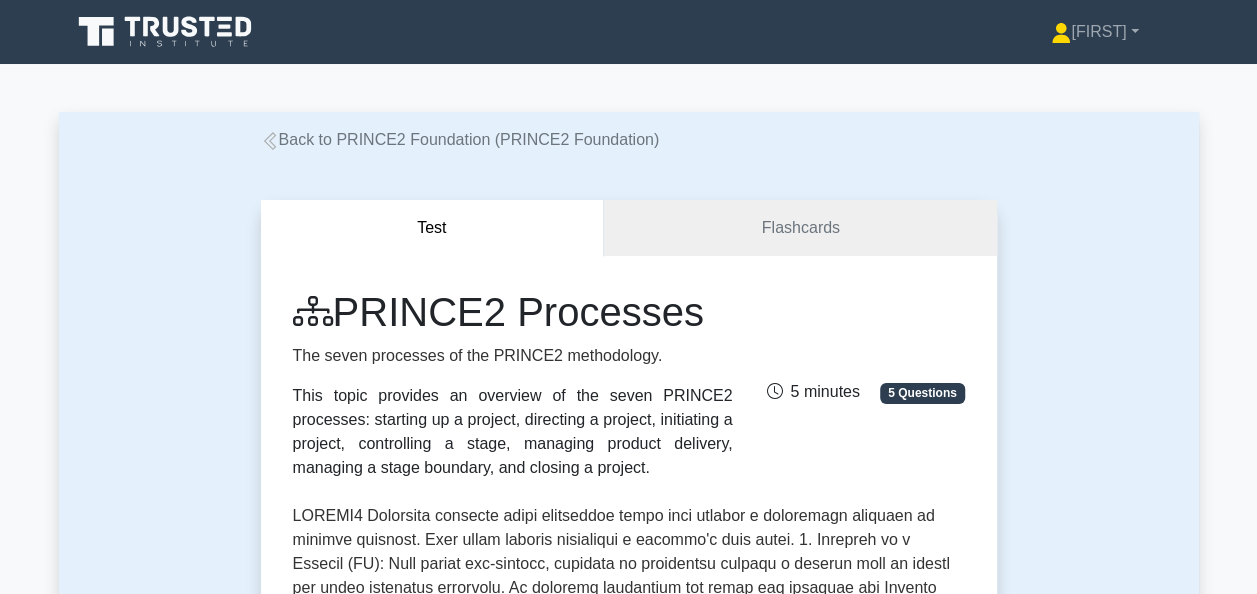click on "Back to PRINCE2 Foundation (PRINCE2 Foundation)" at bounding box center (460, 139) 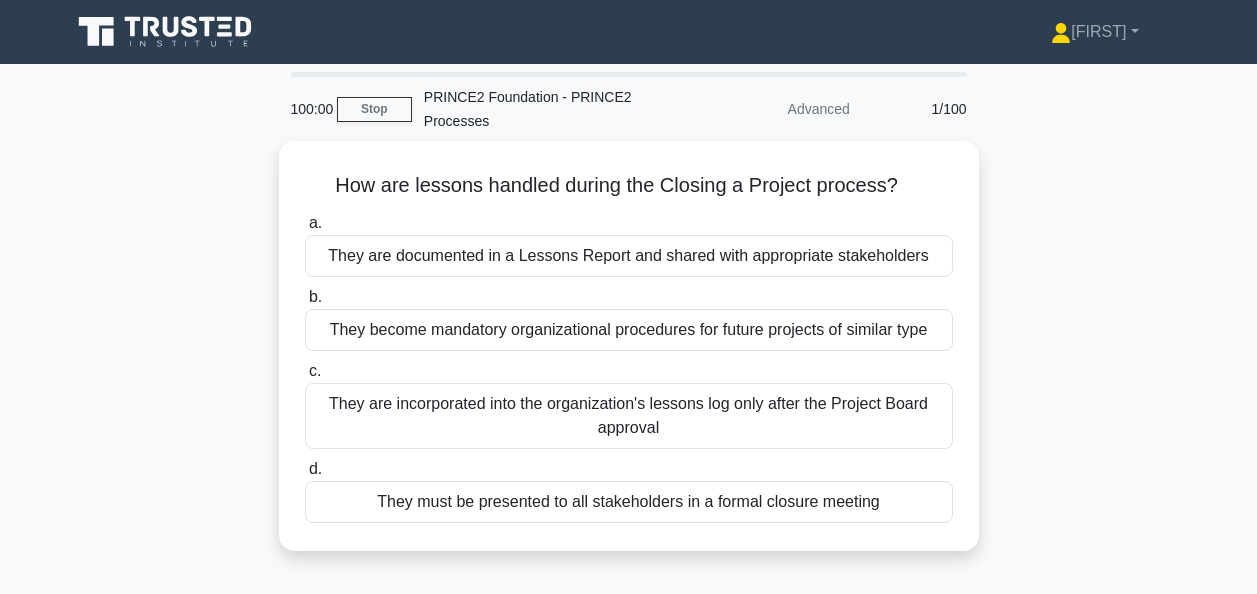 scroll, scrollTop: 0, scrollLeft: 0, axis: both 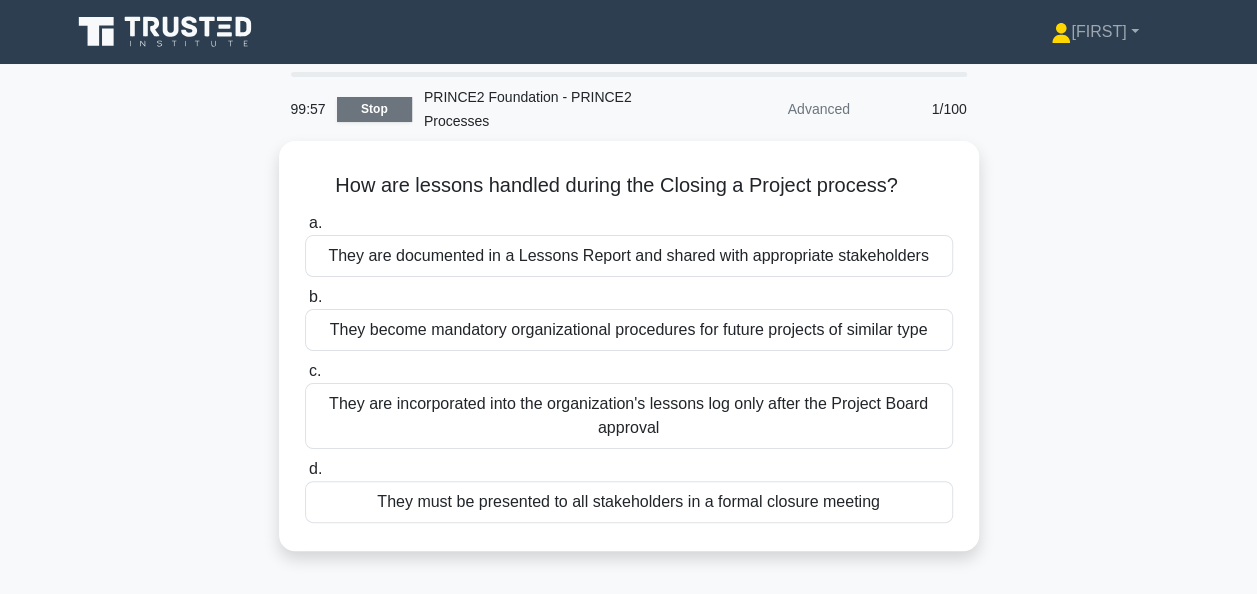 click on "Stop" at bounding box center [374, 109] 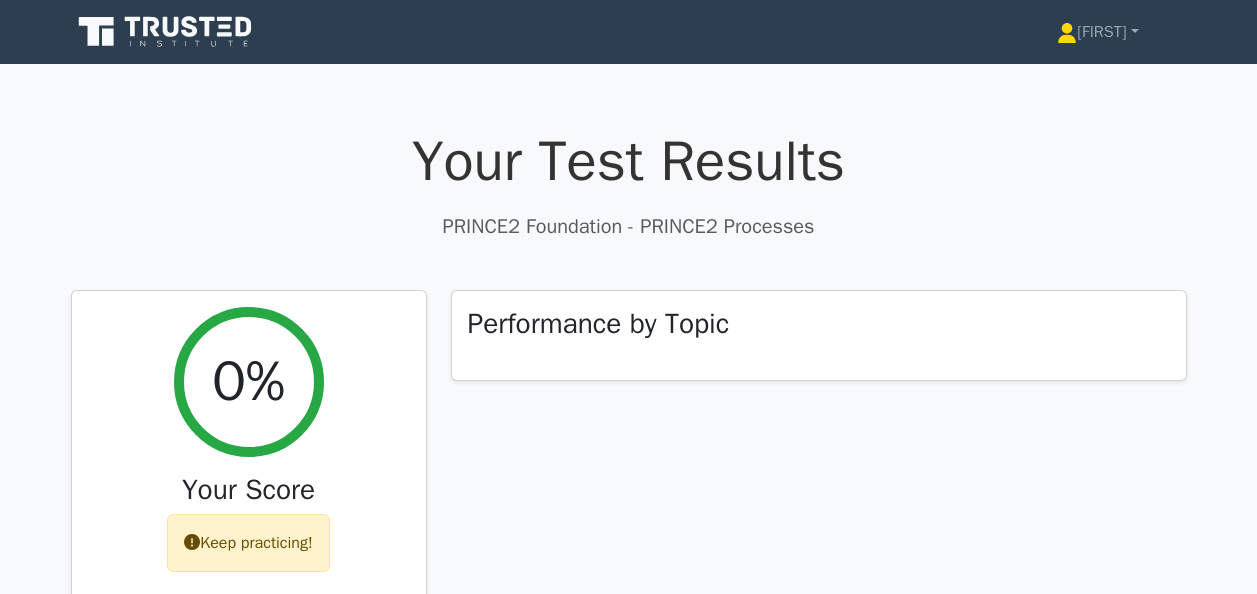 scroll, scrollTop: 0, scrollLeft: 0, axis: both 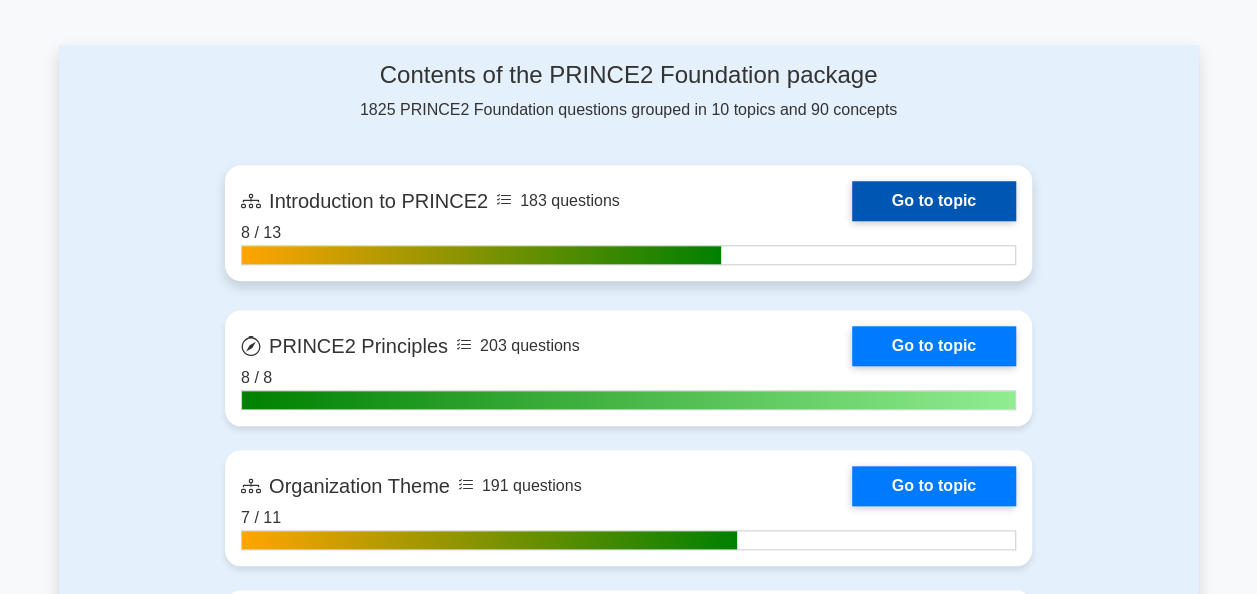 click on "Go to topic" at bounding box center (934, 201) 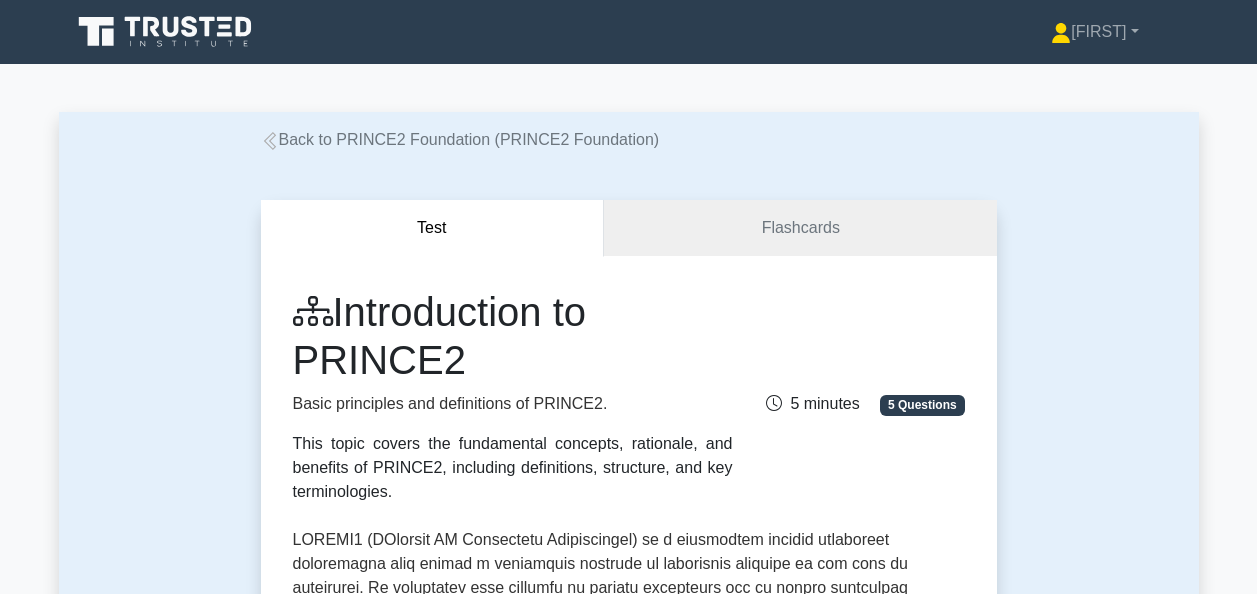 scroll, scrollTop: 0, scrollLeft: 0, axis: both 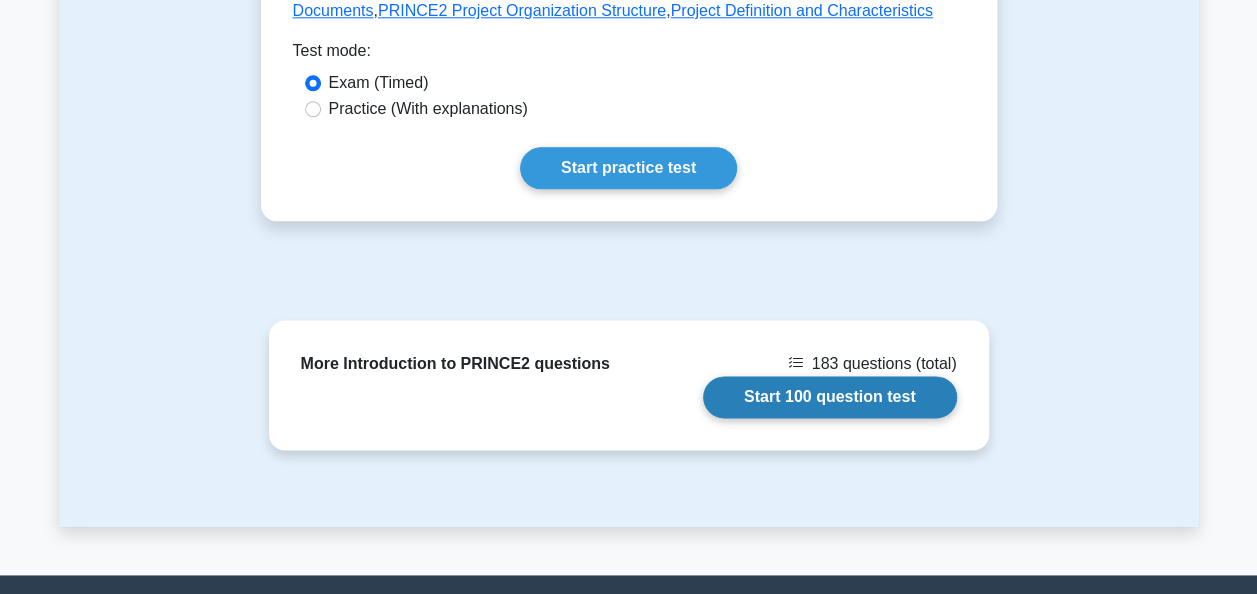 click on "Start 100 question test" at bounding box center [830, 397] 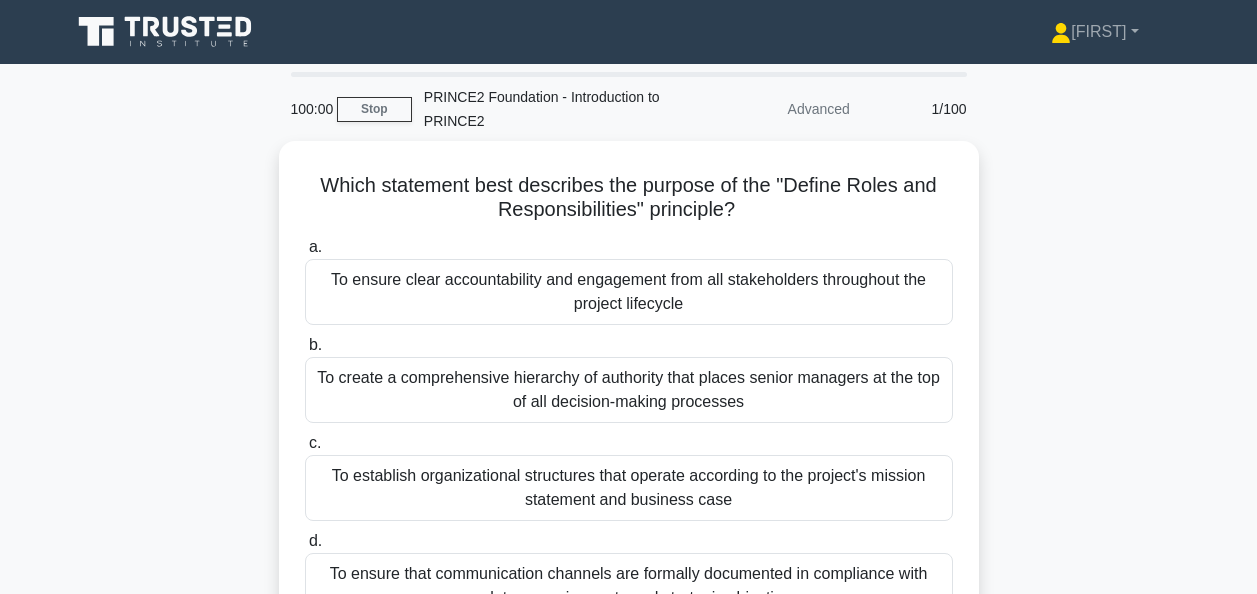 scroll, scrollTop: 0, scrollLeft: 0, axis: both 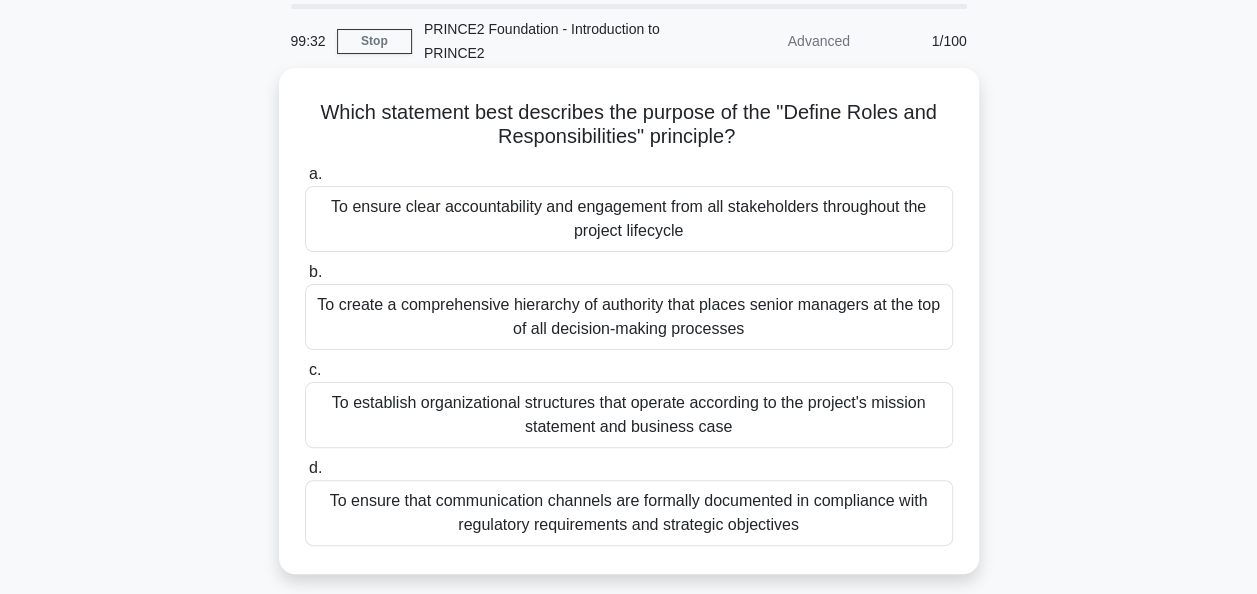 click on "To ensure clear accountability and engagement from all stakeholders throughout the project lifecycle" at bounding box center [629, 219] 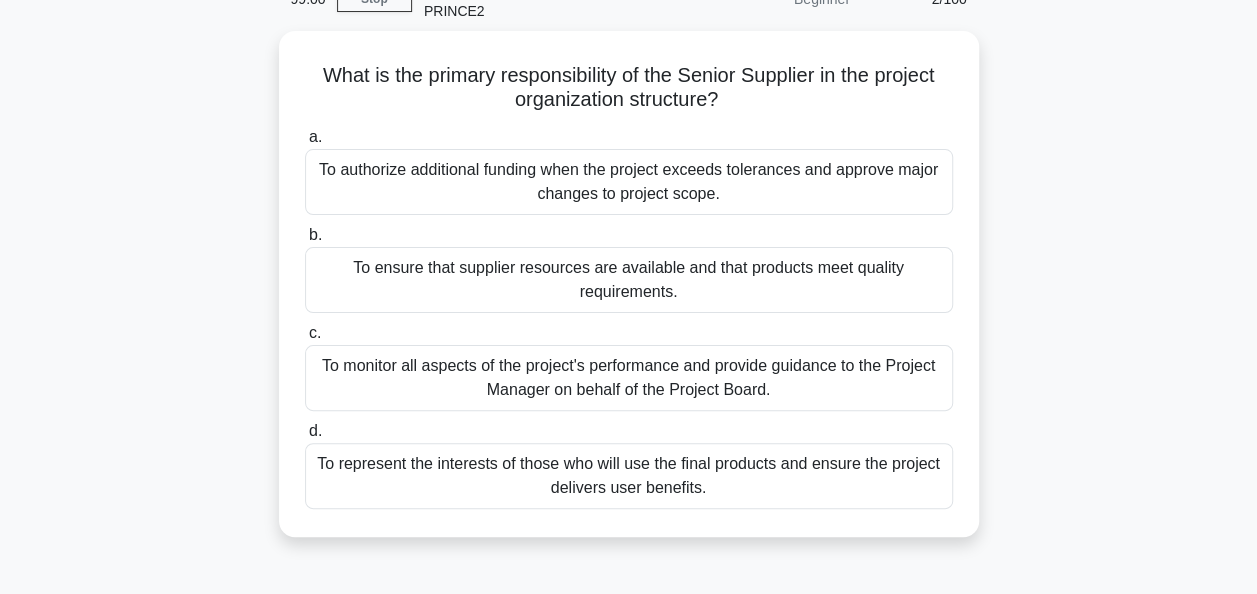 scroll, scrollTop: 110, scrollLeft: 0, axis: vertical 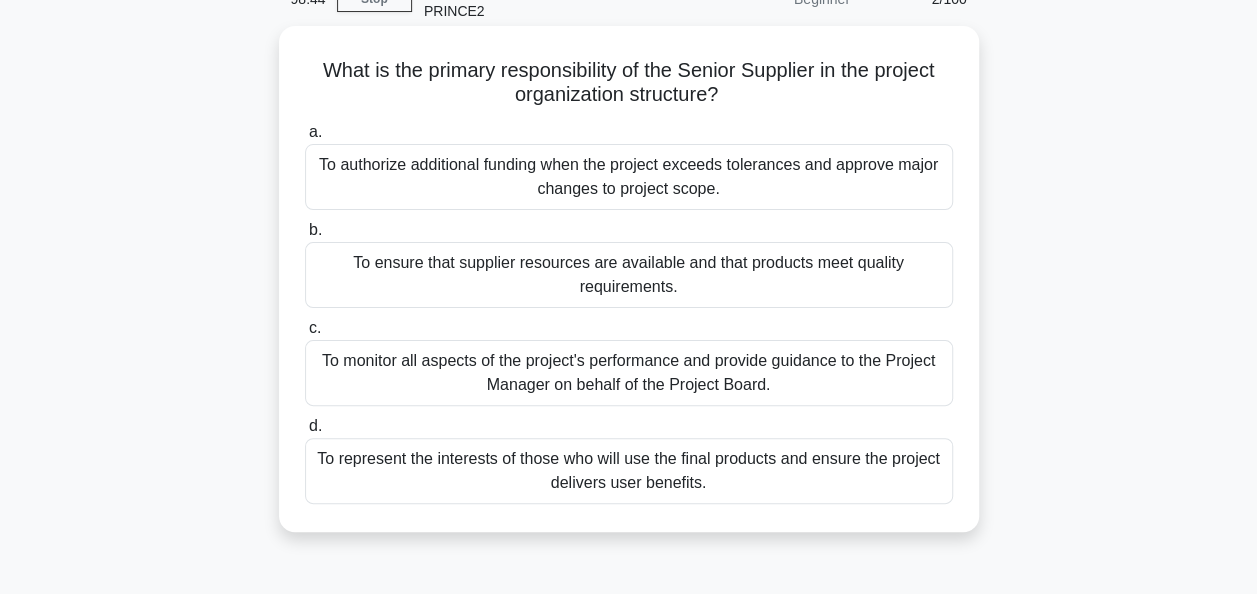click on "To ensure that supplier resources are available and that products meet quality requirements." at bounding box center (629, 275) 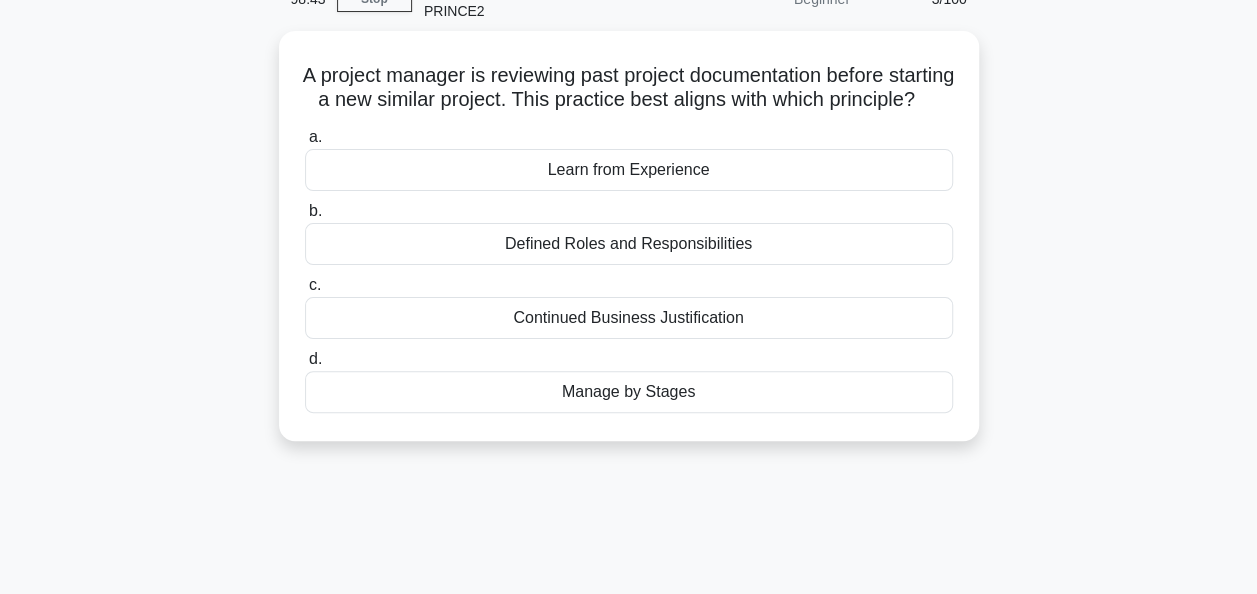 scroll, scrollTop: 0, scrollLeft: 0, axis: both 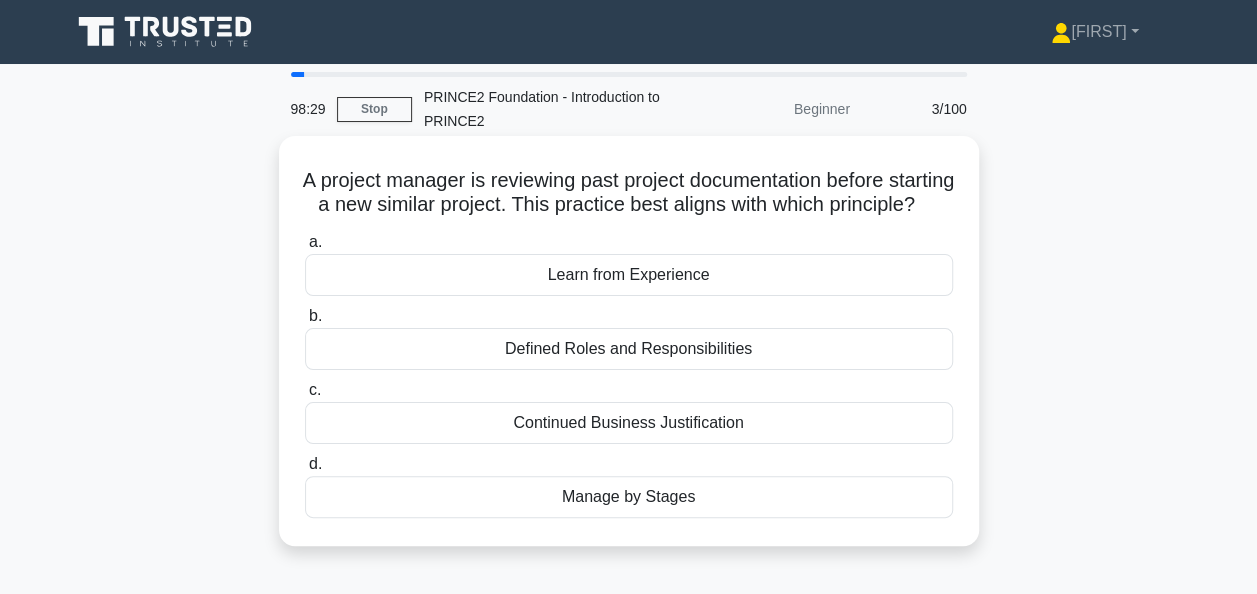 click on "Learn from Experience" at bounding box center [629, 275] 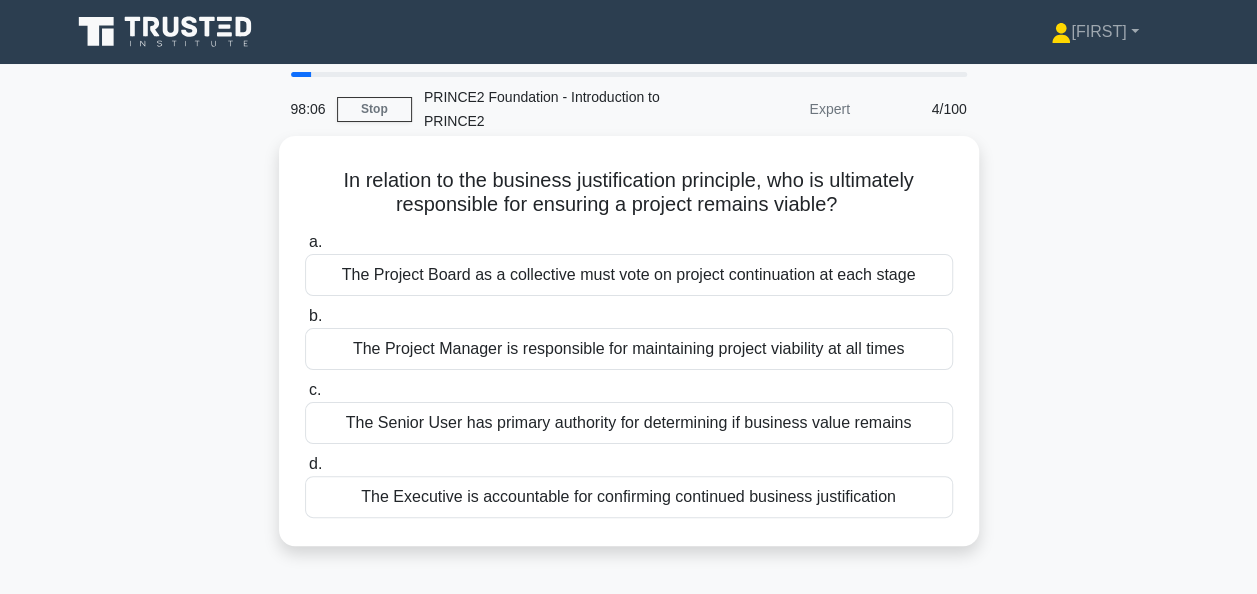 click on "The Project Board as a collective must vote on project continuation at each stage" at bounding box center (629, 275) 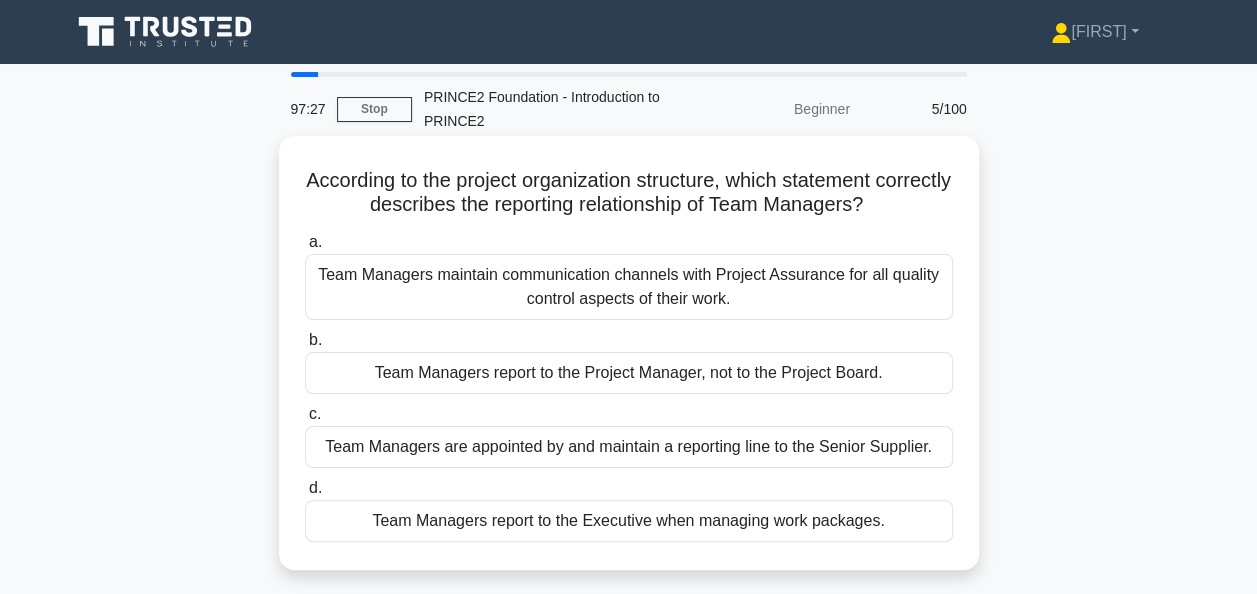 click on "Team Managers report to the Project Manager, not to the Project Board." at bounding box center (629, 373) 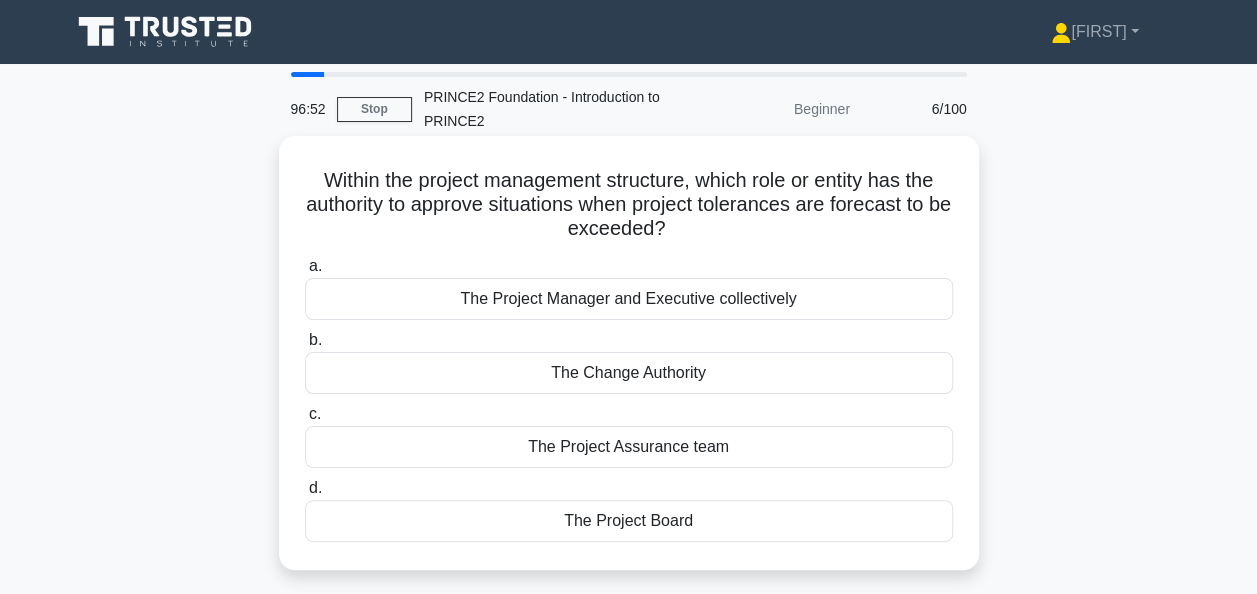 click on "The Project Board" at bounding box center [629, 521] 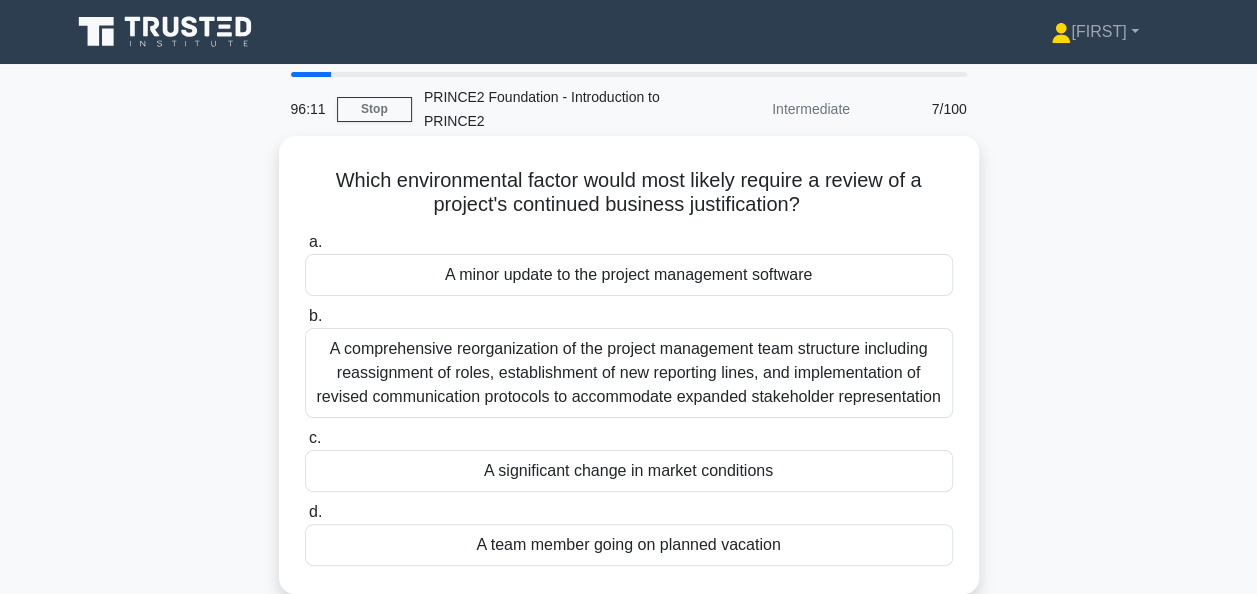 click on "A significant change in market conditions" at bounding box center [629, 471] 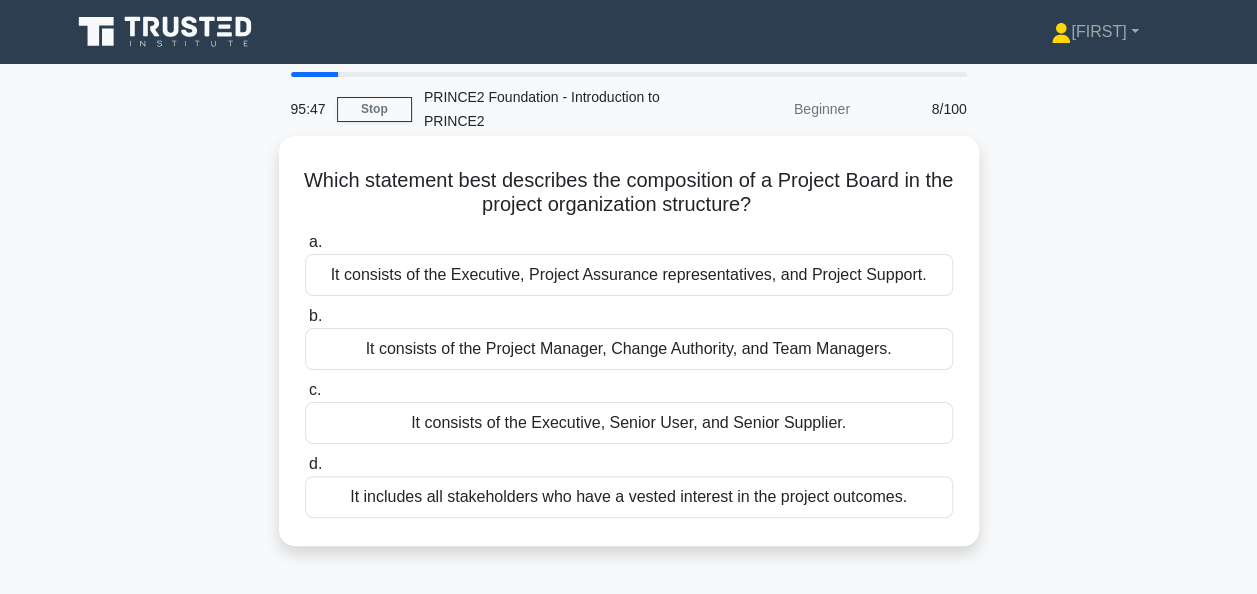 click on "It consists of the Executive, Senior User, and Senior Supplier." at bounding box center [629, 423] 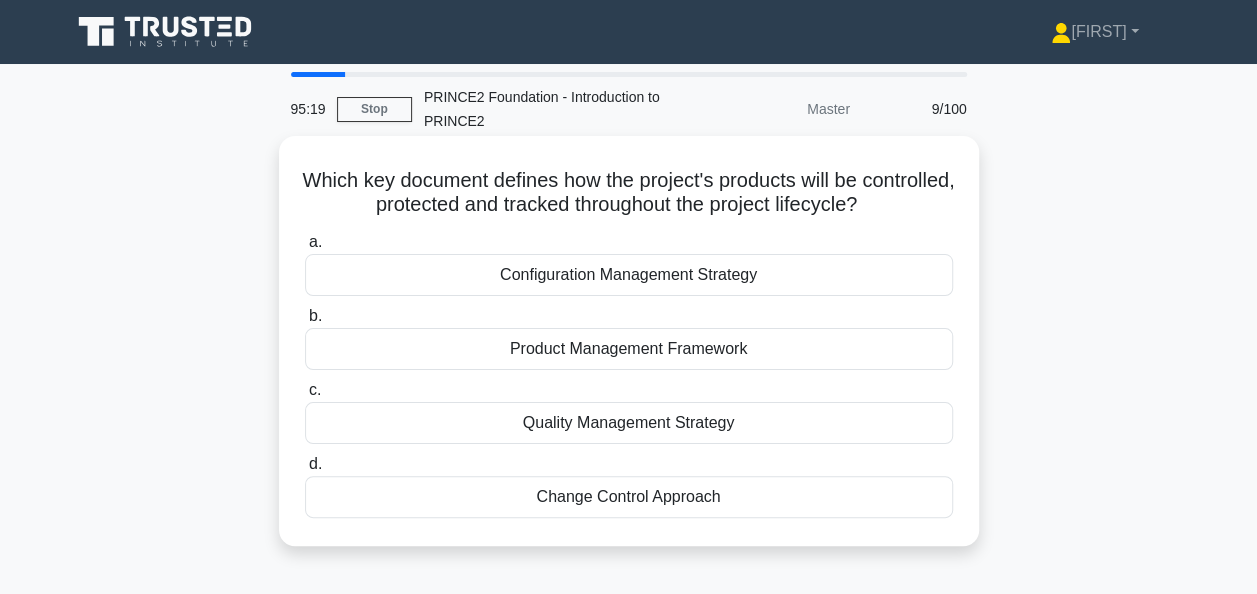 click on "Product Management Framework" at bounding box center [629, 349] 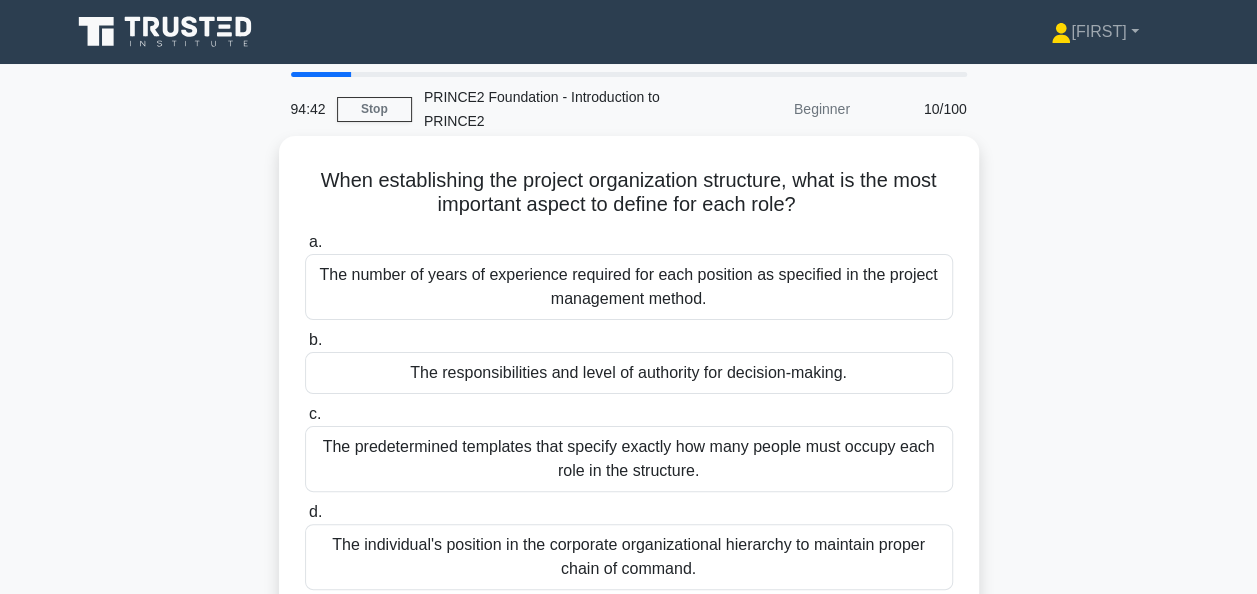 click on "The responsibilities and level of authority for decision-making." at bounding box center (629, 373) 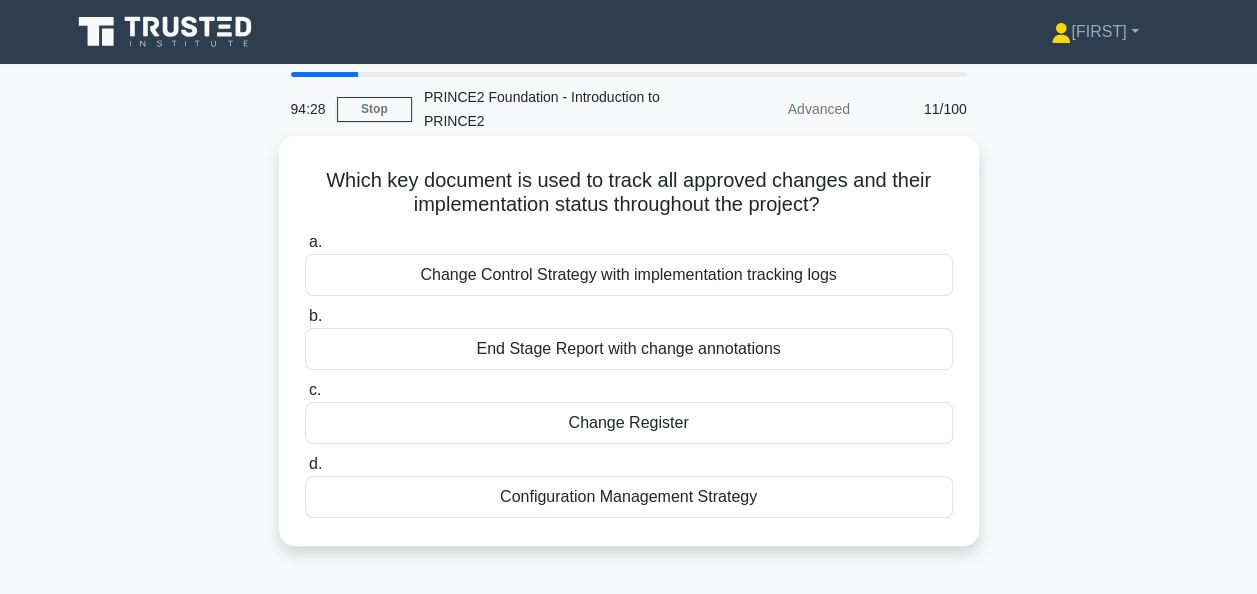 click on "Change Control Strategy with implementation tracking logs" at bounding box center (629, 275) 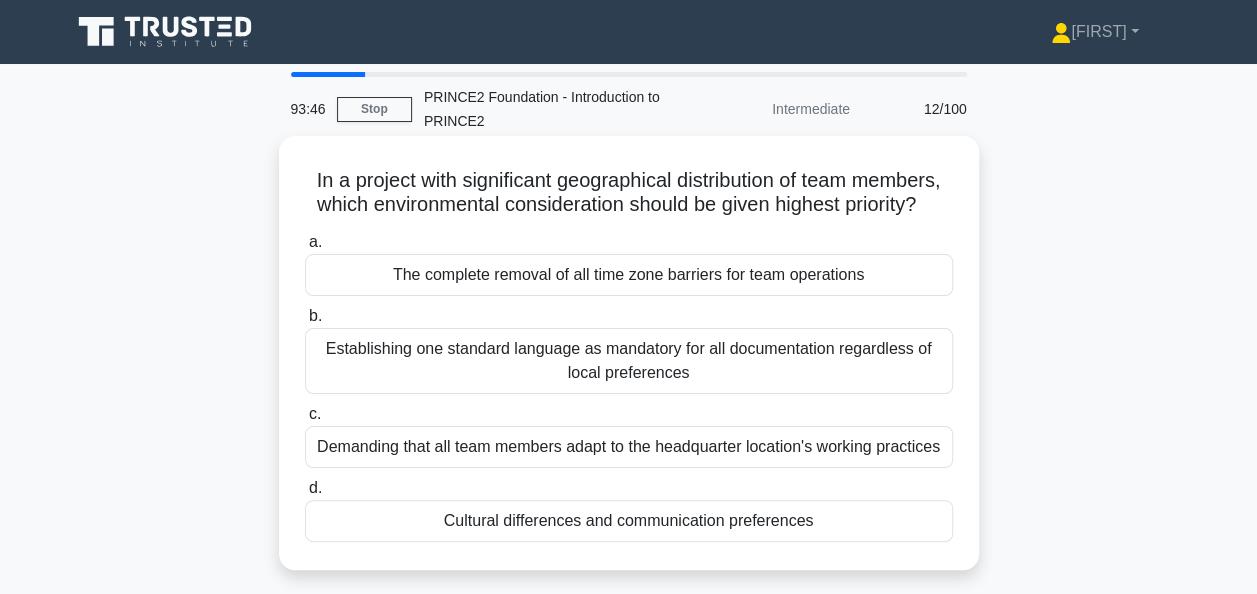 click on "Establishing one standard language as mandatory for all documentation regardless of local preferences" at bounding box center (629, 361) 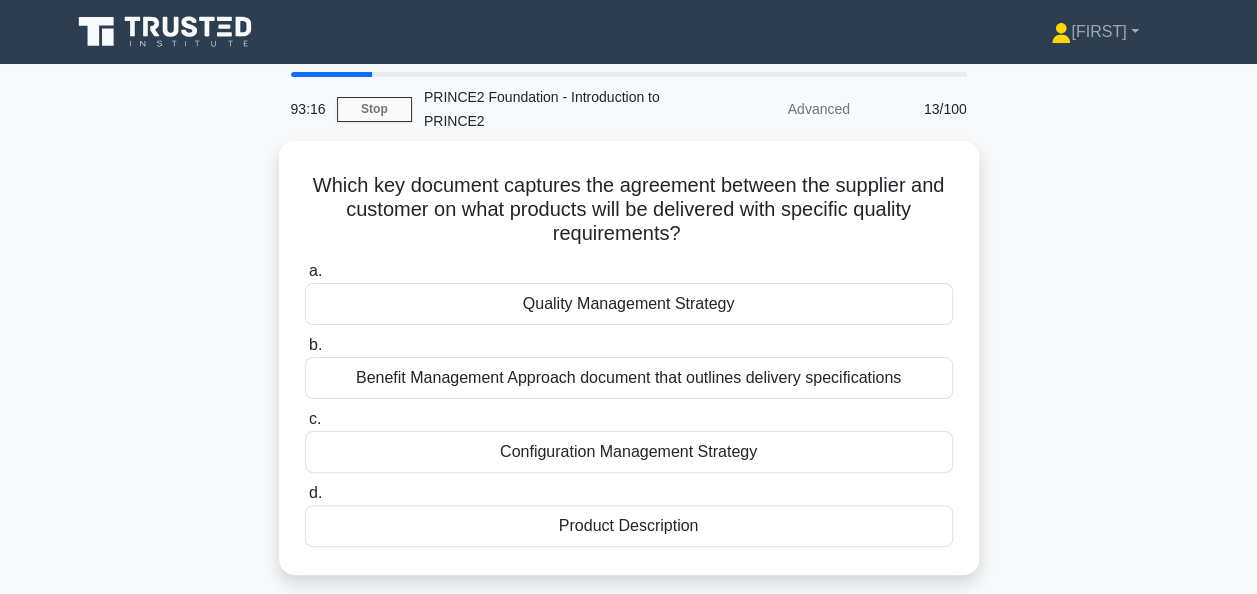 click on "Benefit Management Approach document that outlines delivery specifications" at bounding box center [629, 378] 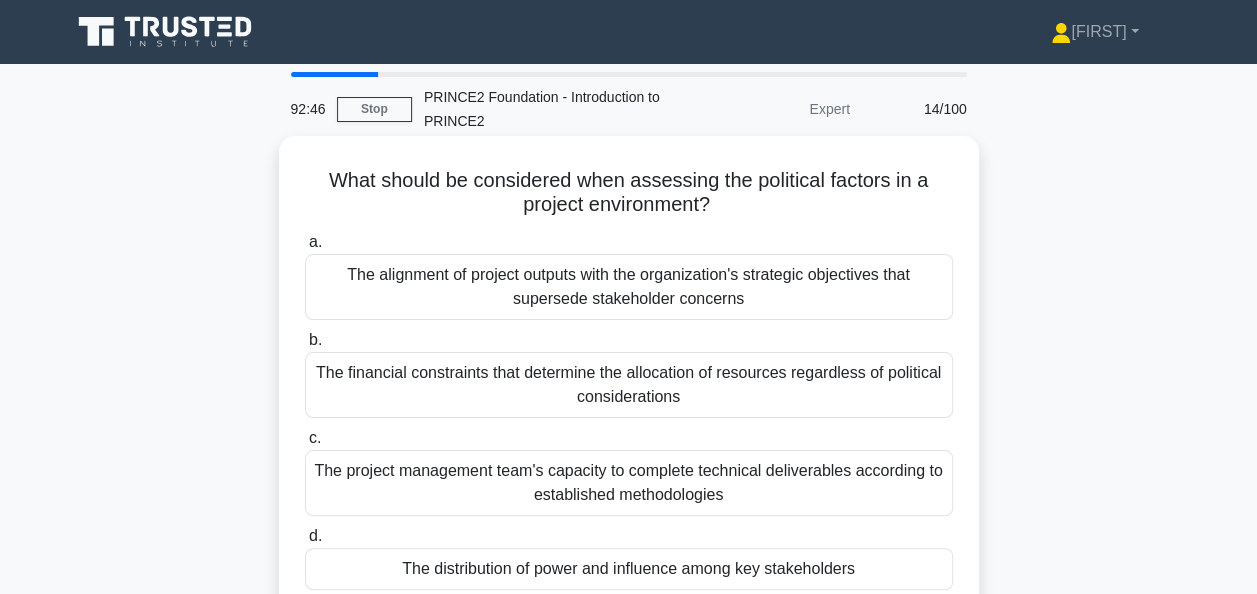 click on "The alignment of project outputs with the organization's strategic objectives that supersede stakeholder concerns" at bounding box center [629, 287] 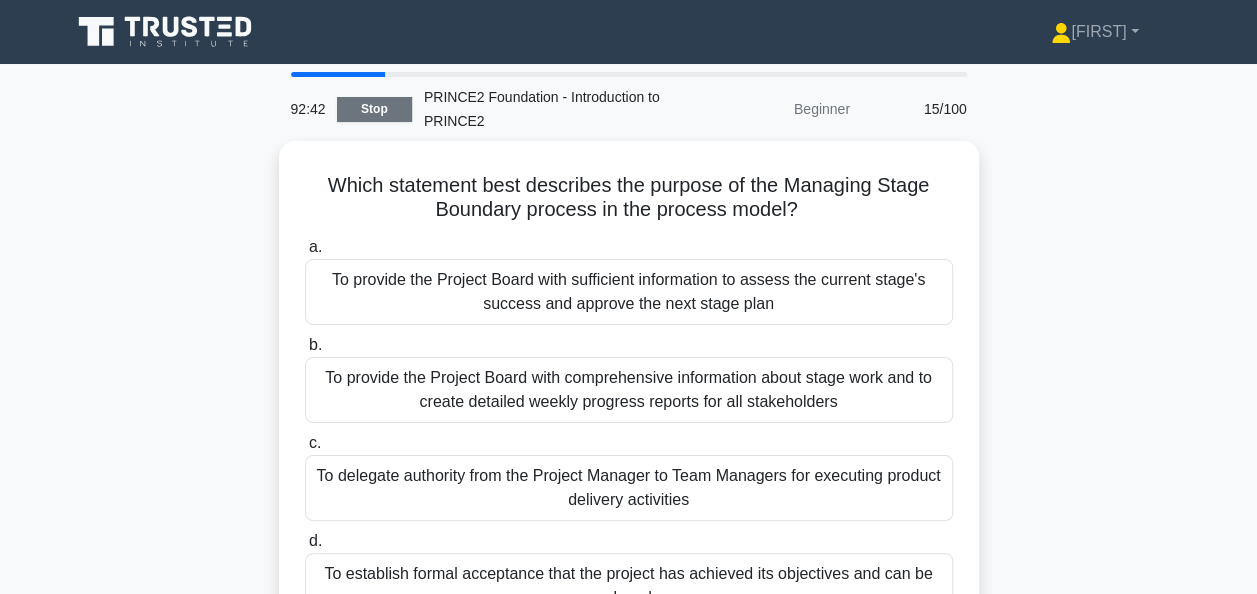 click on "Stop" at bounding box center (374, 109) 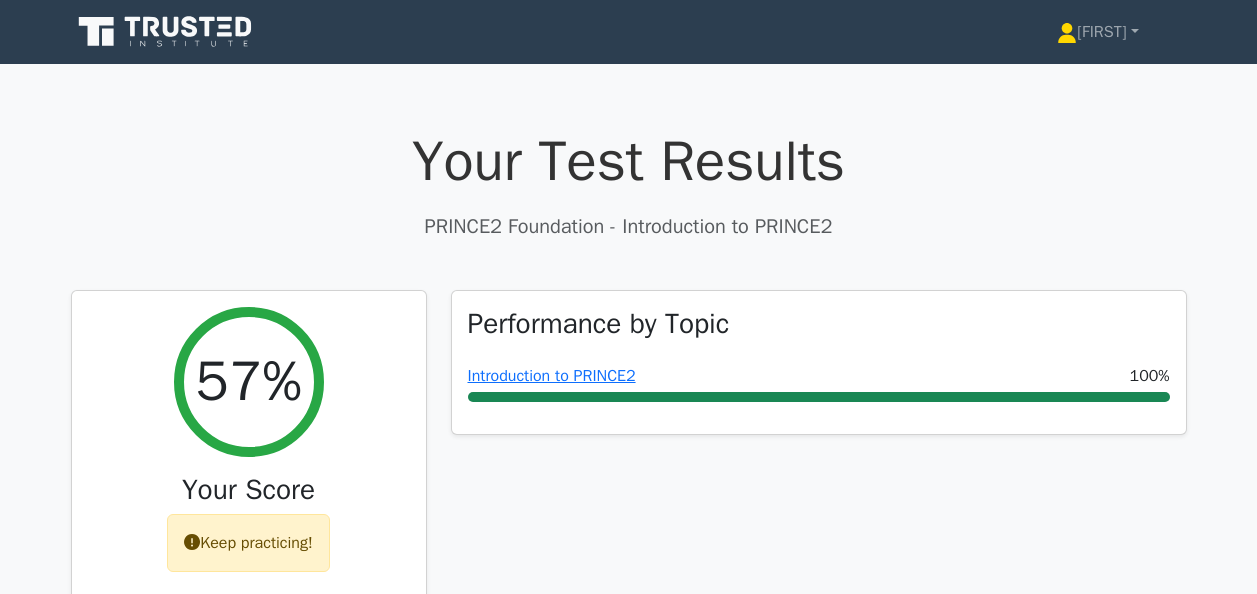 scroll, scrollTop: 0, scrollLeft: 0, axis: both 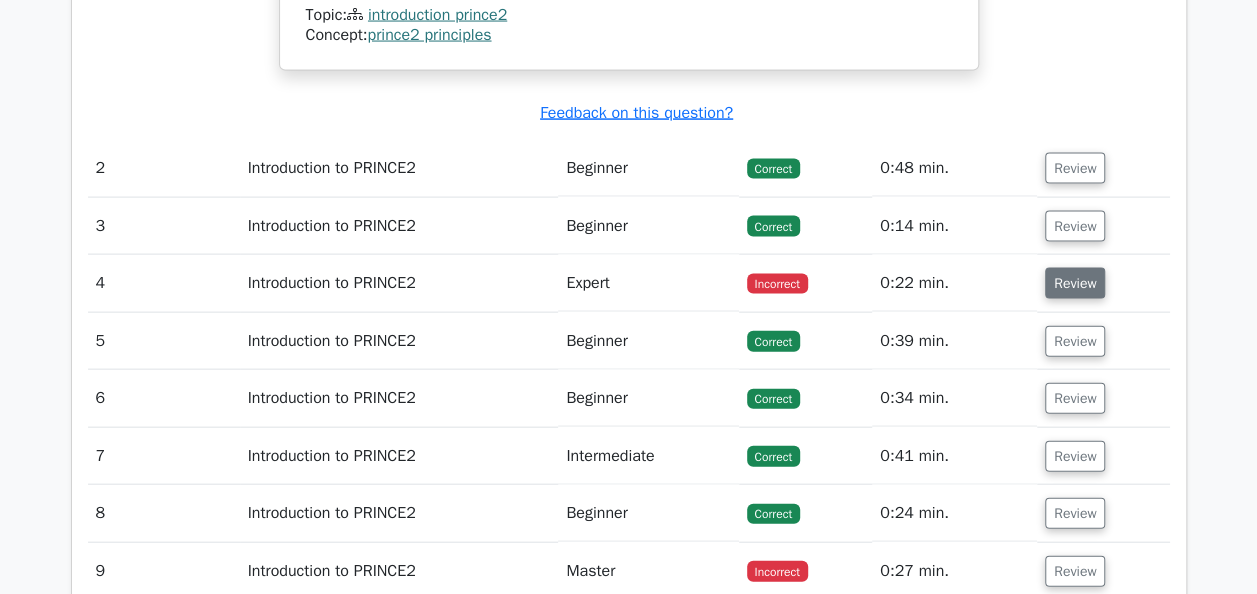 click on "Review" at bounding box center (1075, 283) 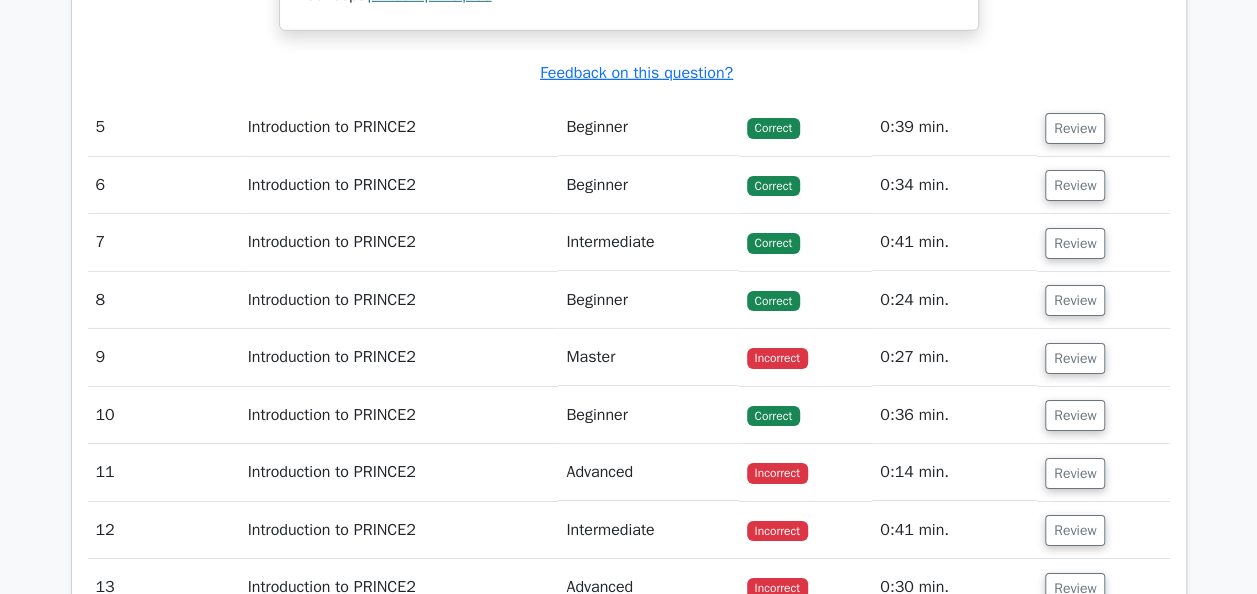 scroll, scrollTop: 3196, scrollLeft: 0, axis: vertical 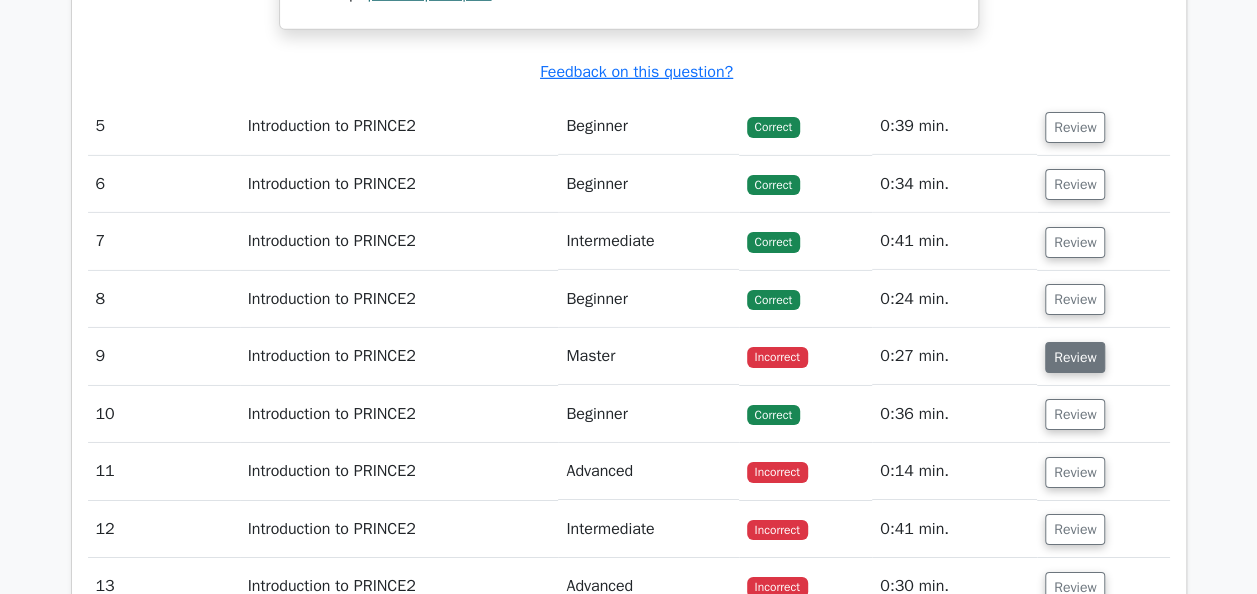click on "Review" at bounding box center (1075, 357) 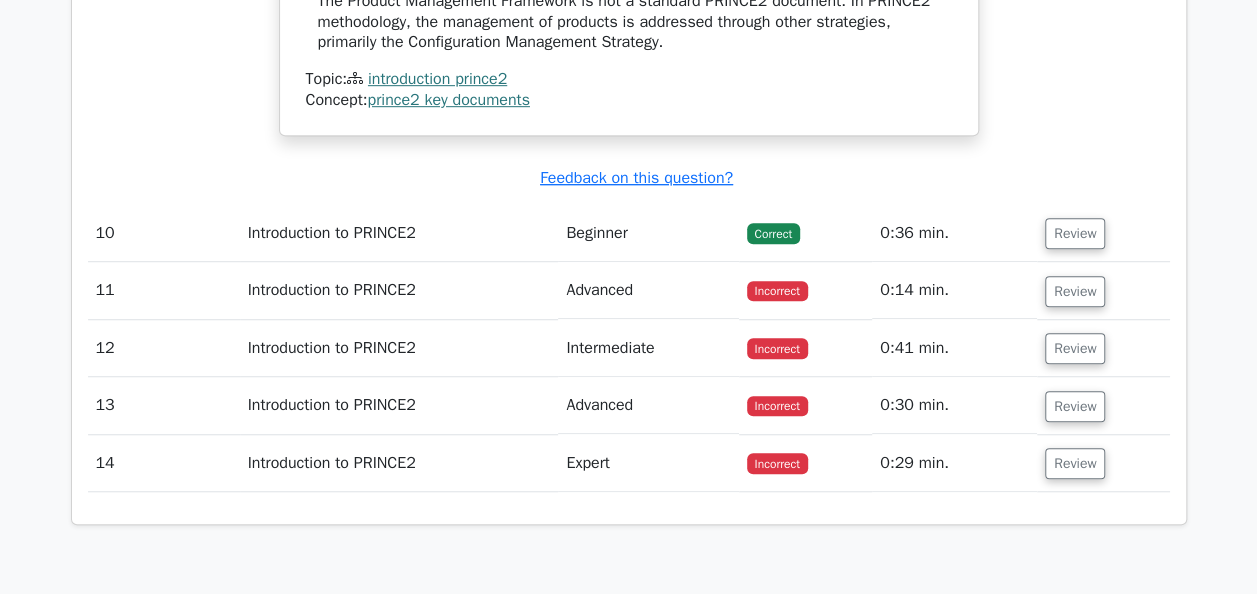 scroll, scrollTop: 4342, scrollLeft: 0, axis: vertical 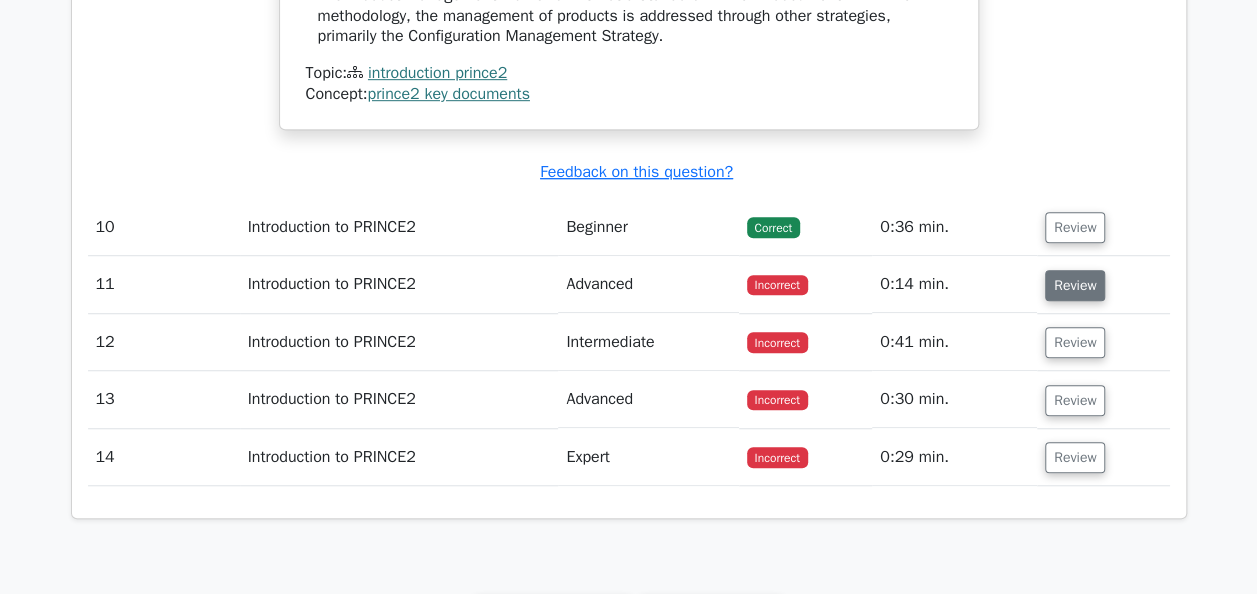 click on "Review" at bounding box center [1075, 285] 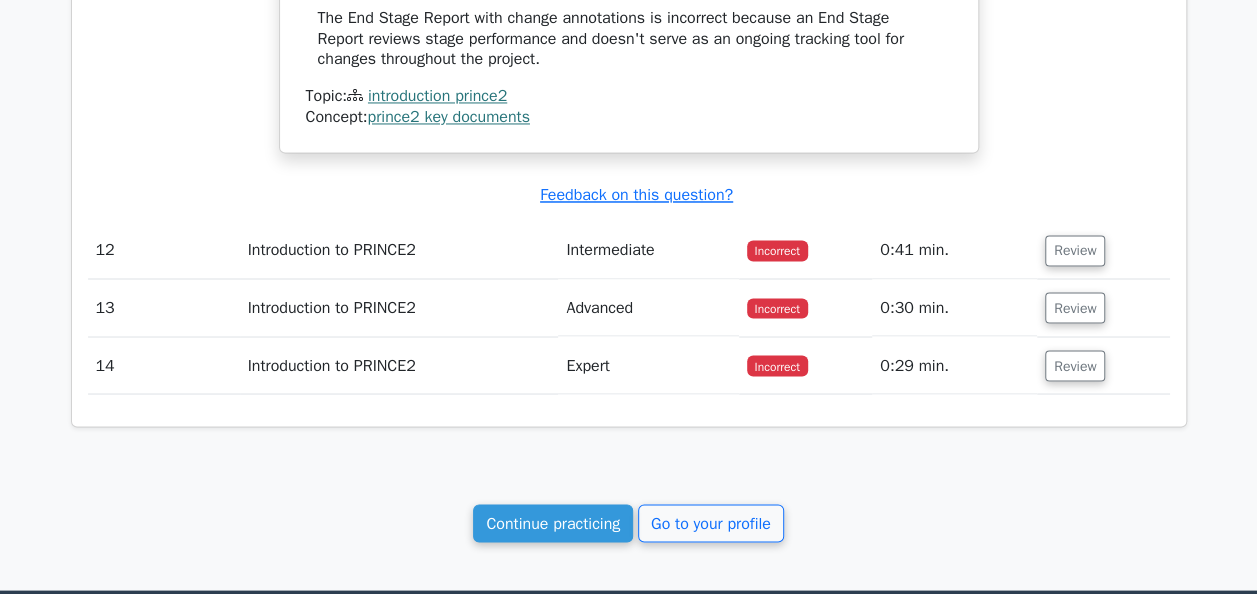 scroll, scrollTop: 5398, scrollLeft: 0, axis: vertical 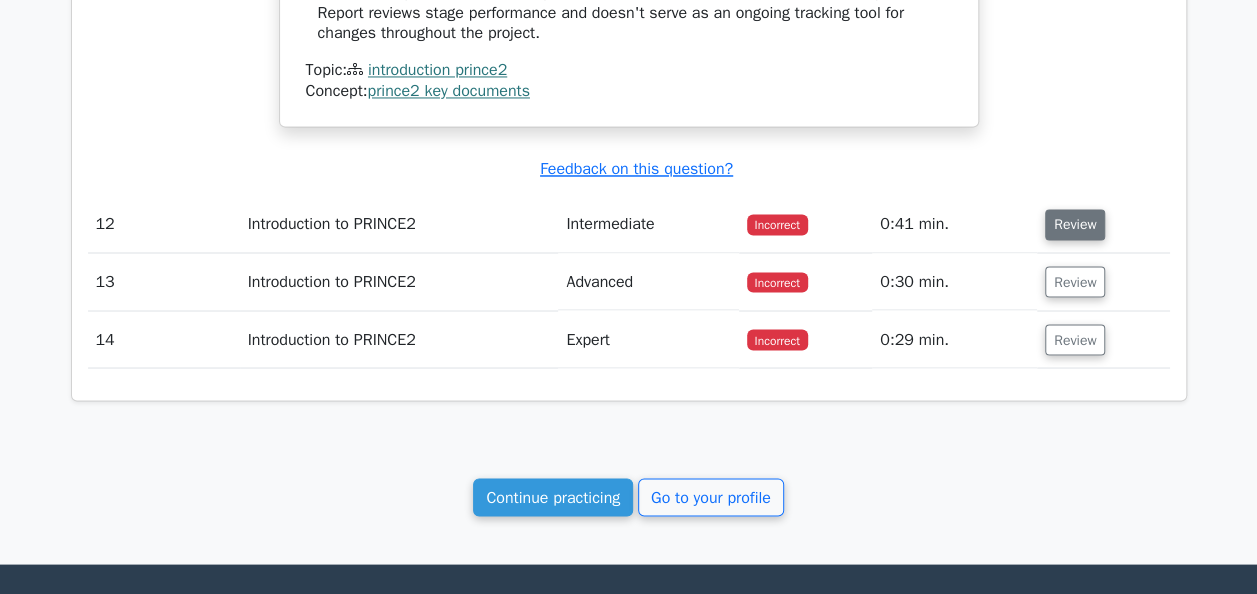 click on "Review" at bounding box center (1075, 224) 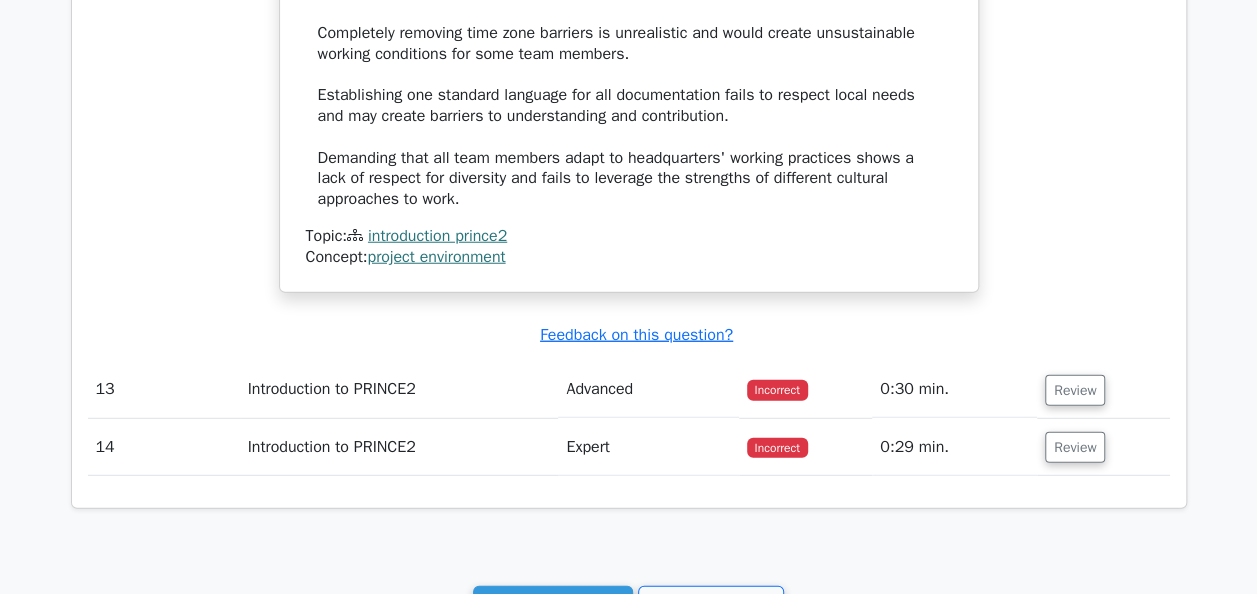 scroll, scrollTop: 6292, scrollLeft: 0, axis: vertical 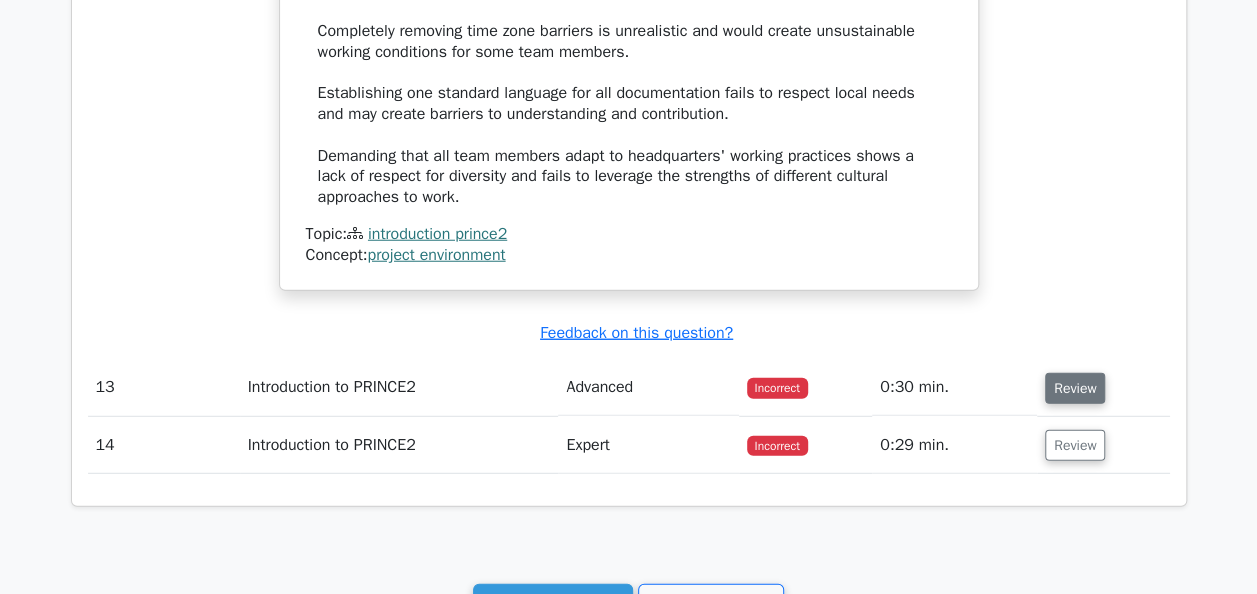click on "Review" at bounding box center [1075, 388] 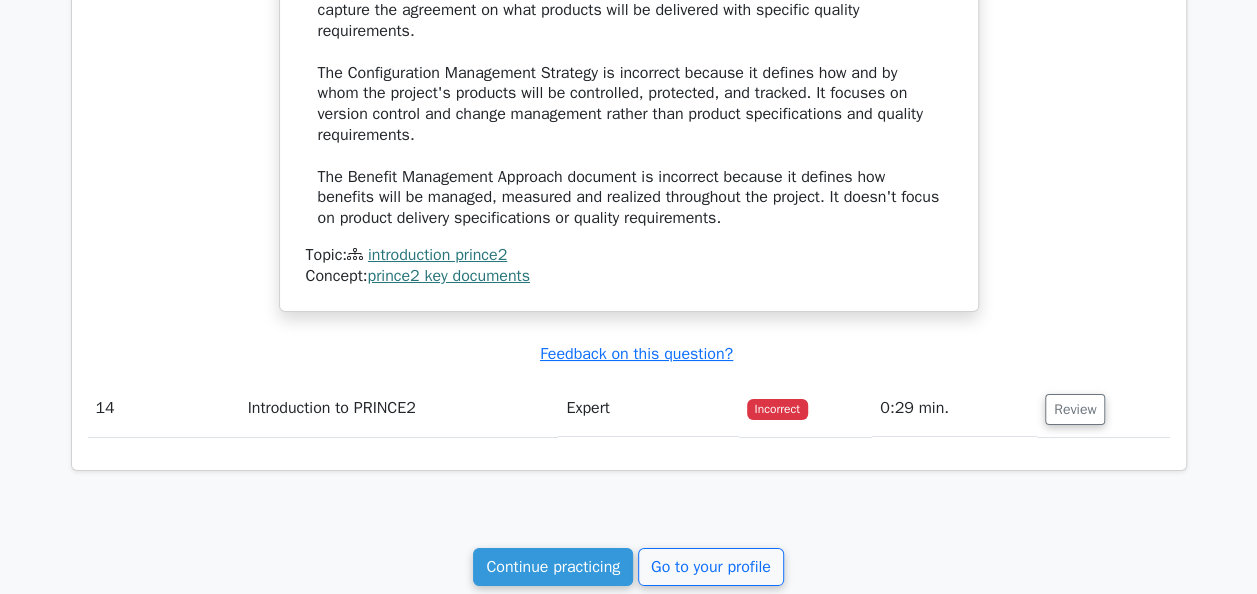 scroll, scrollTop: 7334, scrollLeft: 0, axis: vertical 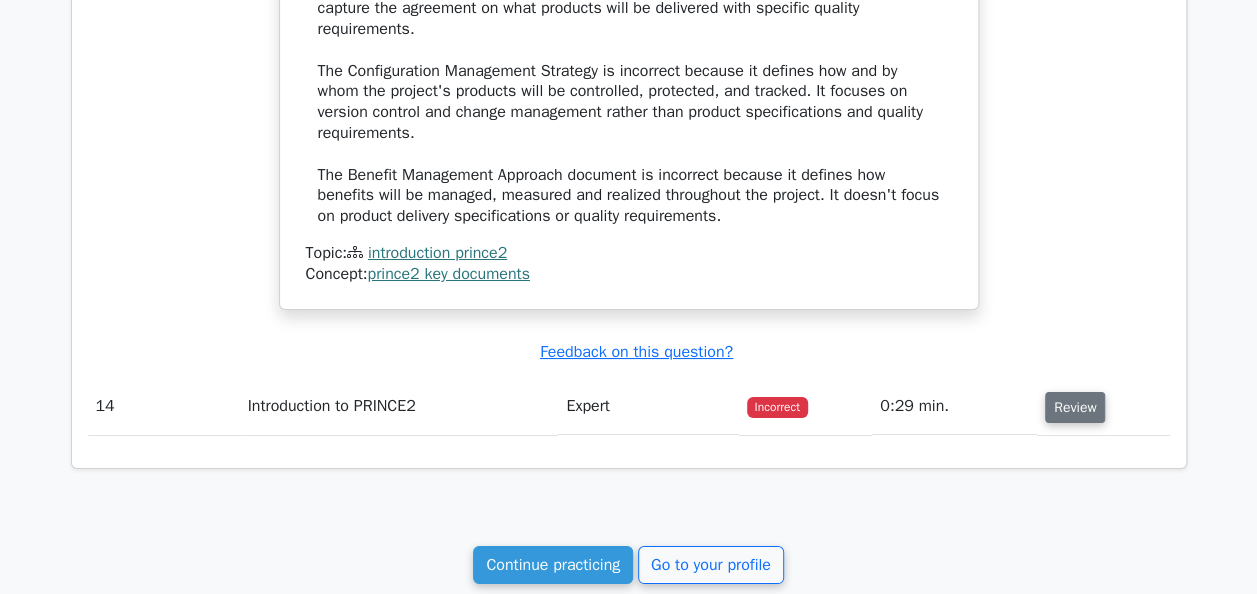 click on "Review" at bounding box center (1075, 407) 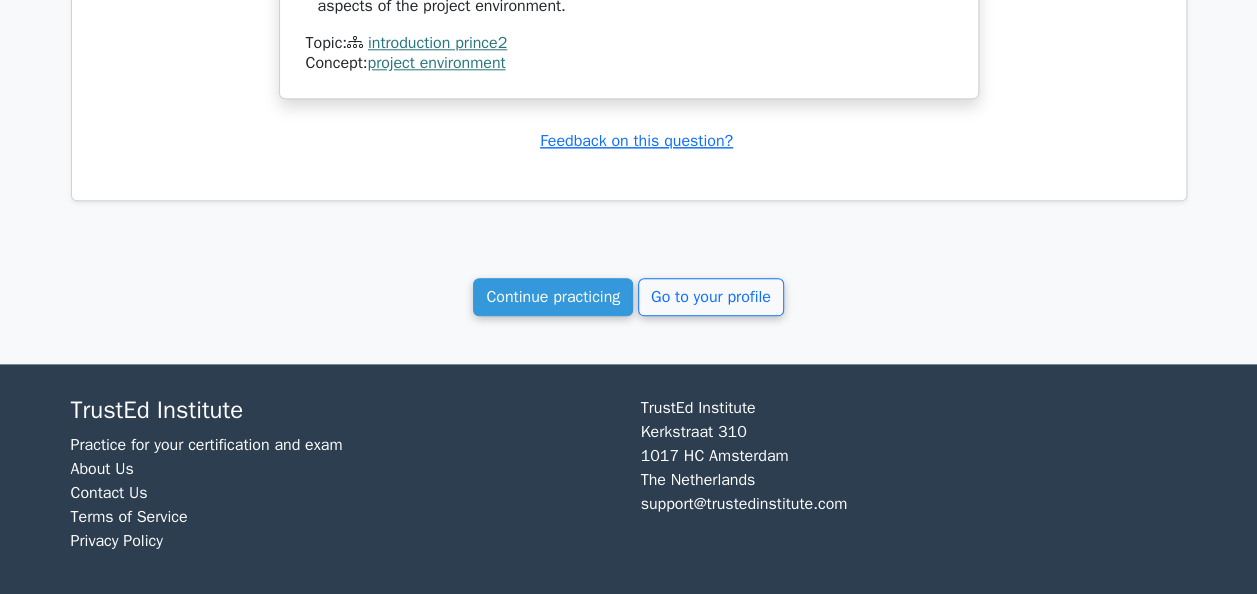 scroll, scrollTop: 8656, scrollLeft: 0, axis: vertical 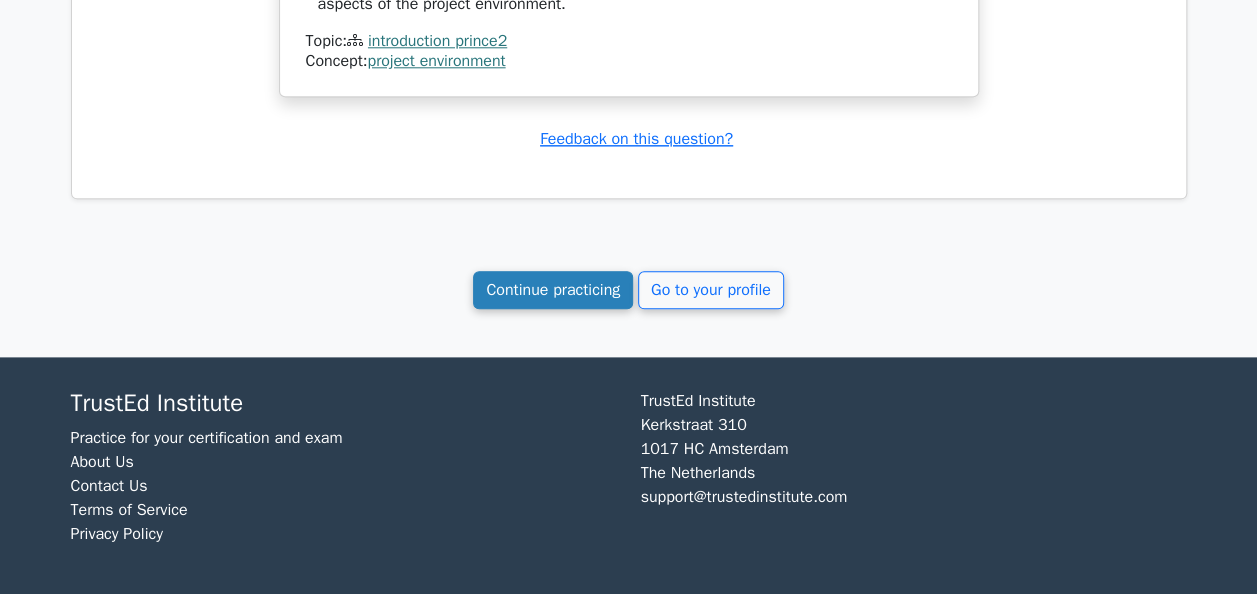 click on "Continue practicing" at bounding box center [553, 290] 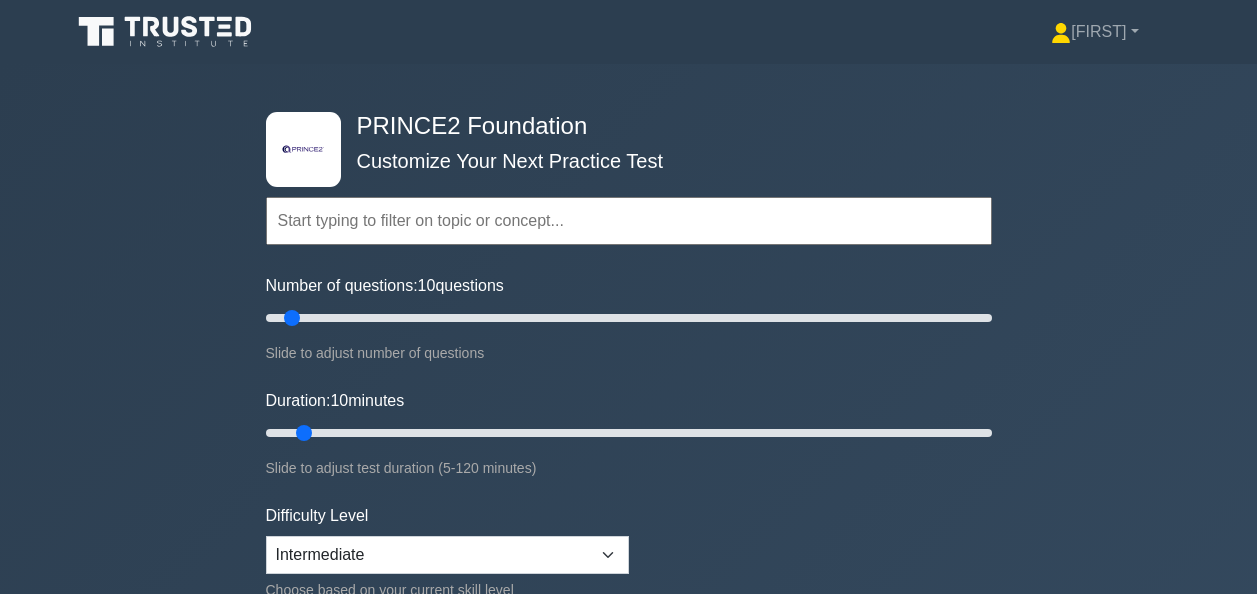 scroll, scrollTop: 0, scrollLeft: 0, axis: both 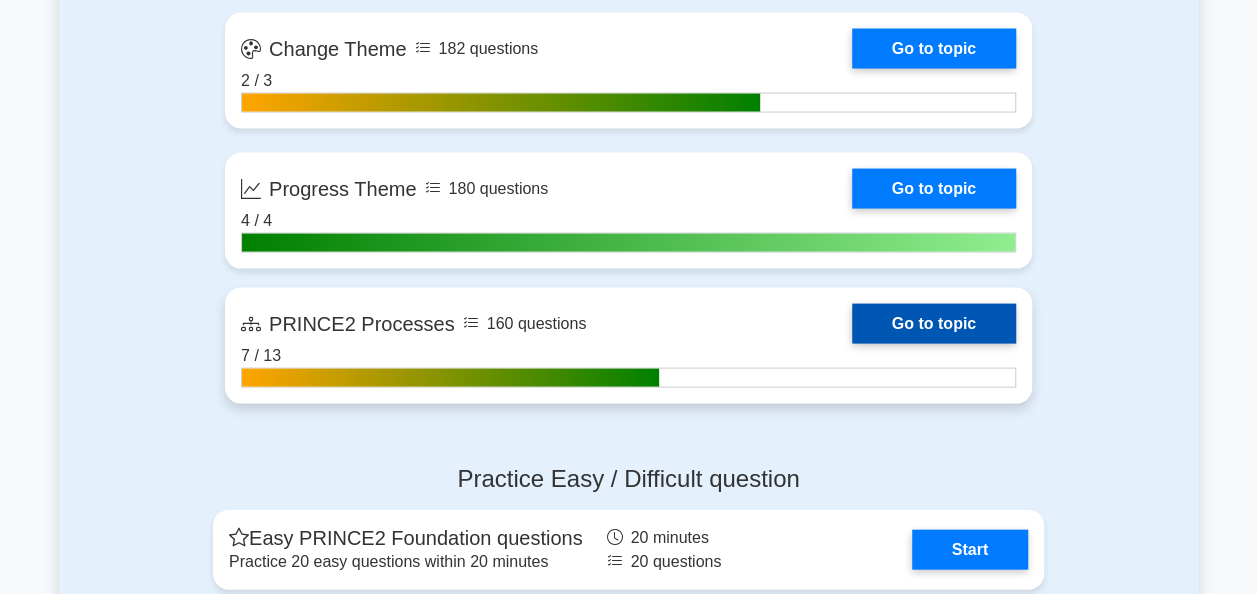 click on "Go to topic" at bounding box center (934, 324) 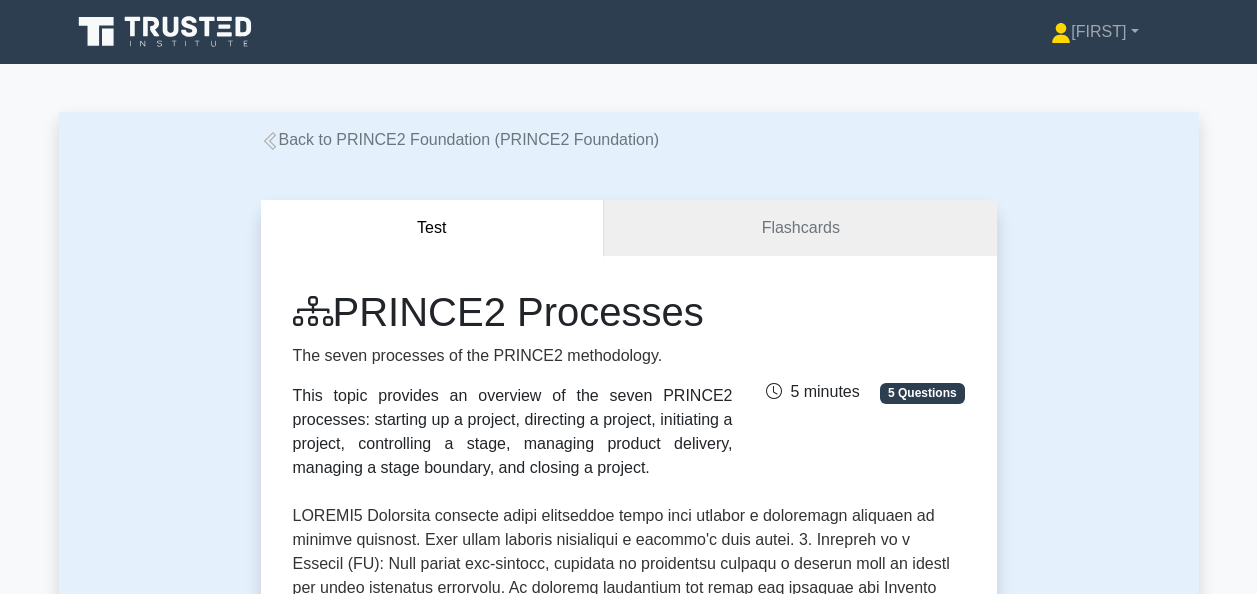 scroll, scrollTop: 0, scrollLeft: 0, axis: both 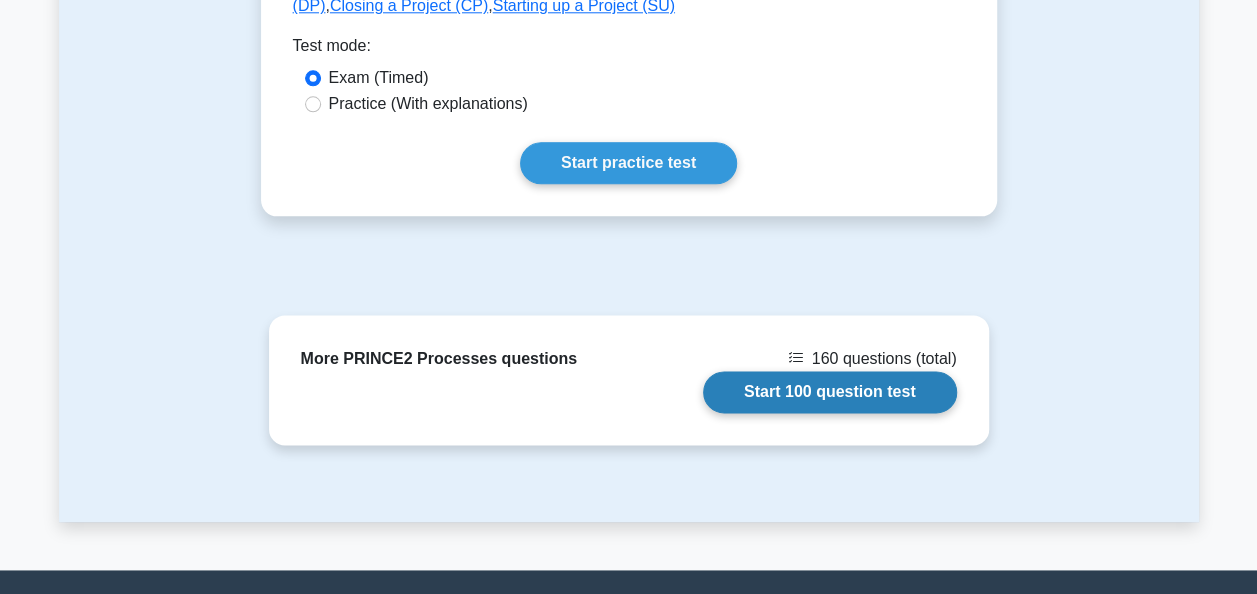 click on "Start 100 question test" at bounding box center (830, 392) 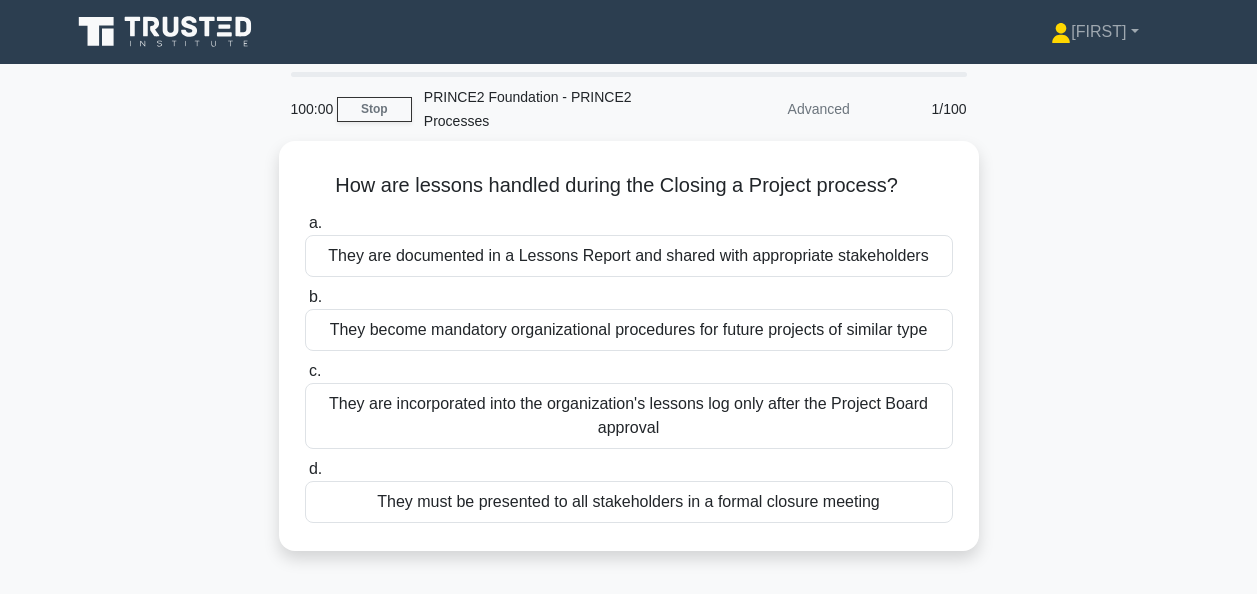 scroll, scrollTop: 0, scrollLeft: 0, axis: both 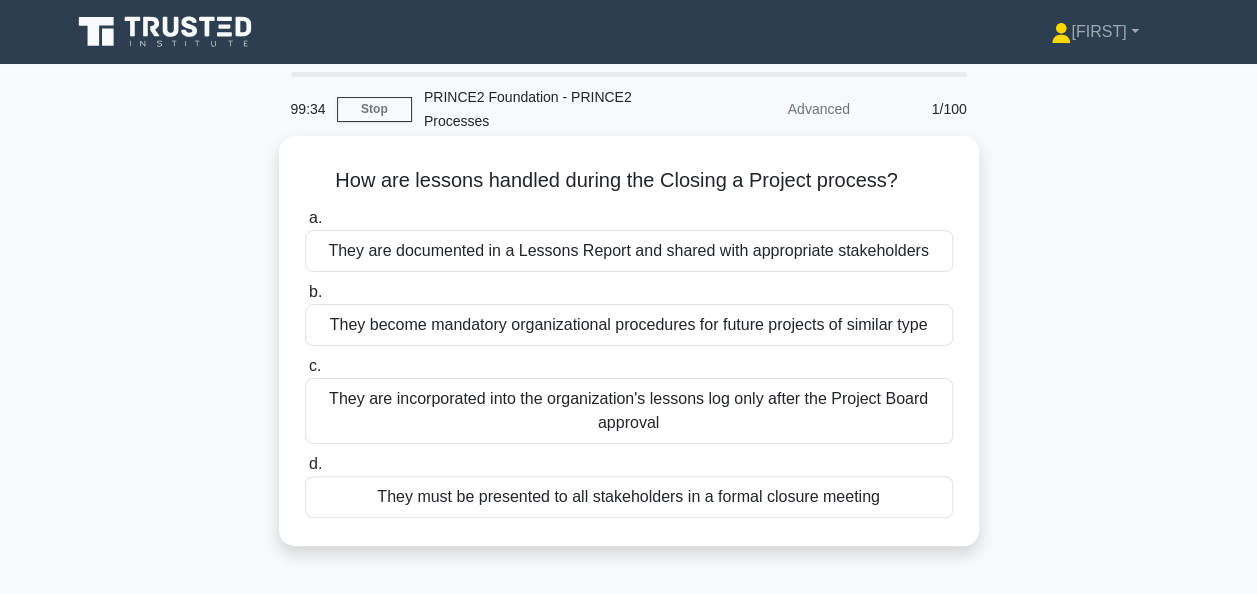 click on "They are documented in a Lessons Report and shared with appropriate stakeholders" at bounding box center (629, 251) 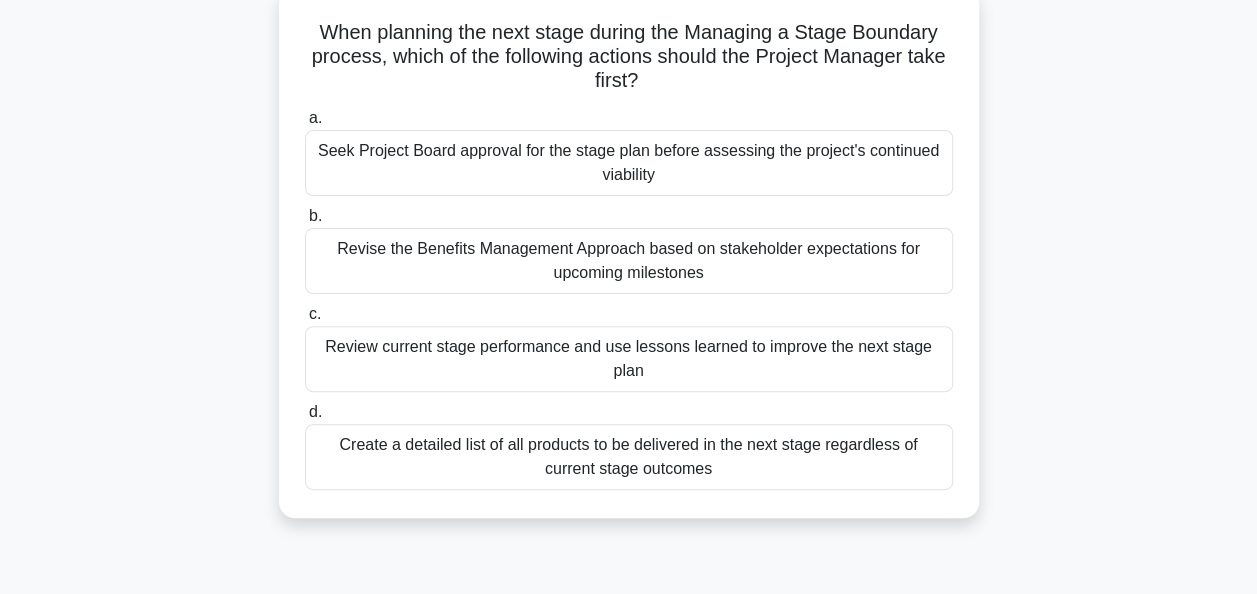scroll, scrollTop: 162, scrollLeft: 0, axis: vertical 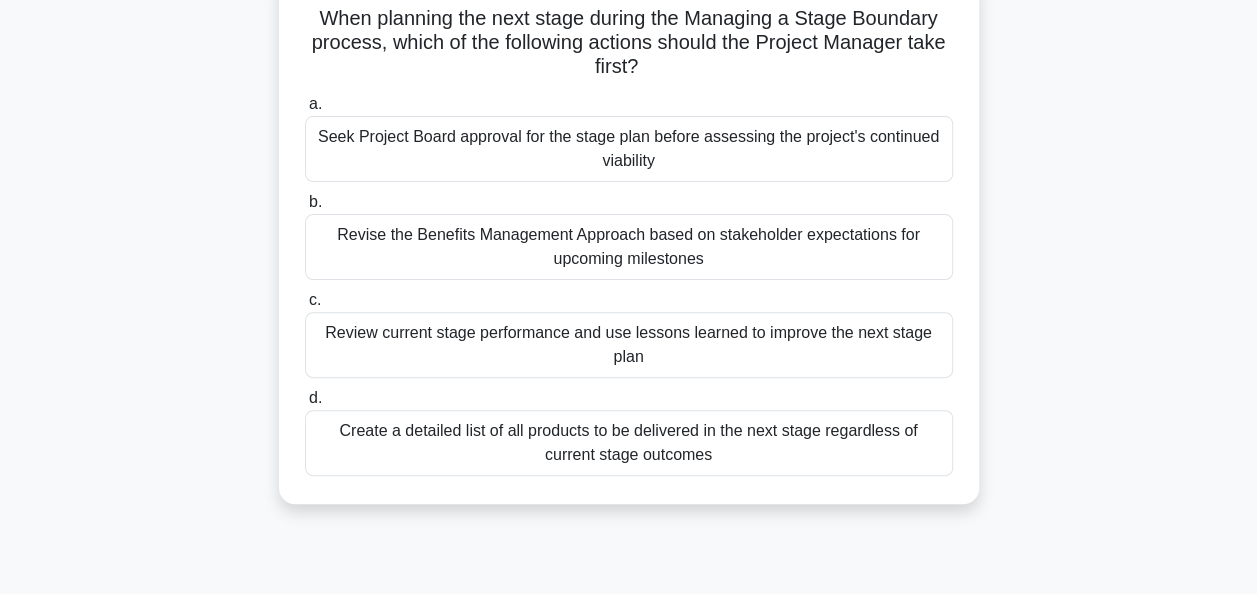 click on "Revise the Benefits Management Approach based on stakeholder expectations for upcoming milestones" at bounding box center [629, 247] 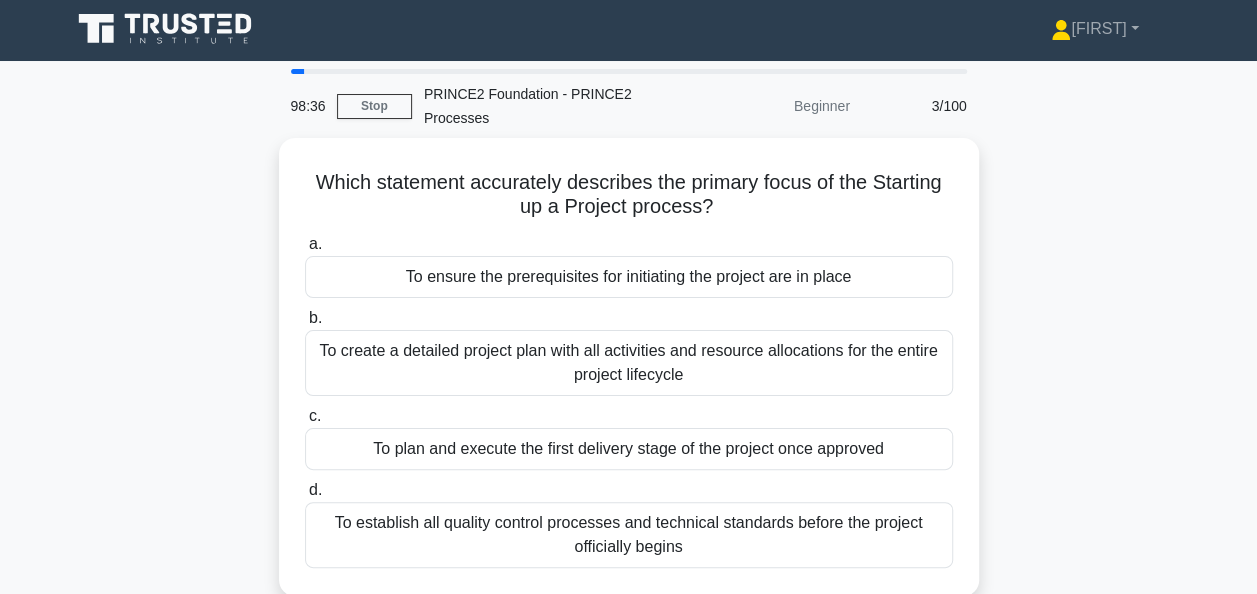 scroll, scrollTop: 0, scrollLeft: 0, axis: both 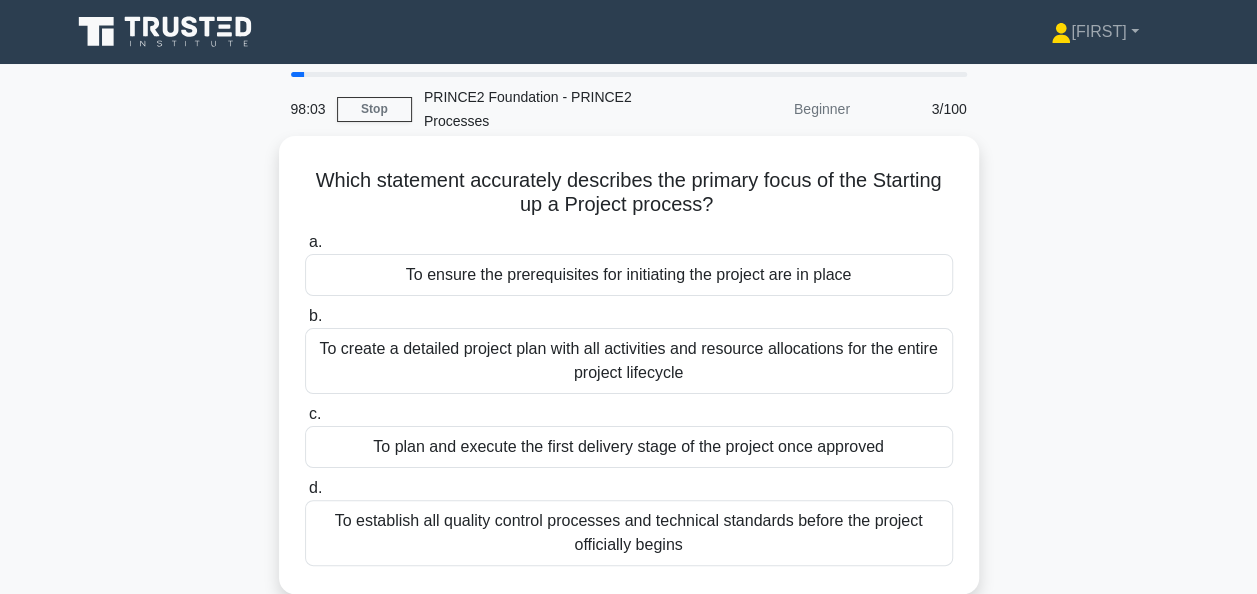 click on "To ensure the prerequisites for initiating the project are in place" at bounding box center [629, 275] 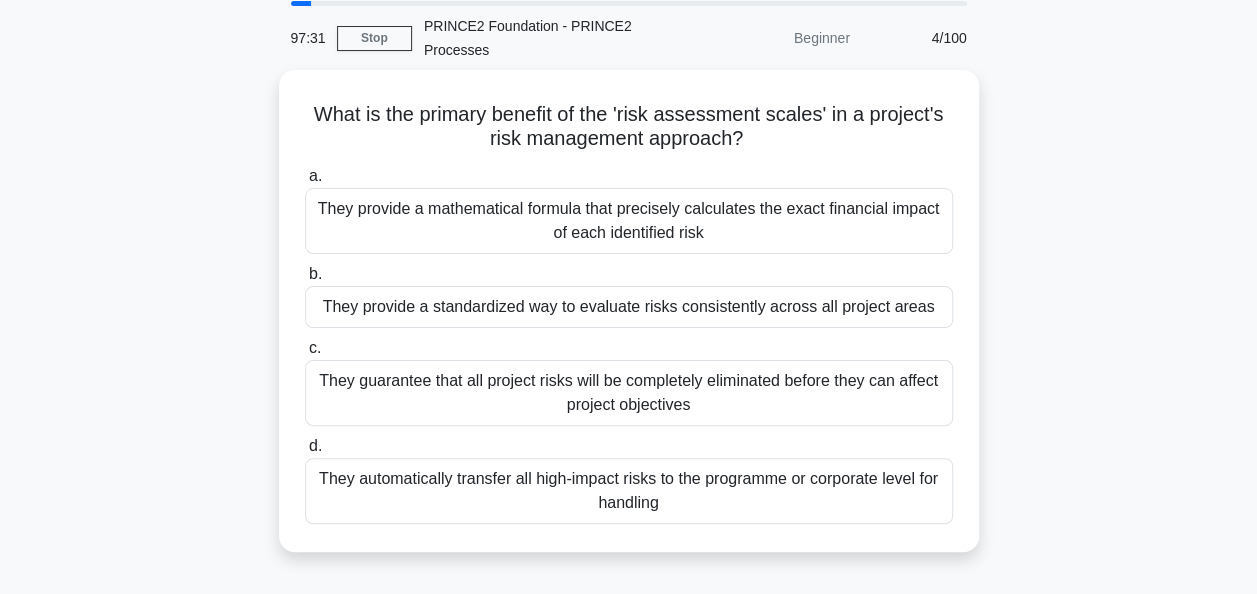 scroll, scrollTop: 72, scrollLeft: 0, axis: vertical 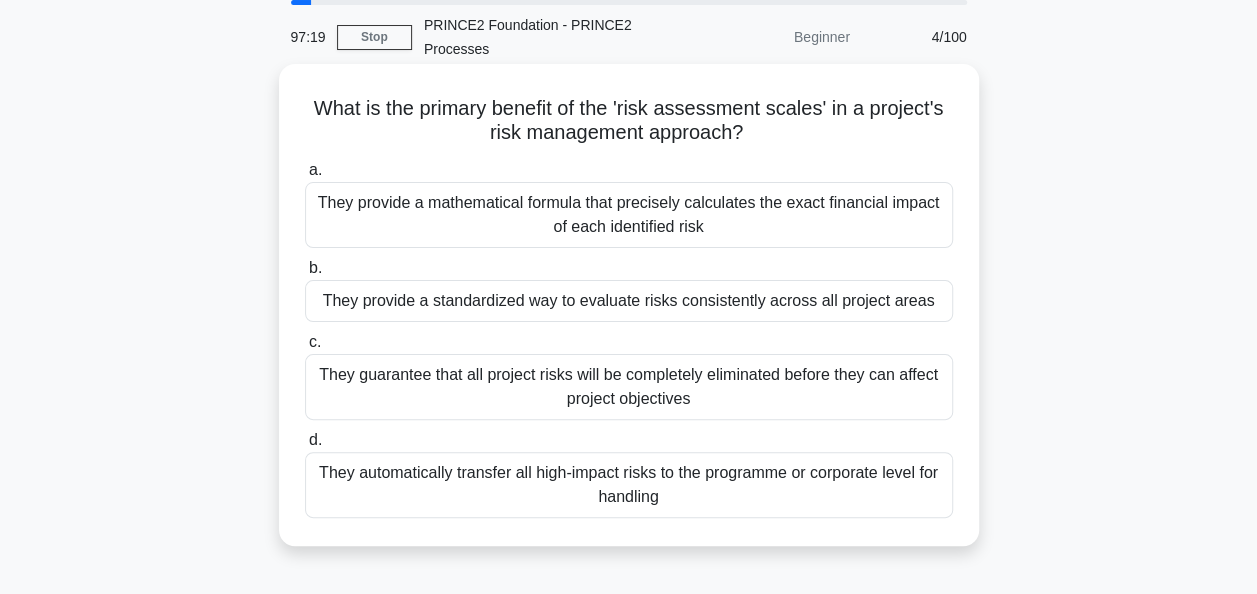 click on "They provide a standardized way to evaluate risks consistently across all project areas" at bounding box center (629, 301) 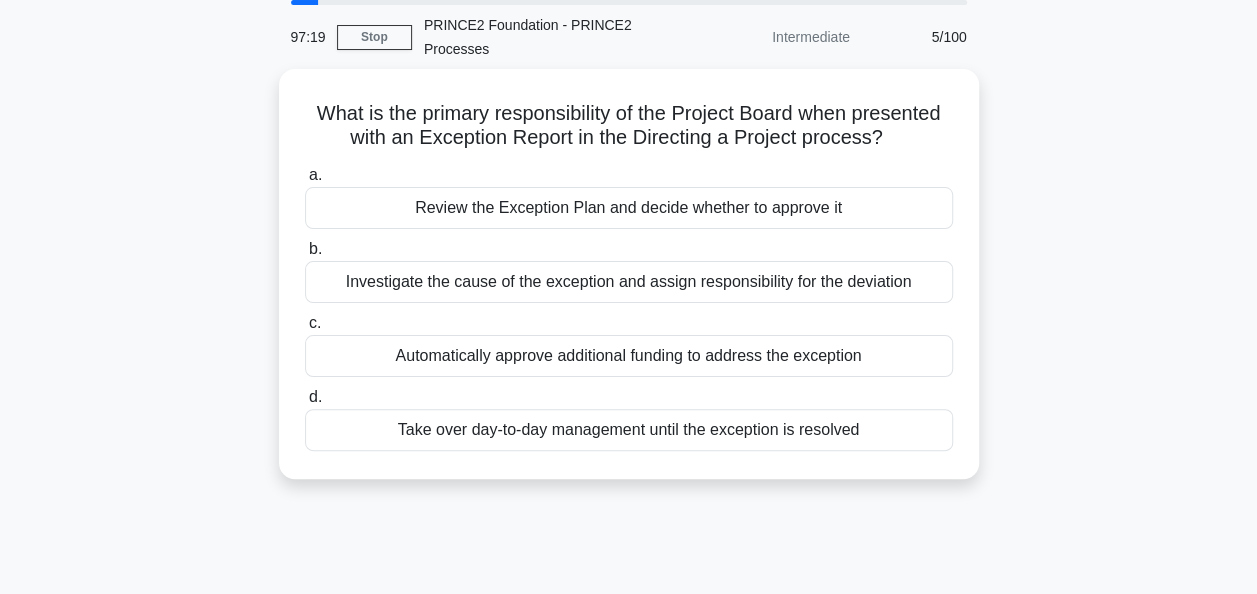 scroll, scrollTop: 0, scrollLeft: 0, axis: both 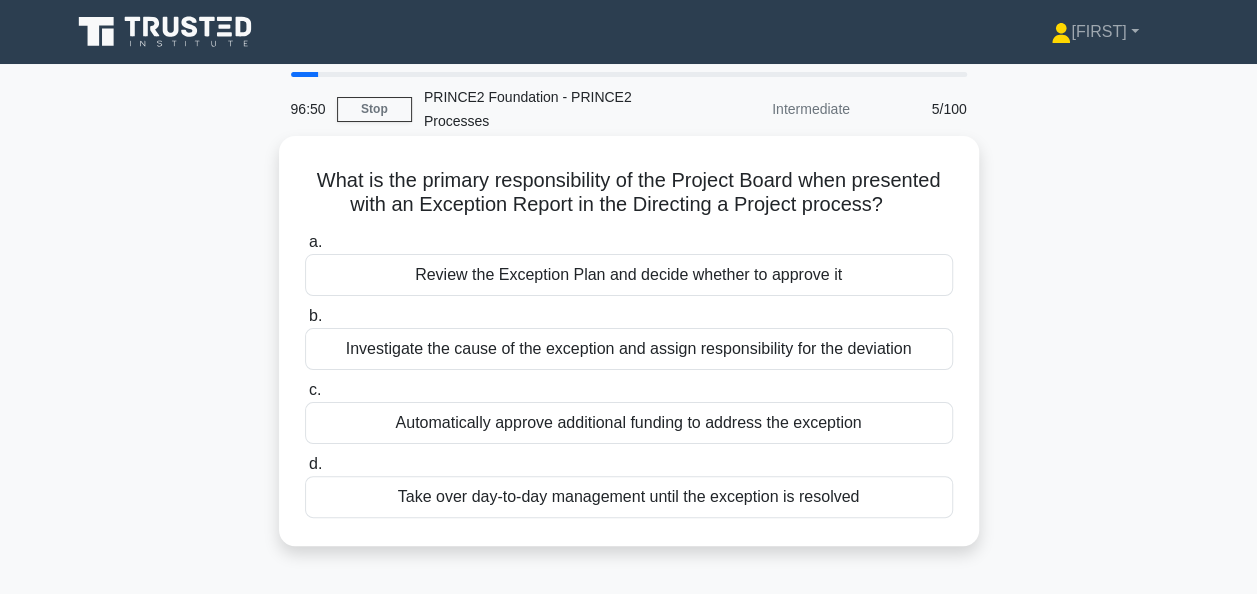 click on "Take over day-to-day management until the exception is resolved" at bounding box center (629, 497) 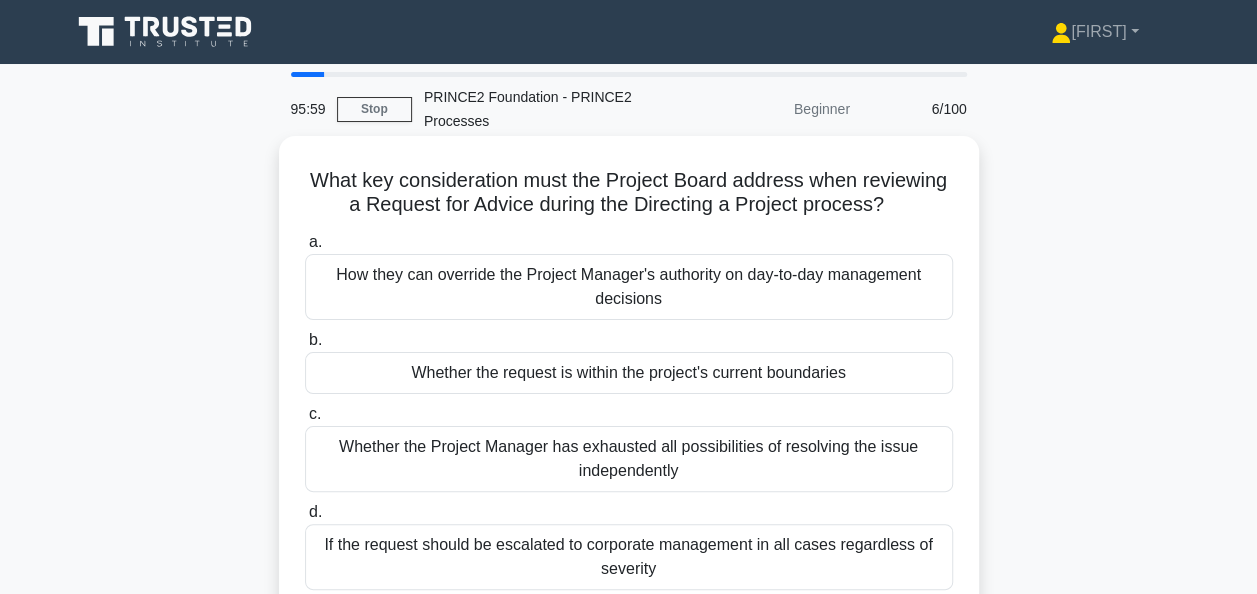 click on "If the request should be escalated to corporate management in all cases regardless of severity" at bounding box center (629, 557) 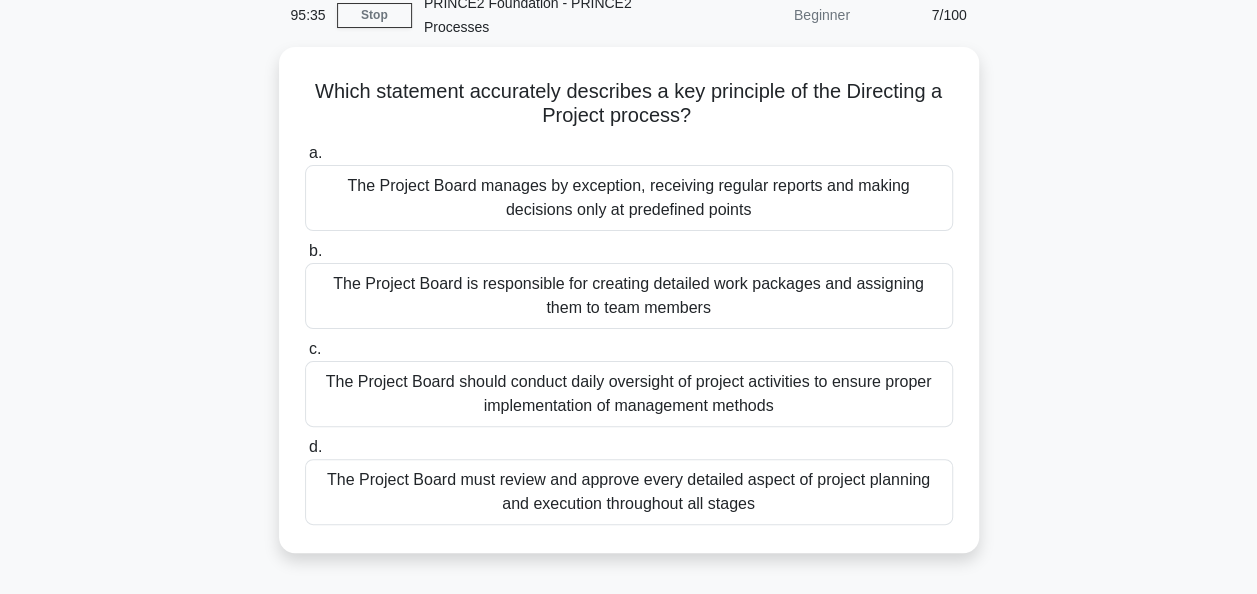scroll, scrollTop: 96, scrollLeft: 0, axis: vertical 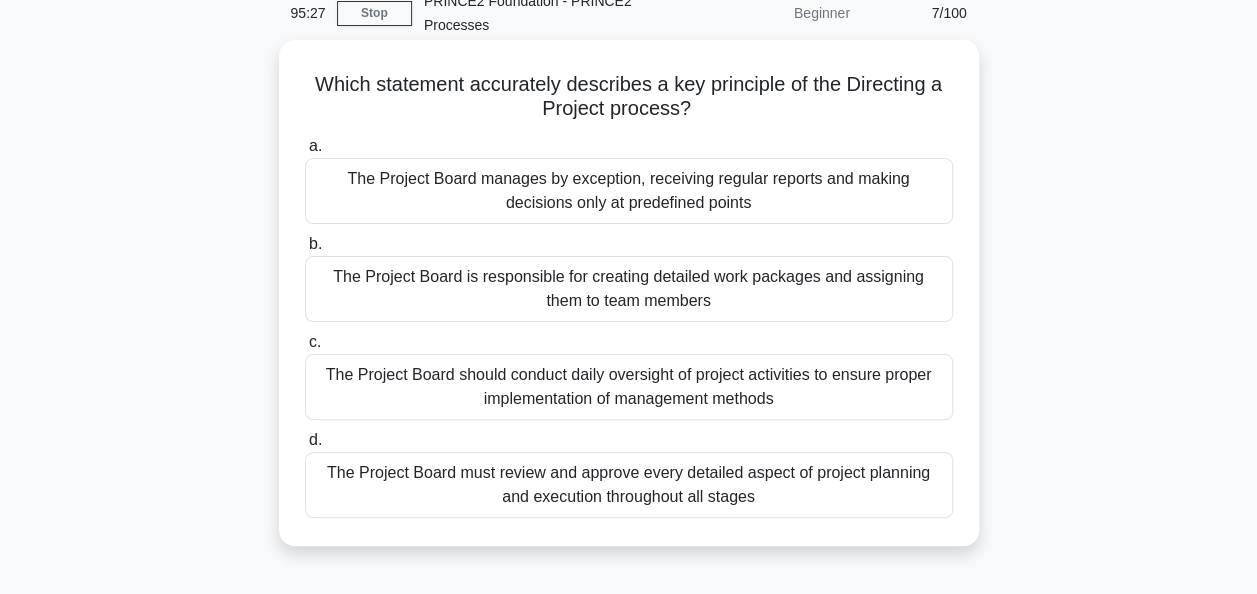 click on "The Project Board manages by exception, receiving regular reports and making decisions only at predefined points" at bounding box center (629, 191) 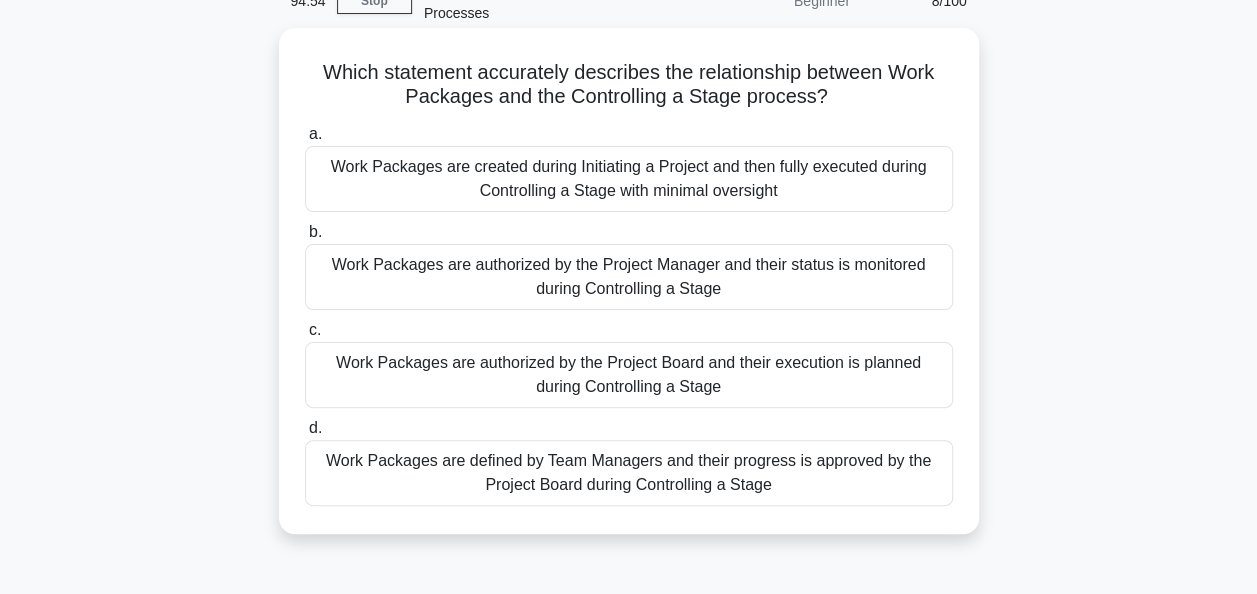 scroll, scrollTop: 108, scrollLeft: 0, axis: vertical 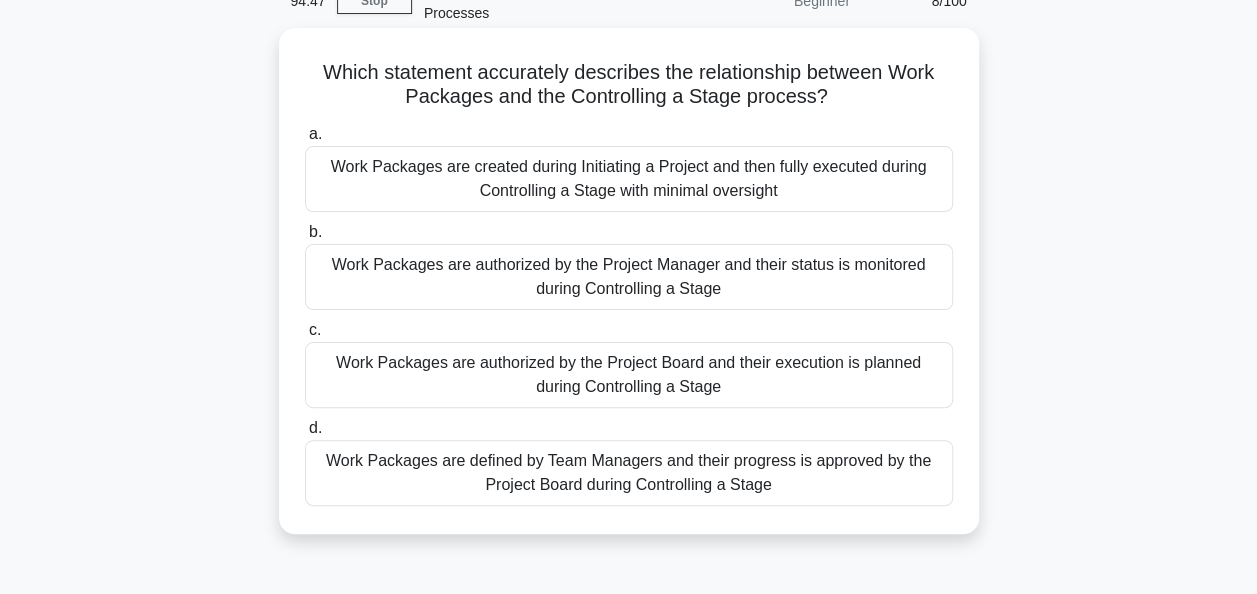 click on "Work Packages are defined by Team Managers and their progress is approved by the Project Board during Controlling a Stage" at bounding box center (629, 473) 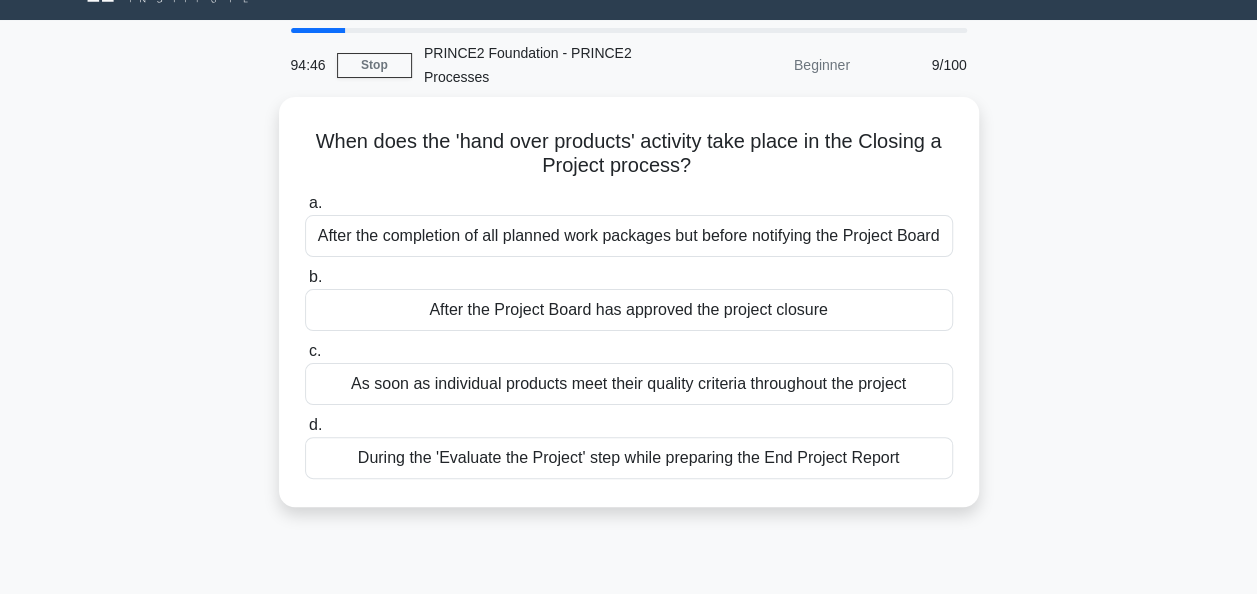 scroll, scrollTop: 0, scrollLeft: 0, axis: both 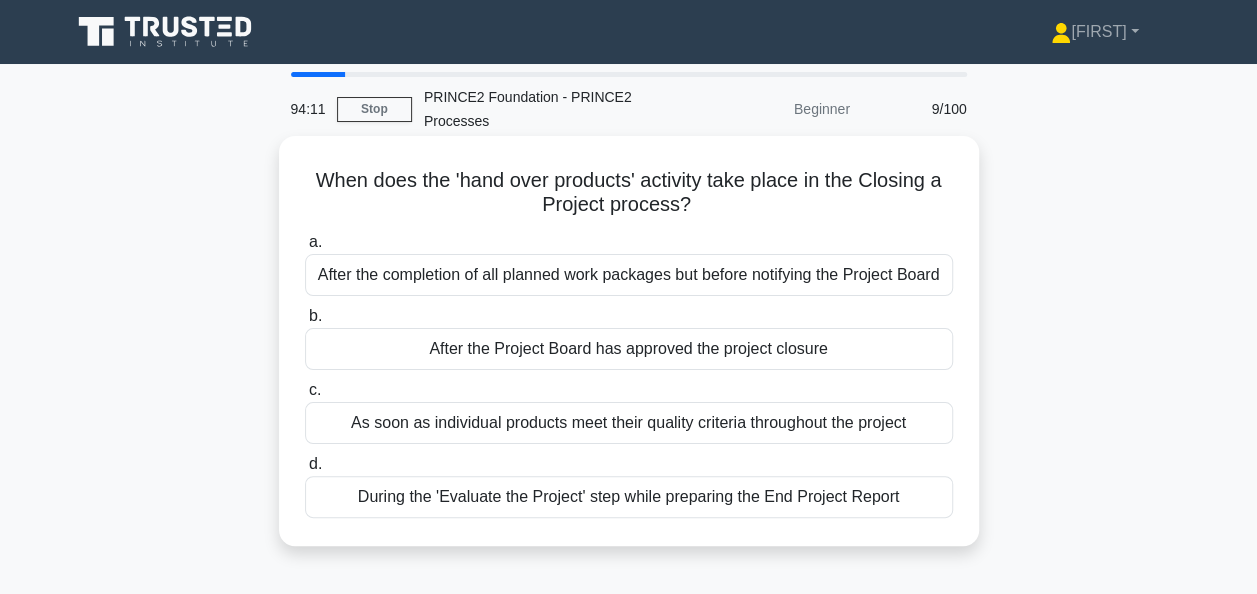 click on "During the 'Evaluate the Project' step while preparing the End Project Report" at bounding box center (629, 497) 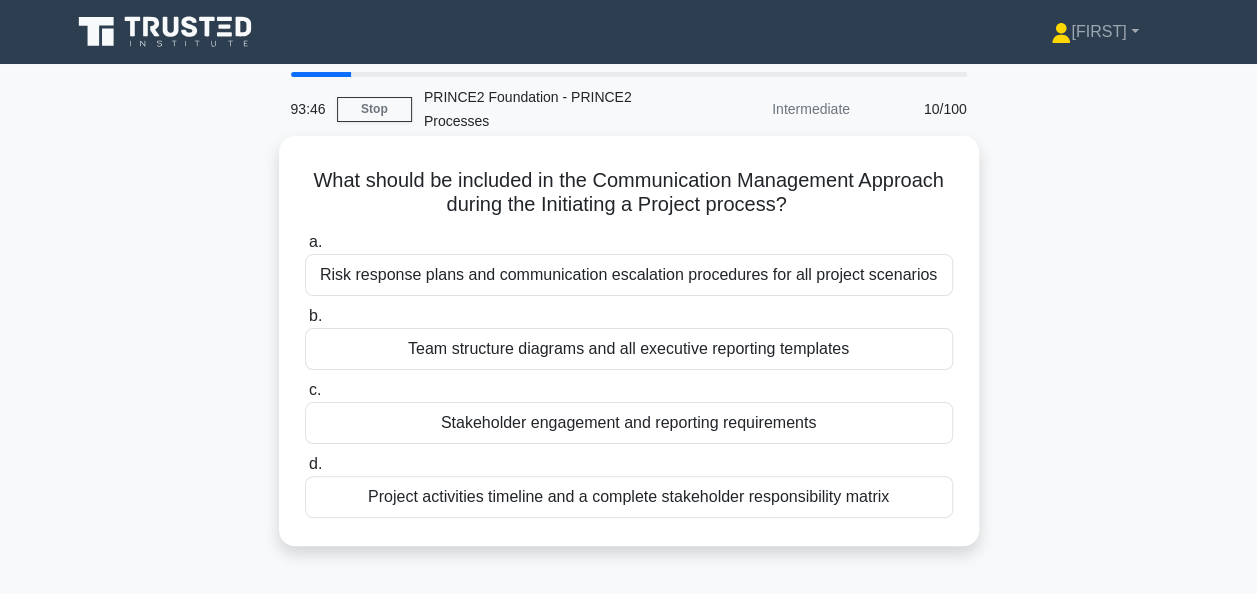 click on "Project activities timeline and a complete stakeholder responsibility matrix" at bounding box center [629, 497] 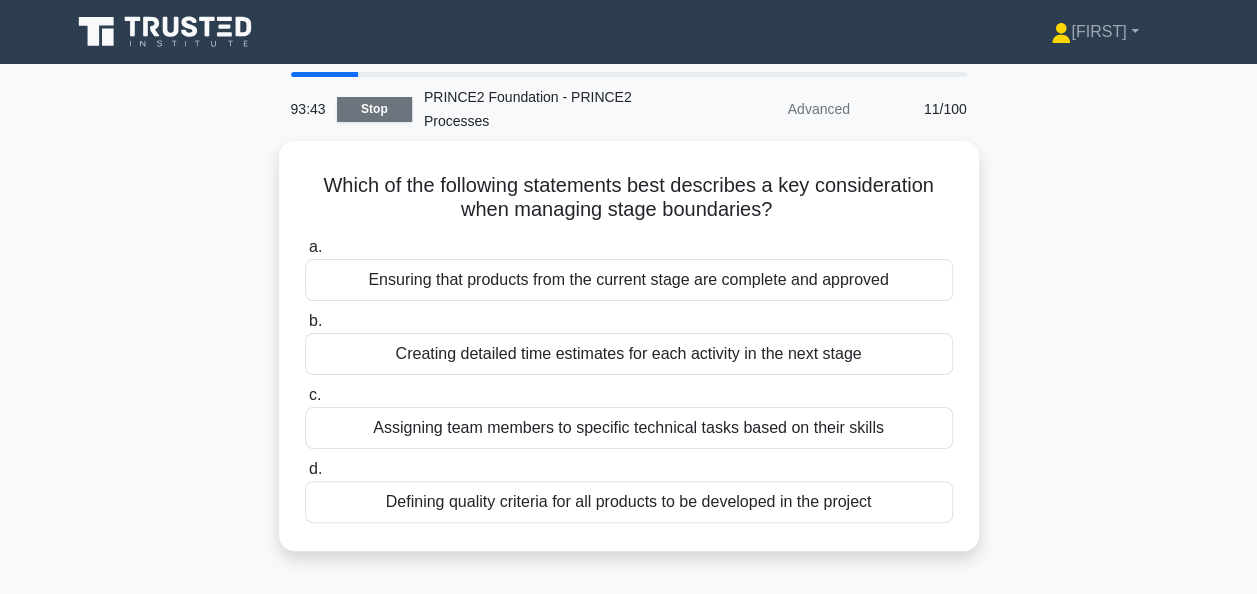 click on "Stop" at bounding box center [374, 109] 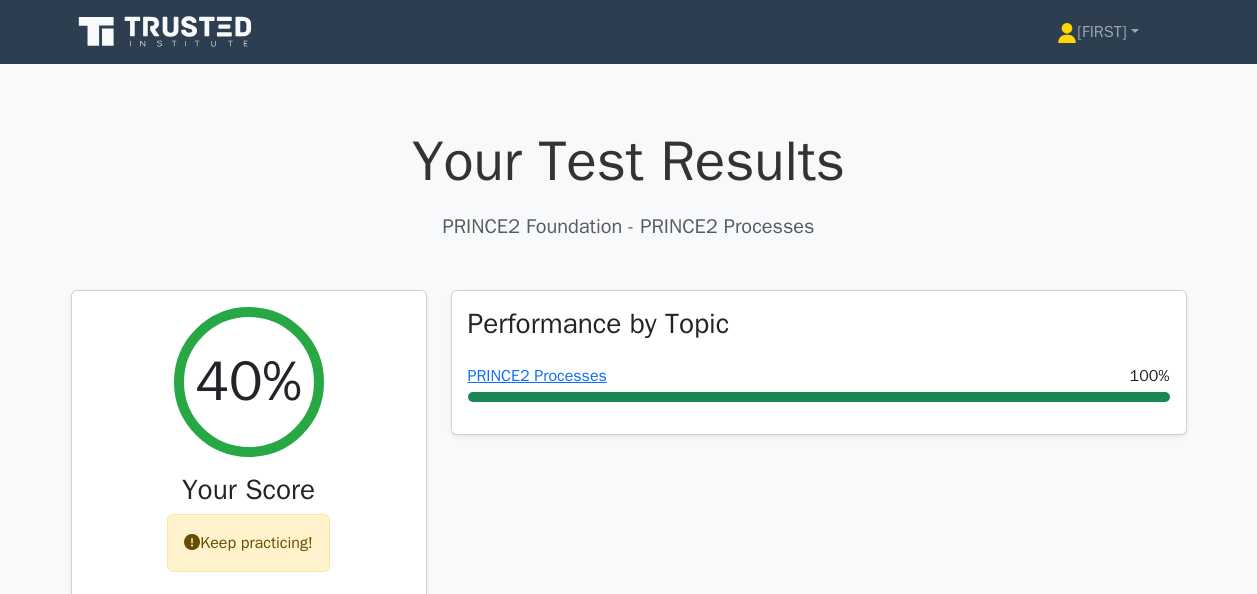 scroll, scrollTop: 0, scrollLeft: 0, axis: both 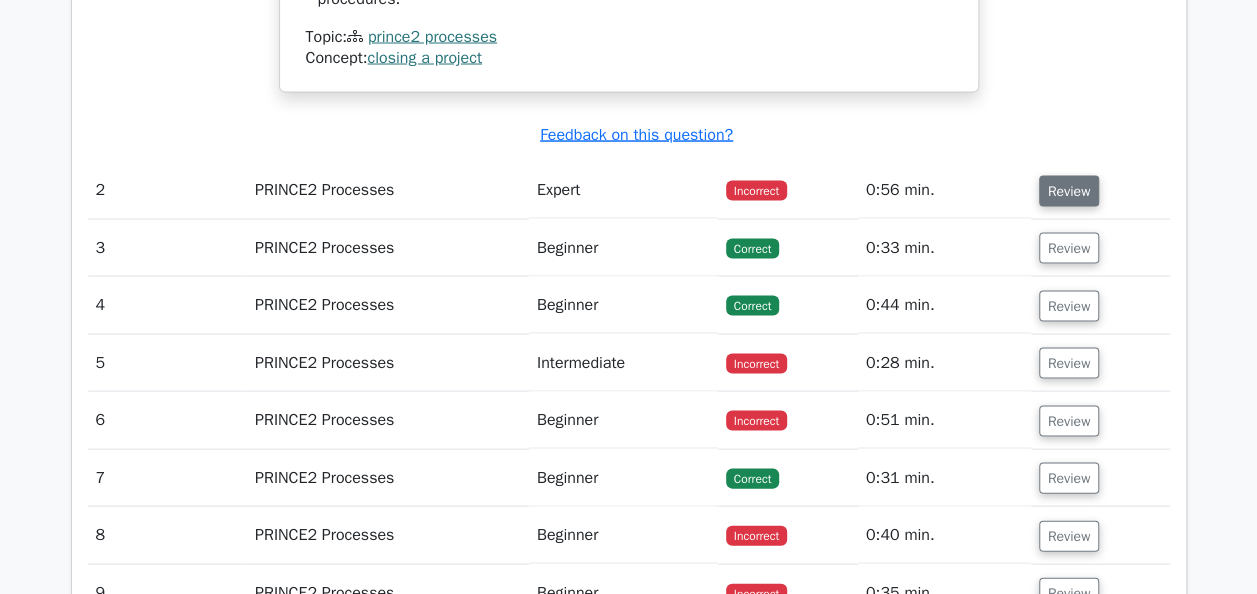 click on "Review" at bounding box center (1069, 190) 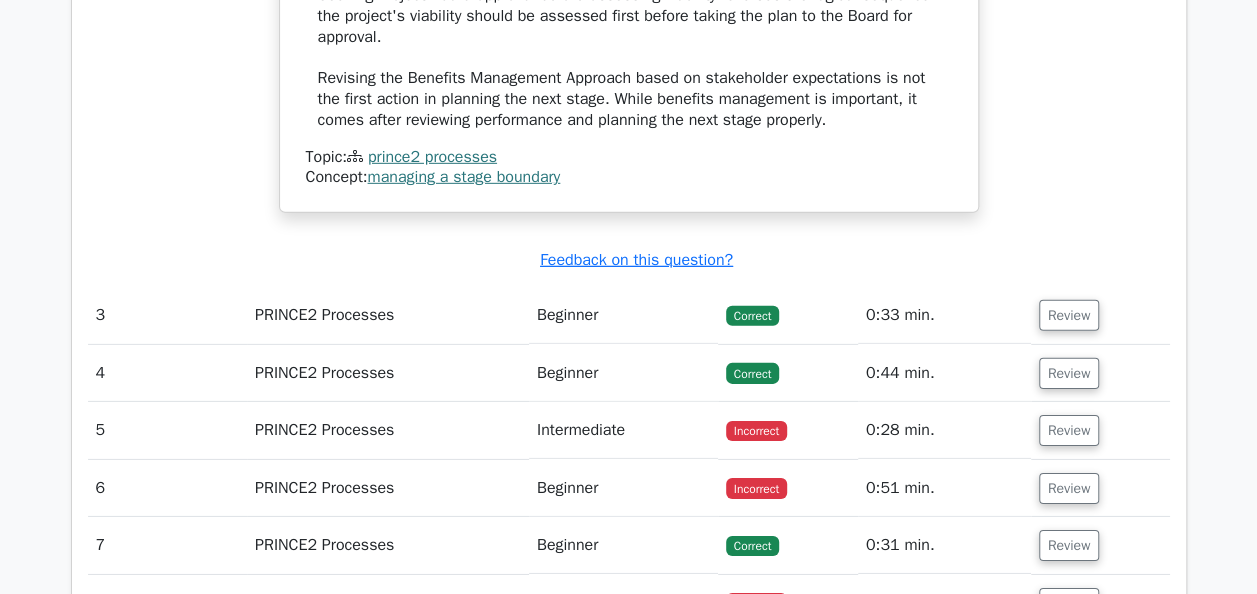 scroll, scrollTop: 2986, scrollLeft: 0, axis: vertical 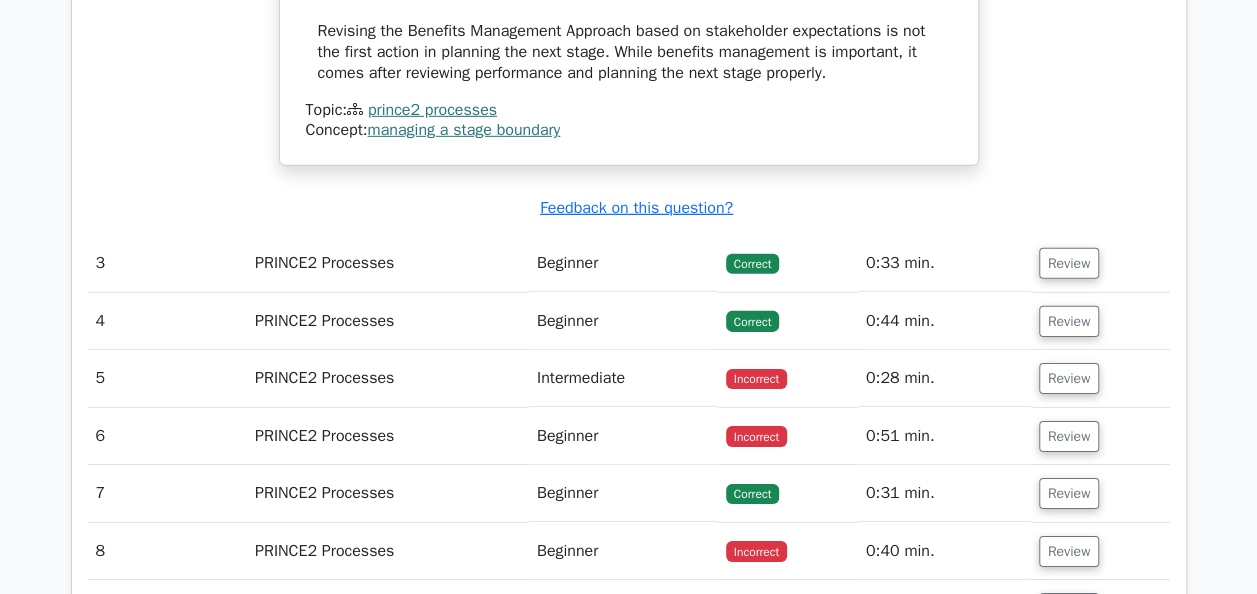 click on "PRINCE2 Processes" at bounding box center (388, 378) 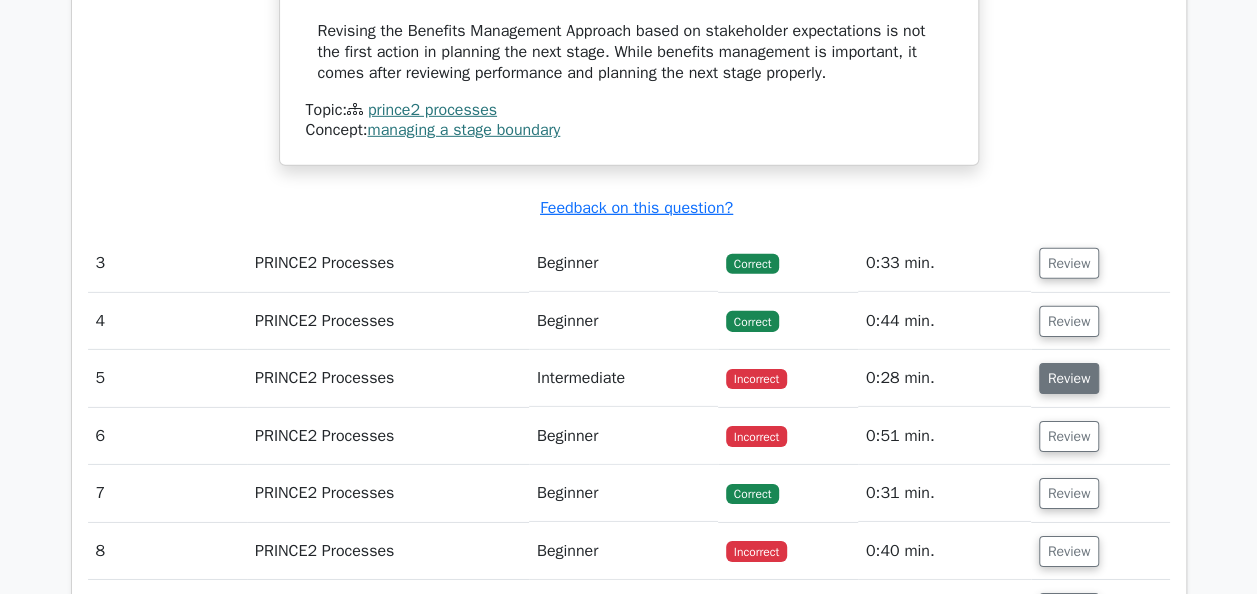 click on "Review" at bounding box center [1069, 378] 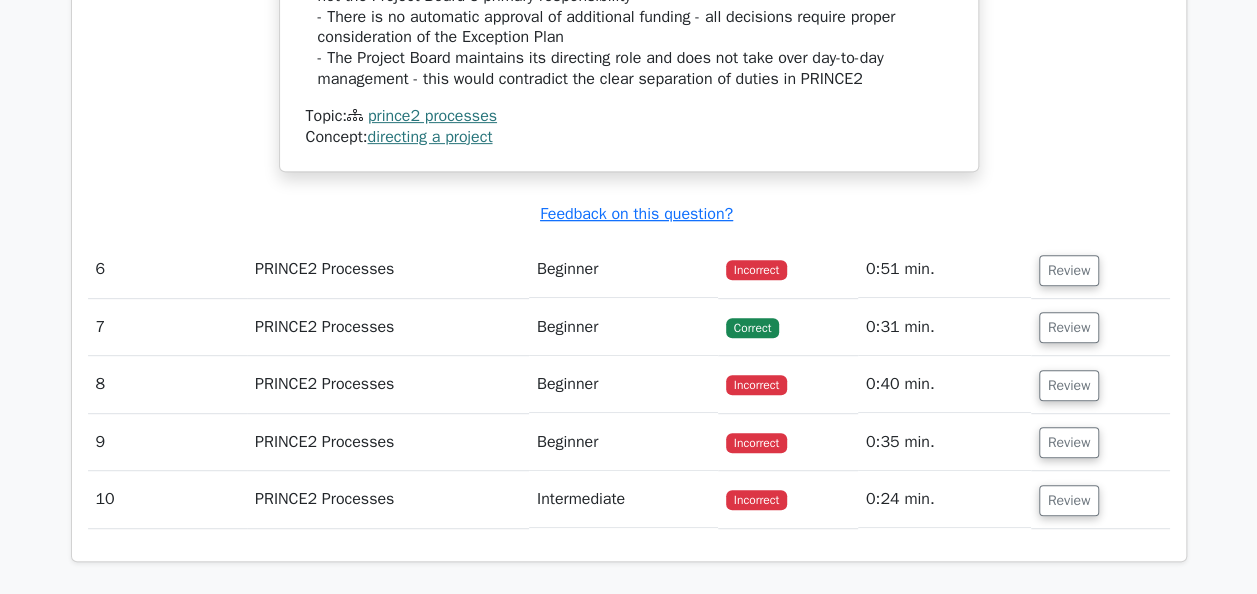 scroll, scrollTop: 4114, scrollLeft: 0, axis: vertical 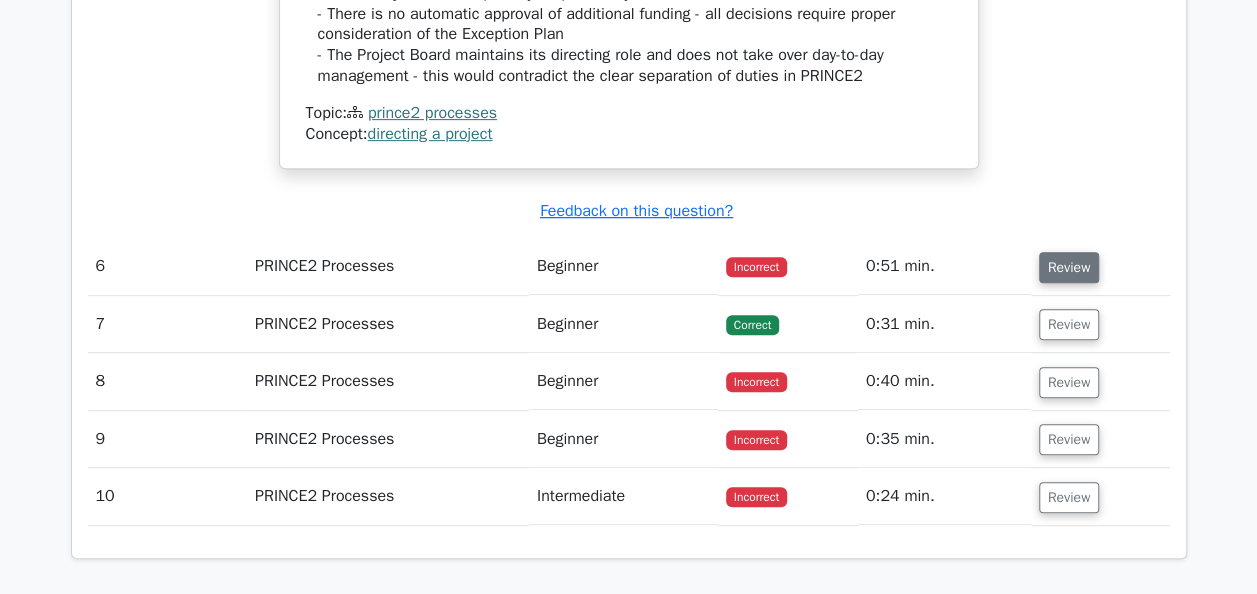 click on "Review" at bounding box center [1069, 267] 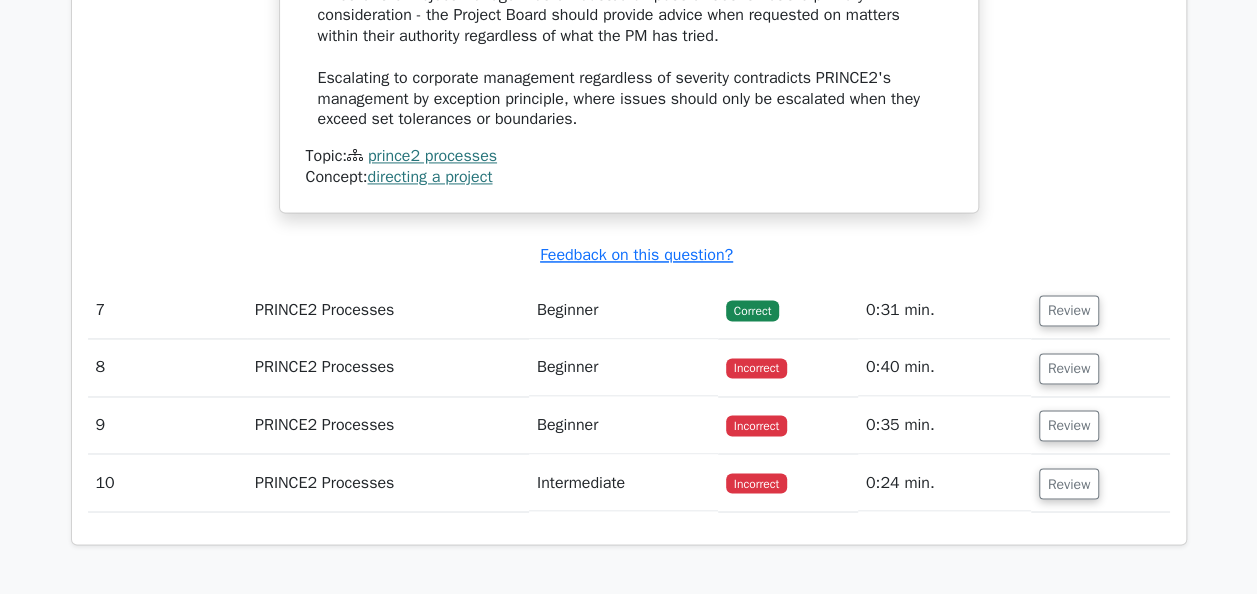 scroll, scrollTop: 5172, scrollLeft: 0, axis: vertical 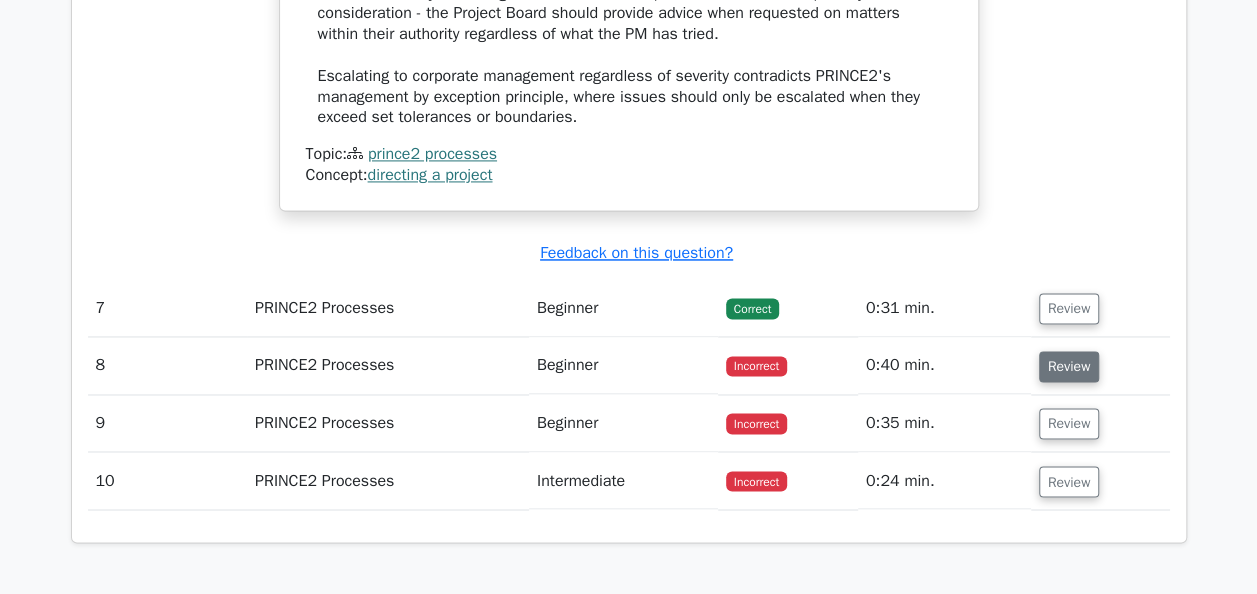 click on "Review" at bounding box center (1069, 366) 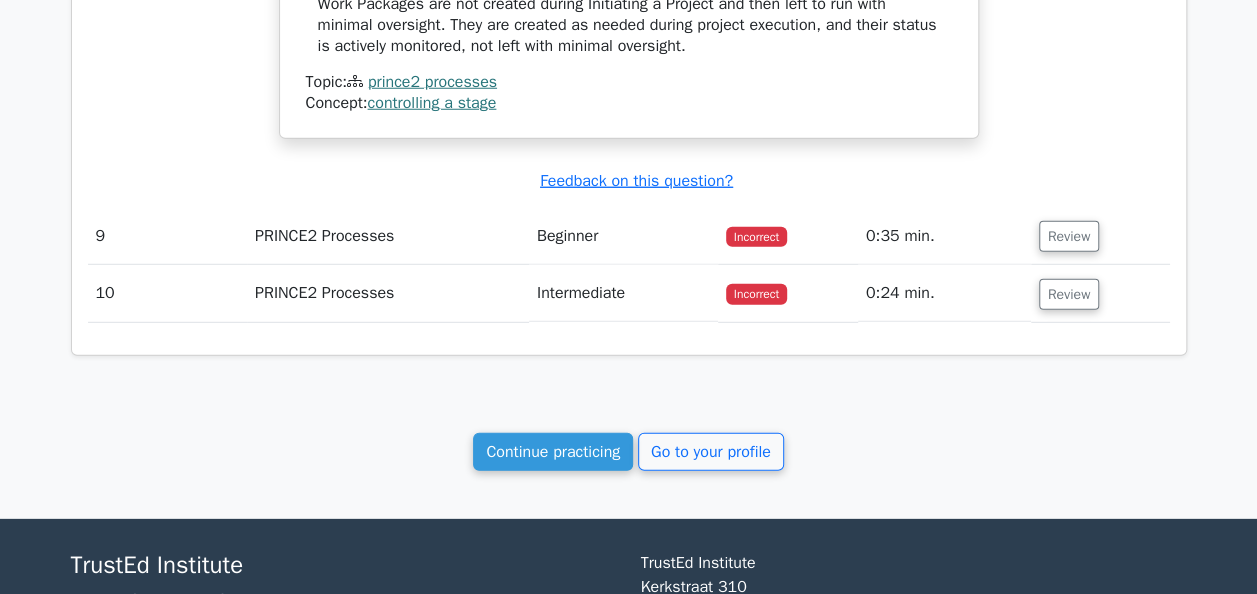 scroll, scrollTop: 6464, scrollLeft: 0, axis: vertical 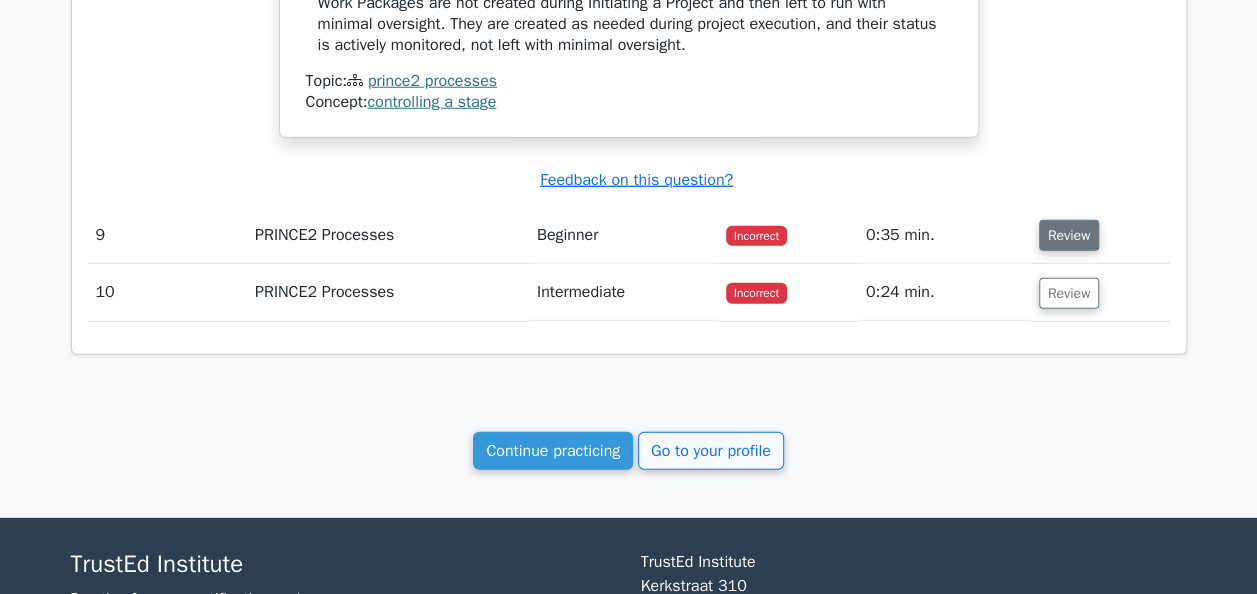 click on "Review" at bounding box center (1069, 235) 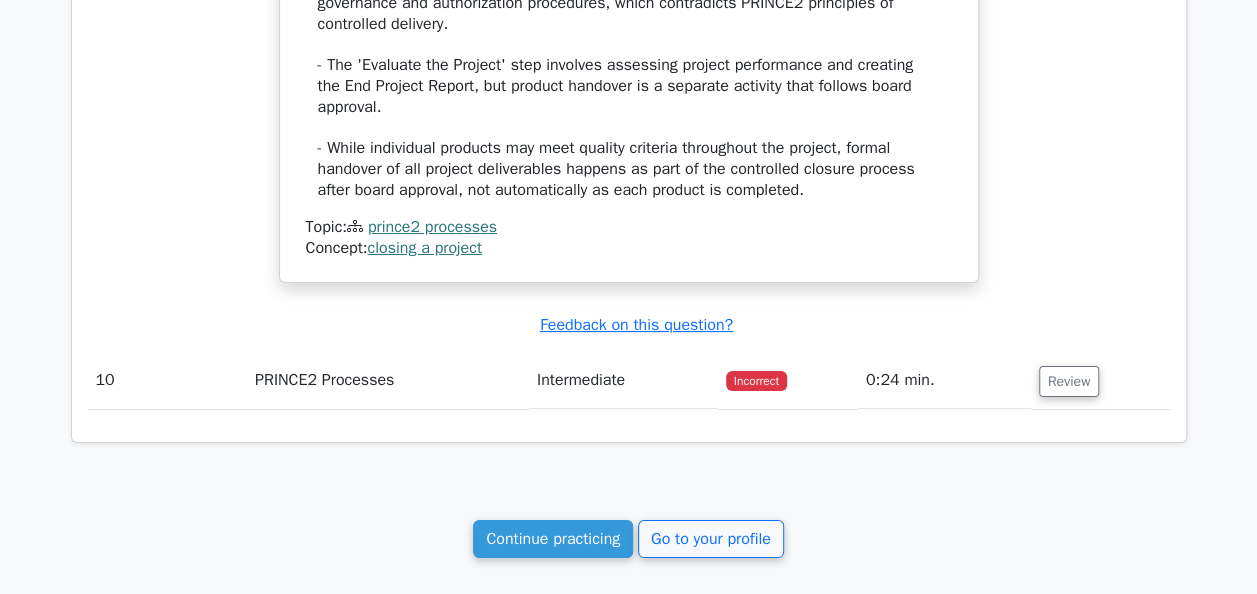 scroll, scrollTop: 7425, scrollLeft: 0, axis: vertical 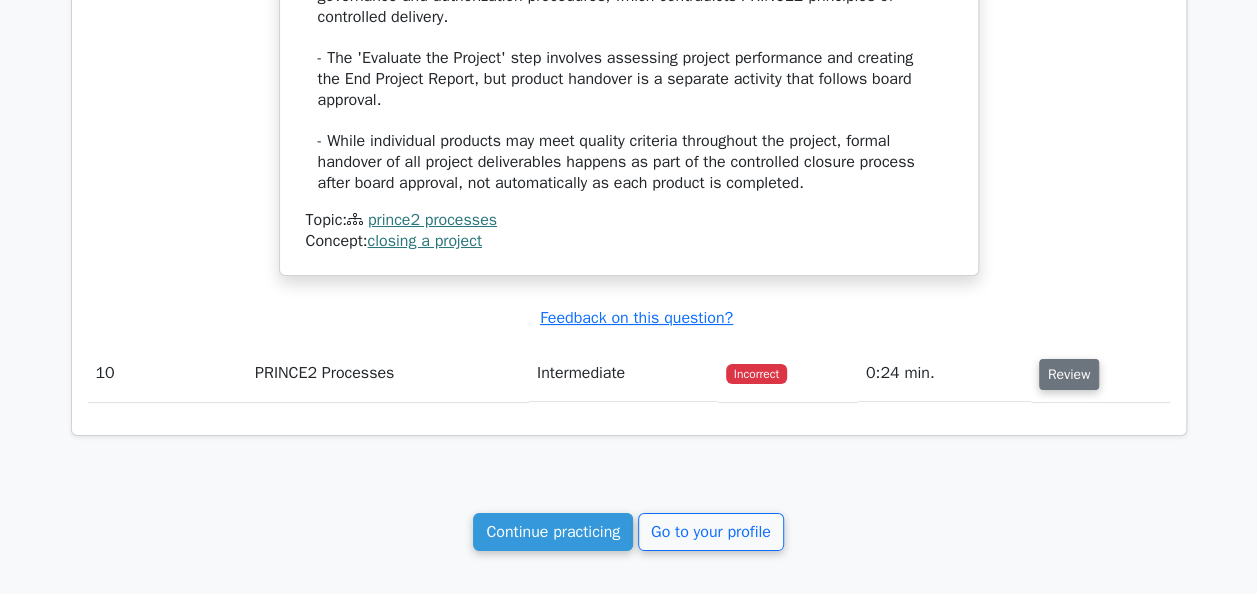 click on "Review" at bounding box center [1069, 374] 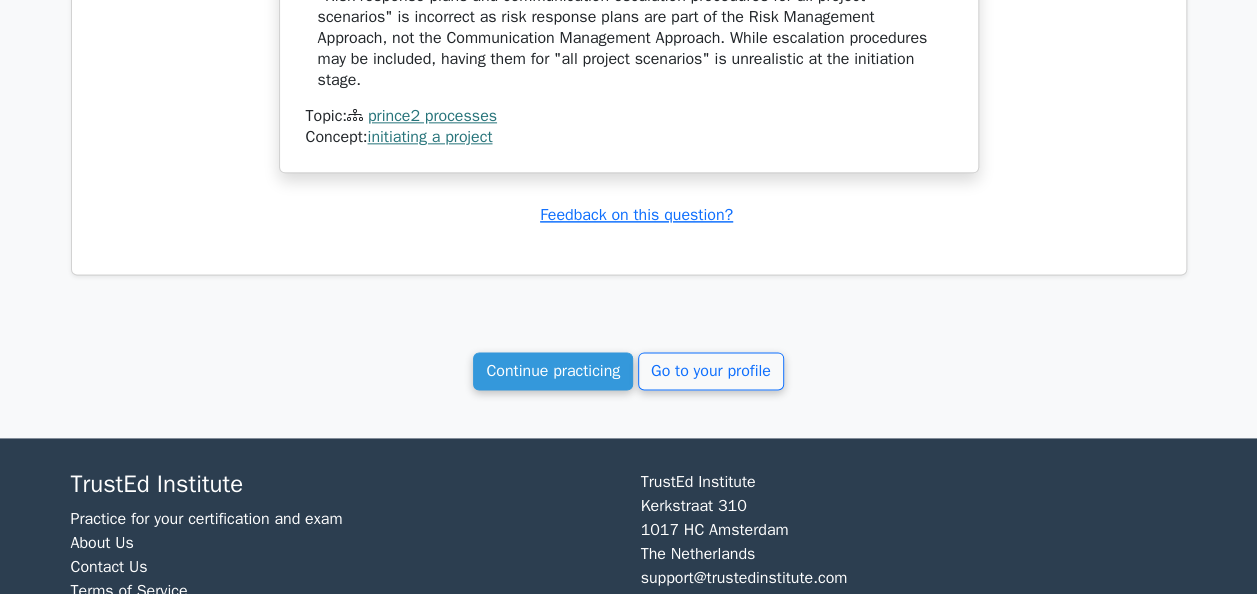 scroll, scrollTop: 8713, scrollLeft: 0, axis: vertical 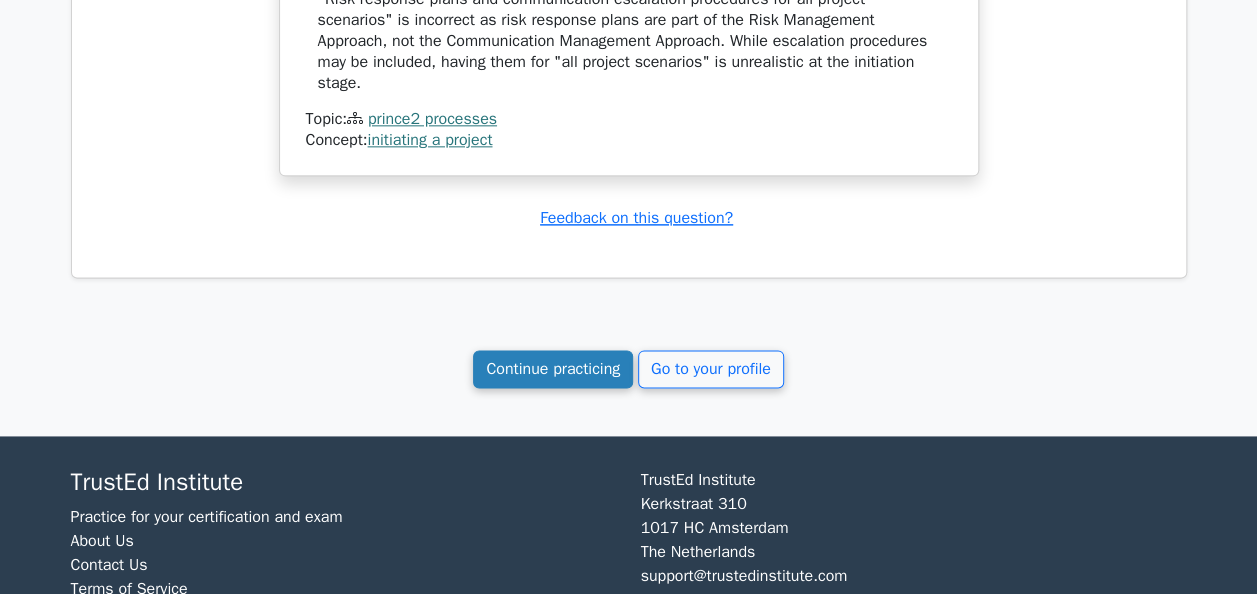 click on "Continue practicing" at bounding box center [553, 369] 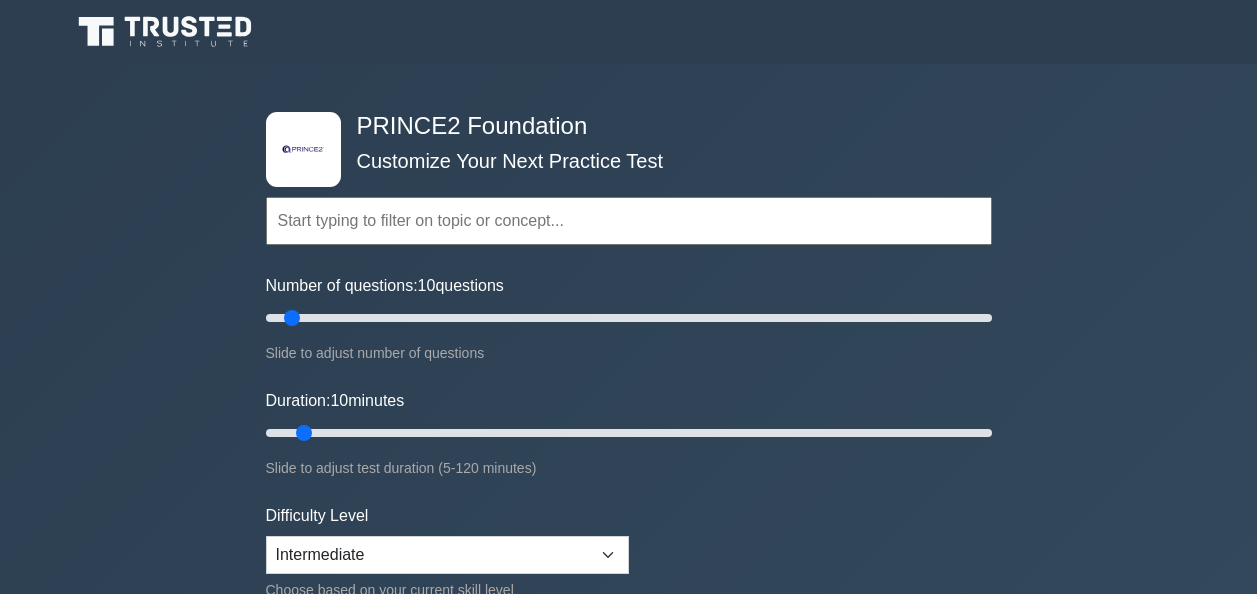 scroll, scrollTop: 0, scrollLeft: 0, axis: both 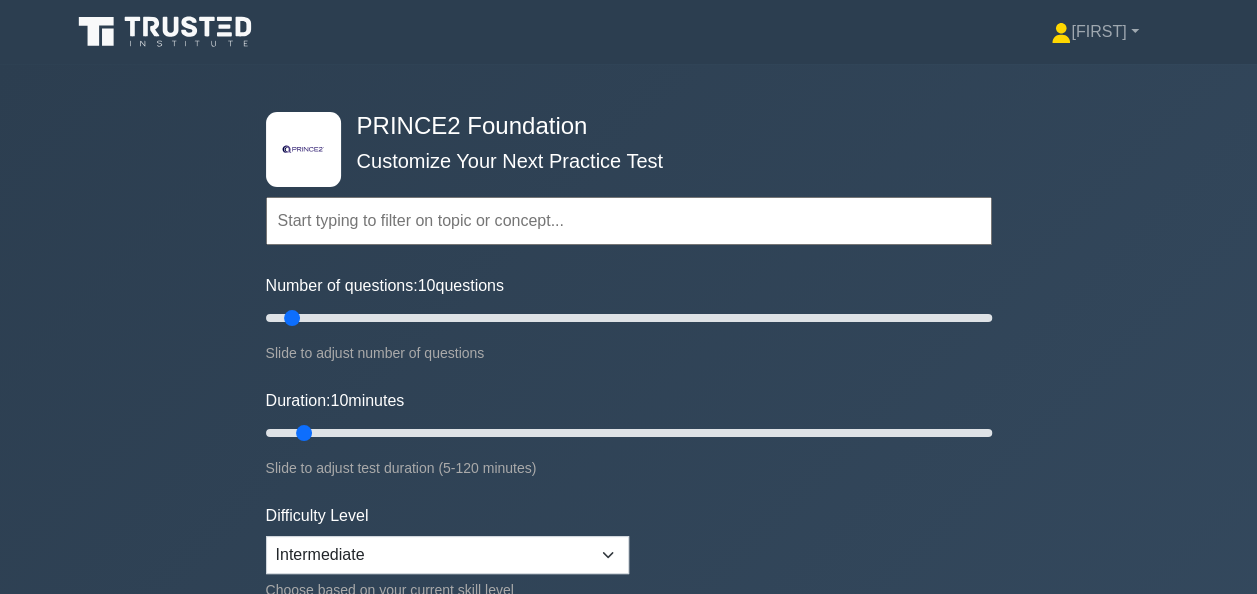 click at bounding box center [629, 221] 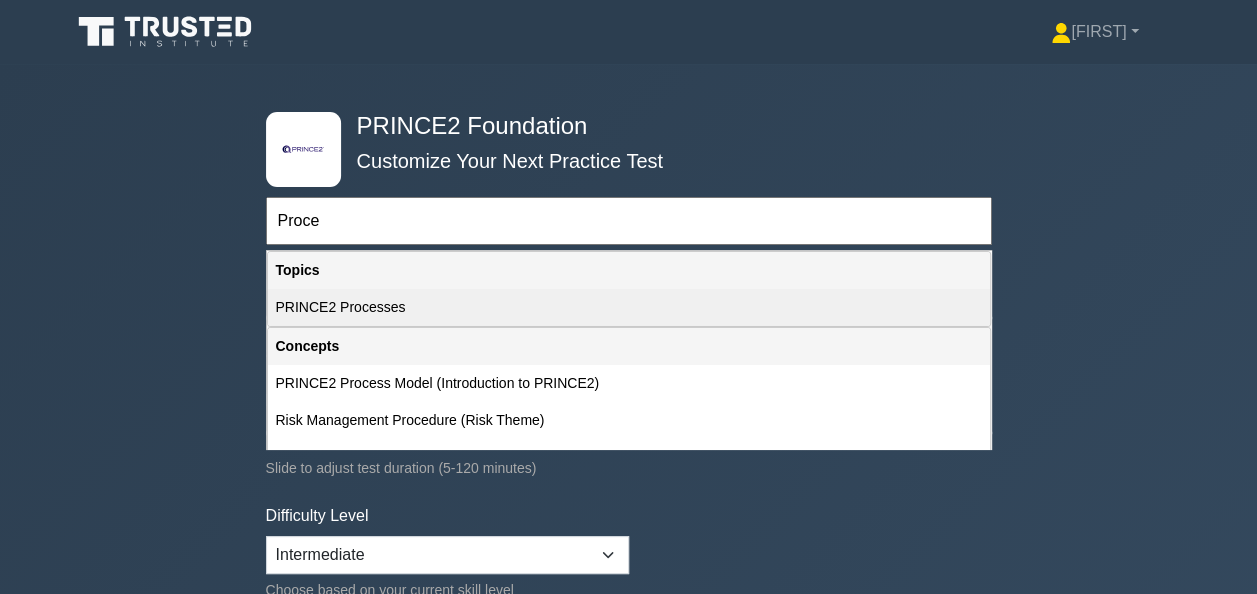 click on "PRINCE2 Processes" at bounding box center [629, 307] 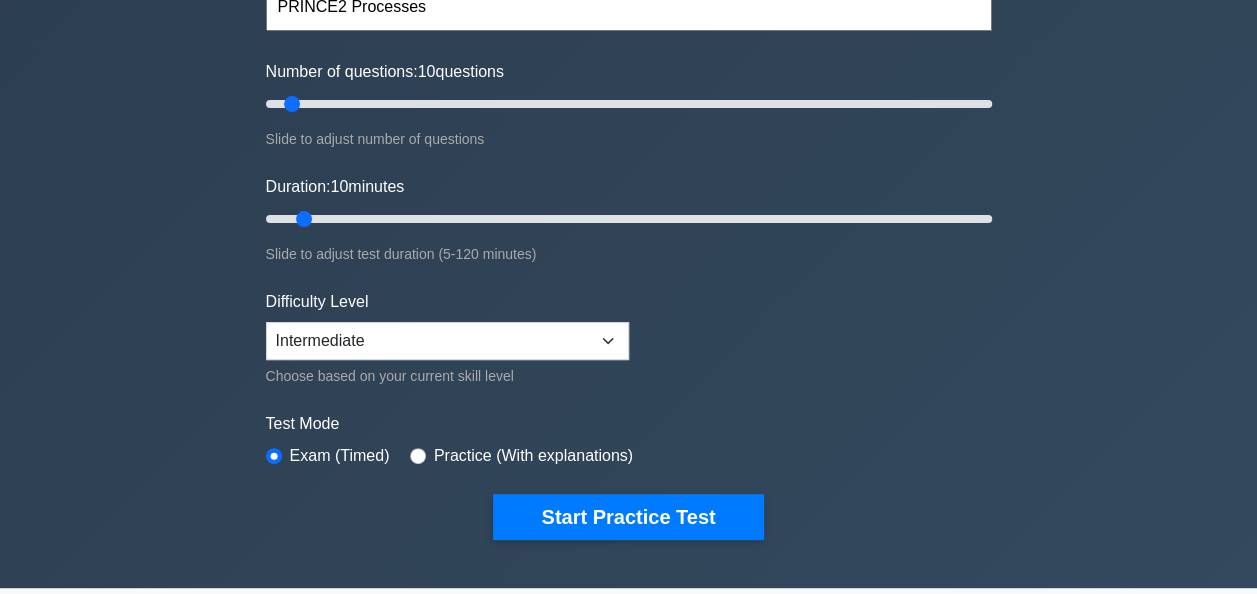 scroll, scrollTop: 218, scrollLeft: 0, axis: vertical 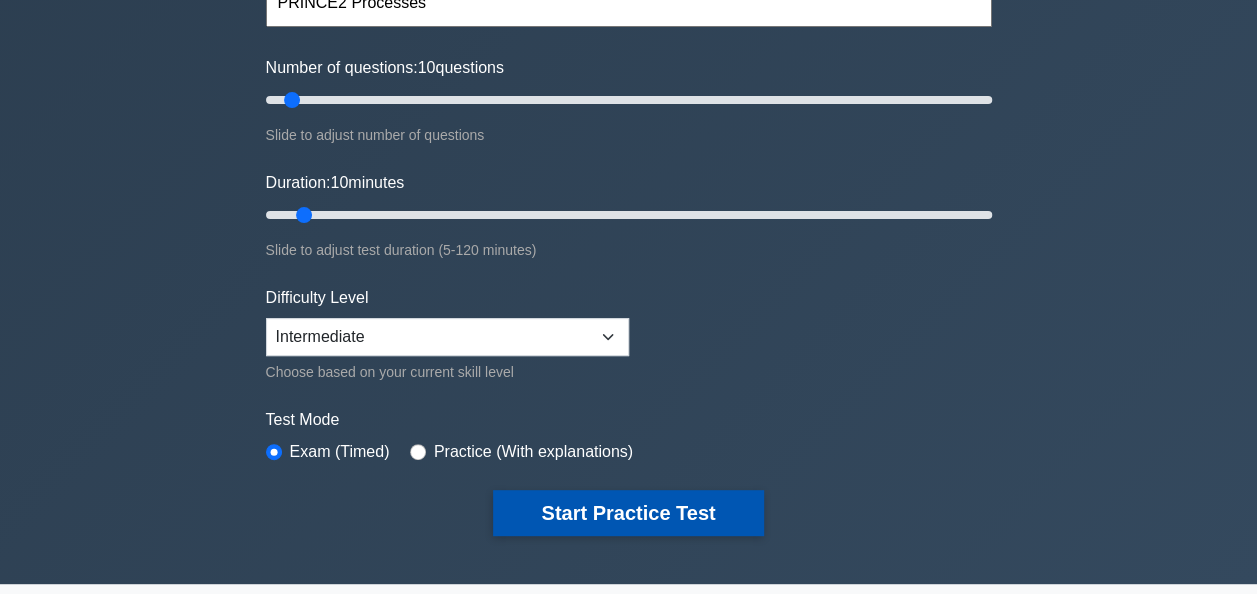 click on "Start Practice Test" at bounding box center (628, 513) 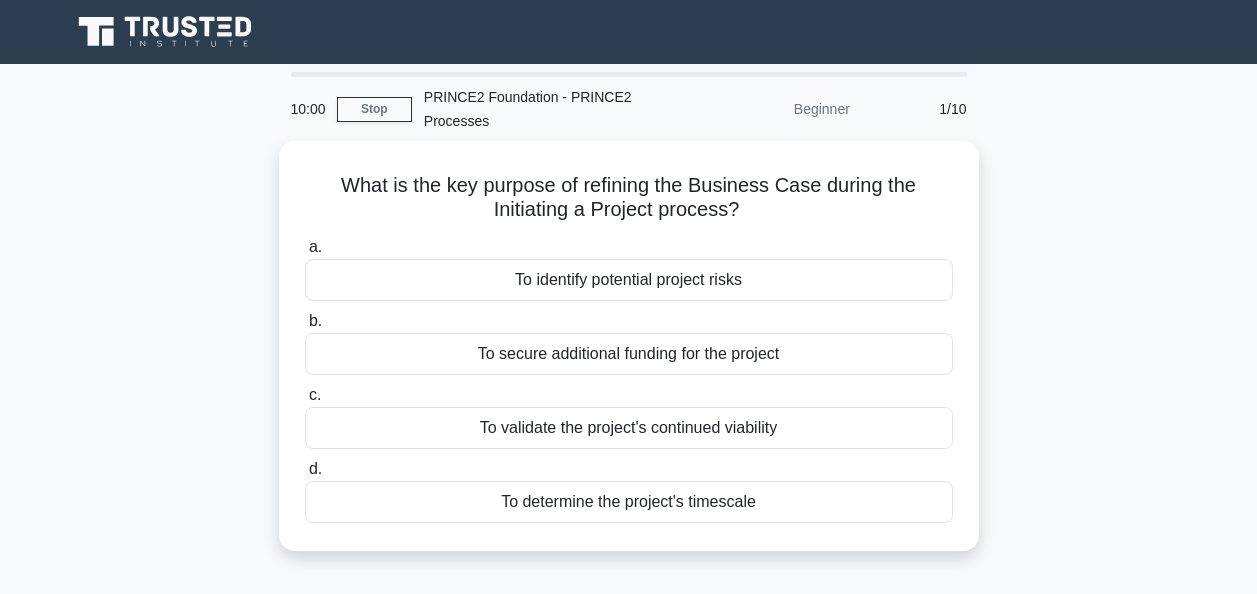 scroll, scrollTop: 0, scrollLeft: 0, axis: both 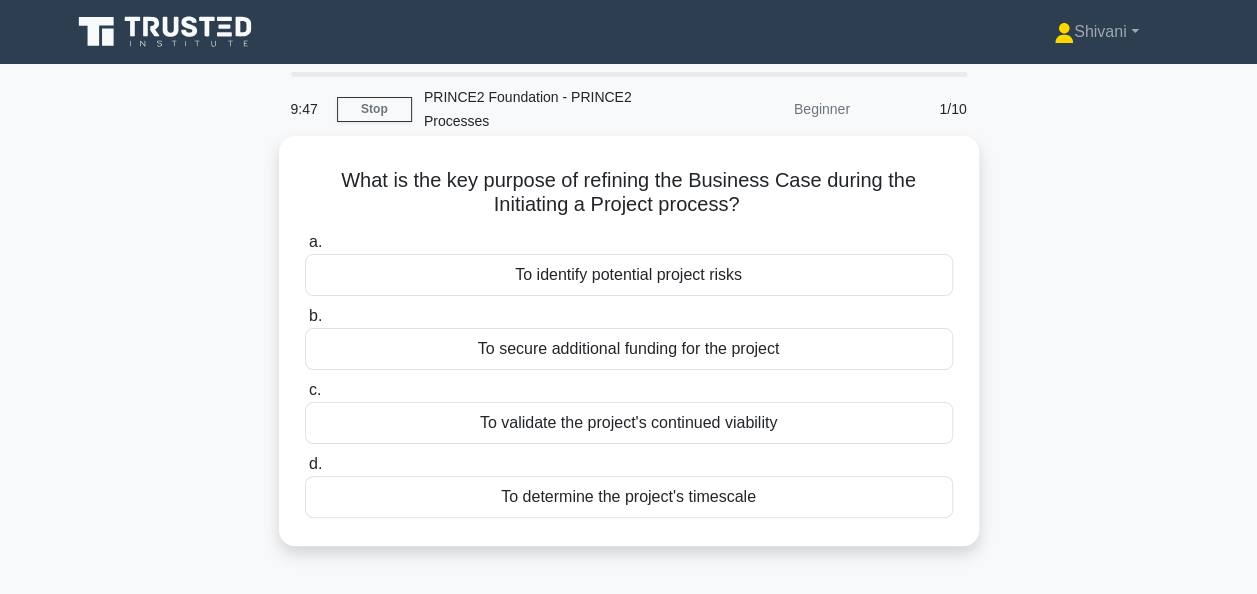 click on "To validate the project's continued viability" at bounding box center [629, 423] 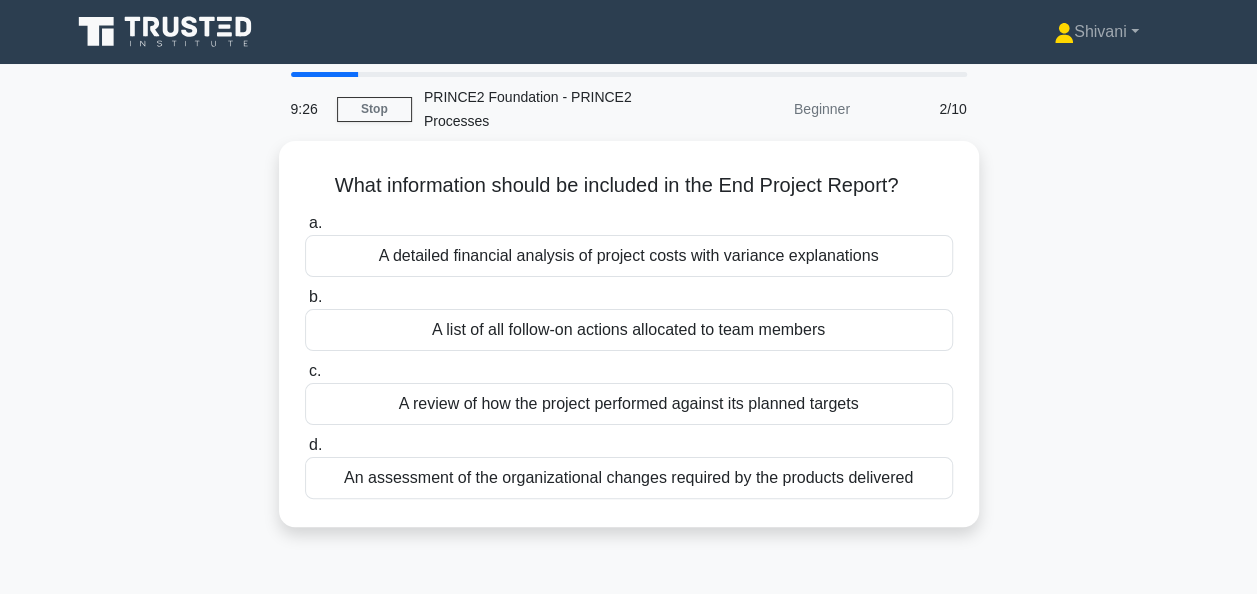 click on "An assessment of the organizational changes required by the products delivered" at bounding box center (629, 478) 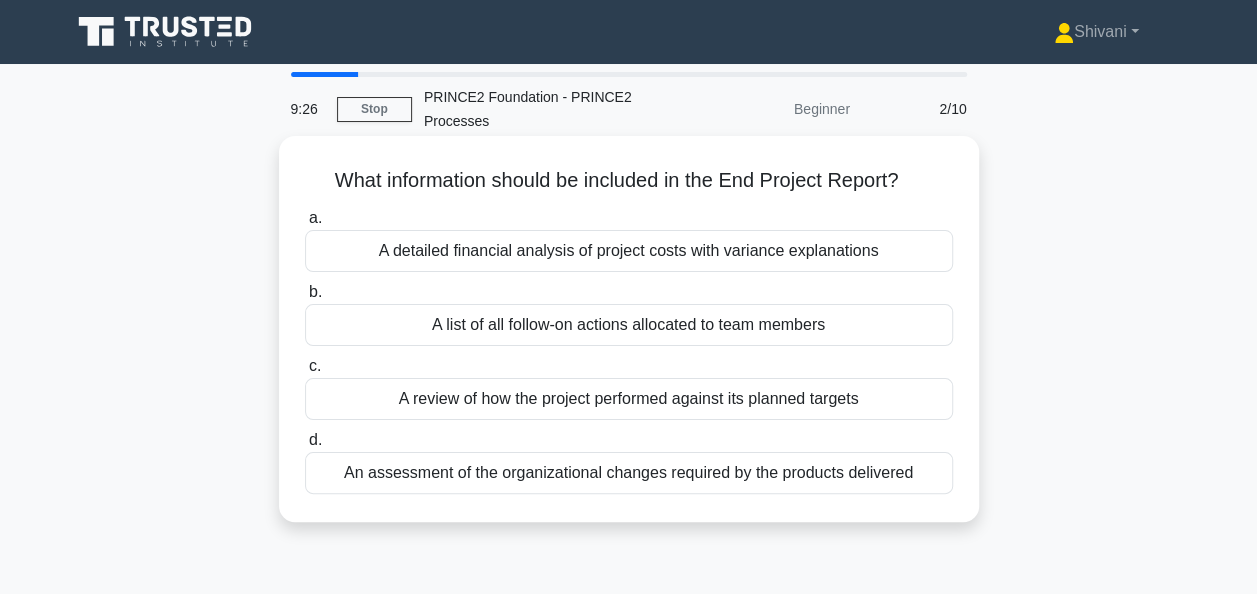 click on "d.
An assessment of the organizational changes required by the products delivered" at bounding box center [305, 440] 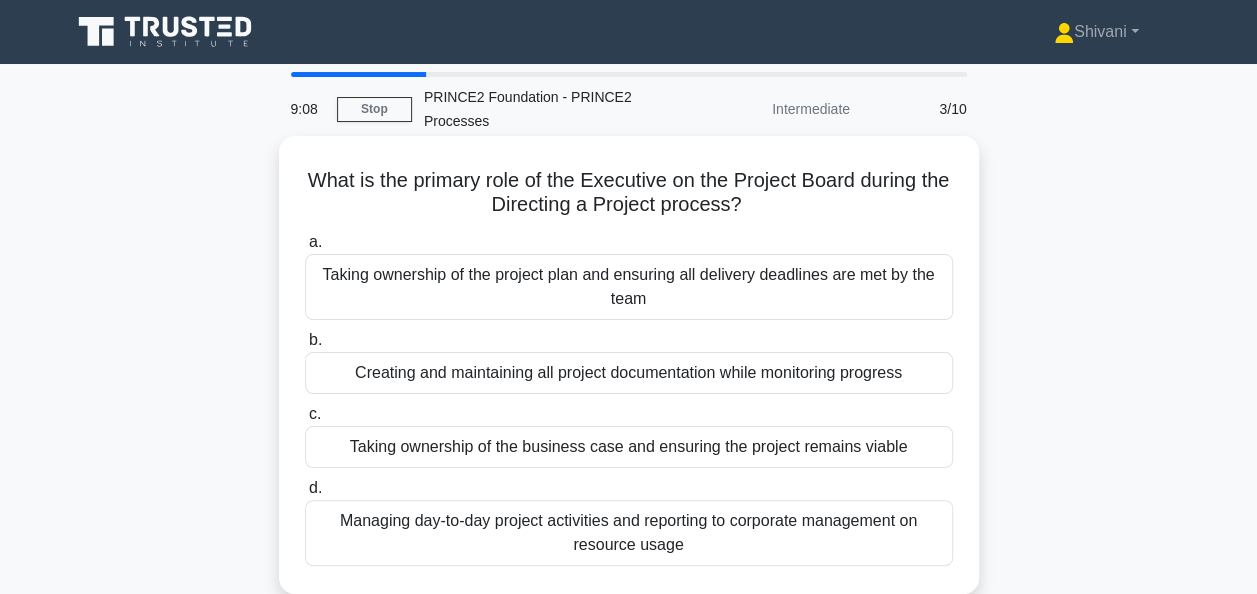click on "Taking ownership of the business case and ensuring the project remains viable" at bounding box center [629, 447] 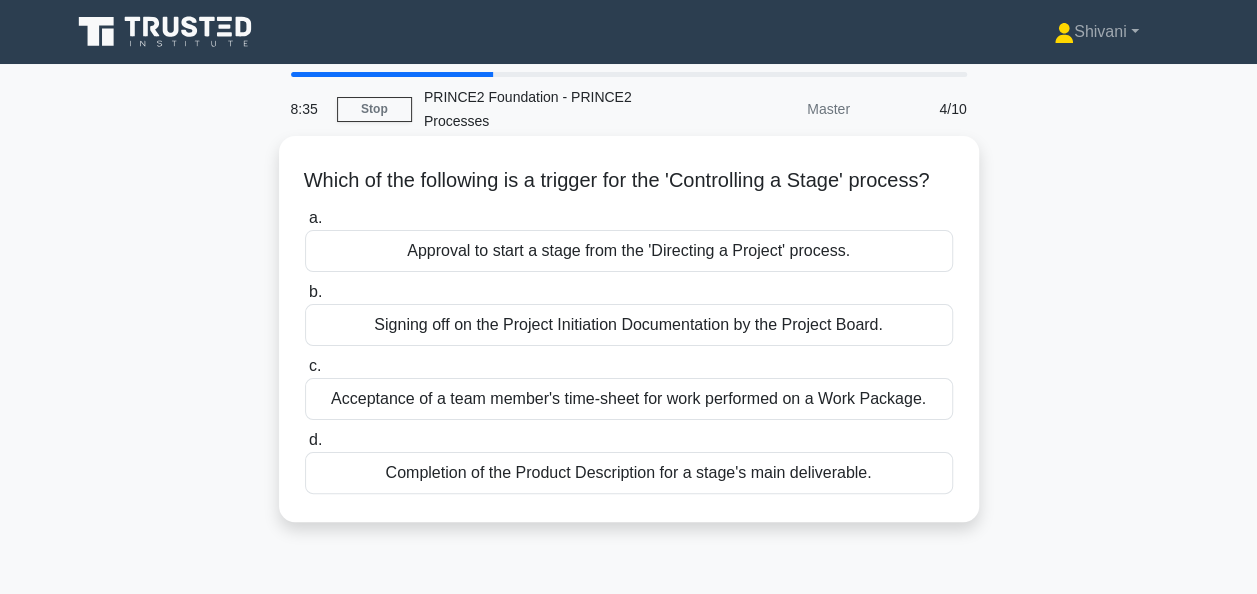click on "Approval to start a stage from the 'Directing a Project' process." at bounding box center (629, 251) 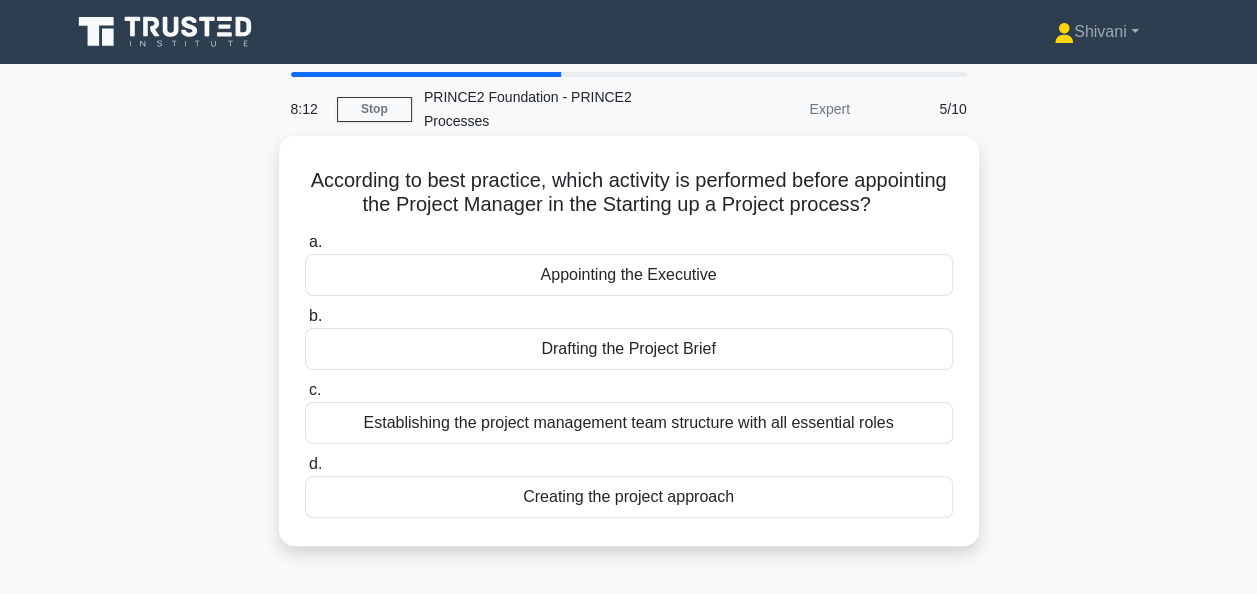 click on "Drafting the Project Brief" at bounding box center (629, 349) 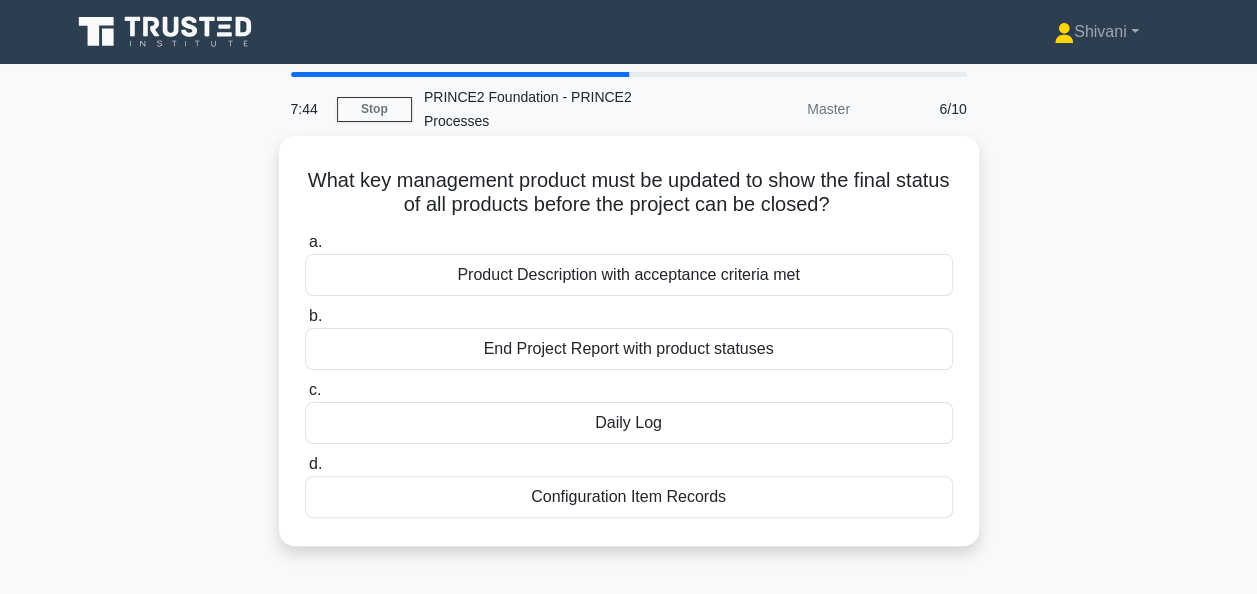 click on "End Project Report with product statuses" at bounding box center (629, 349) 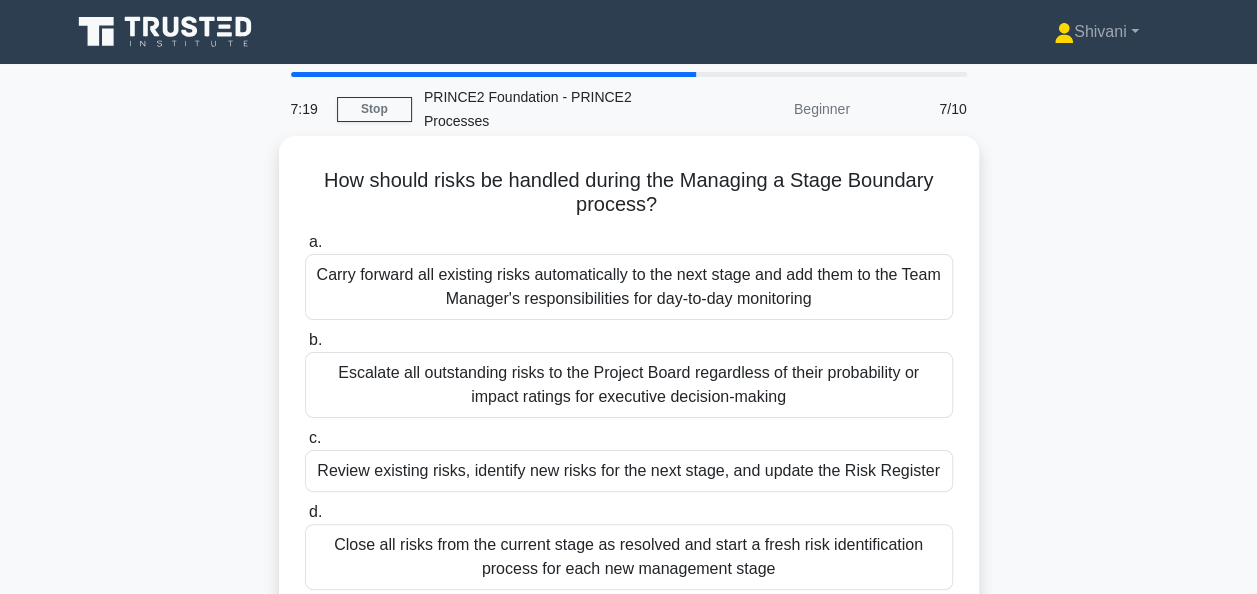 click on "Review existing risks, identify new risks for the next stage, and update the Risk Register" at bounding box center [629, 471] 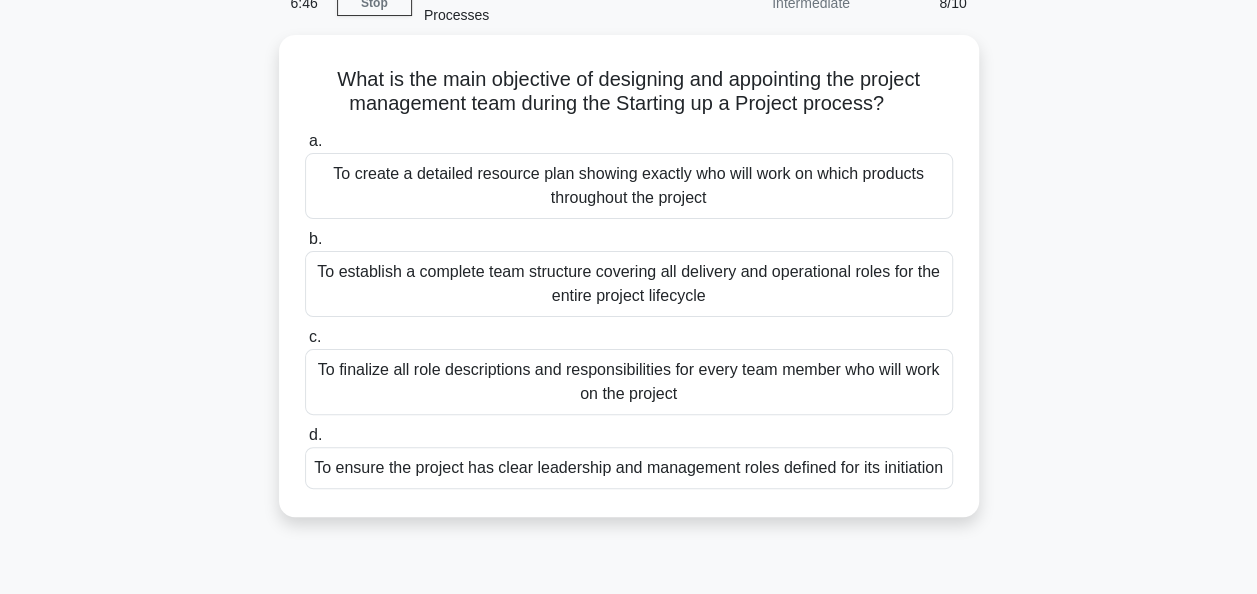 scroll, scrollTop: 107, scrollLeft: 0, axis: vertical 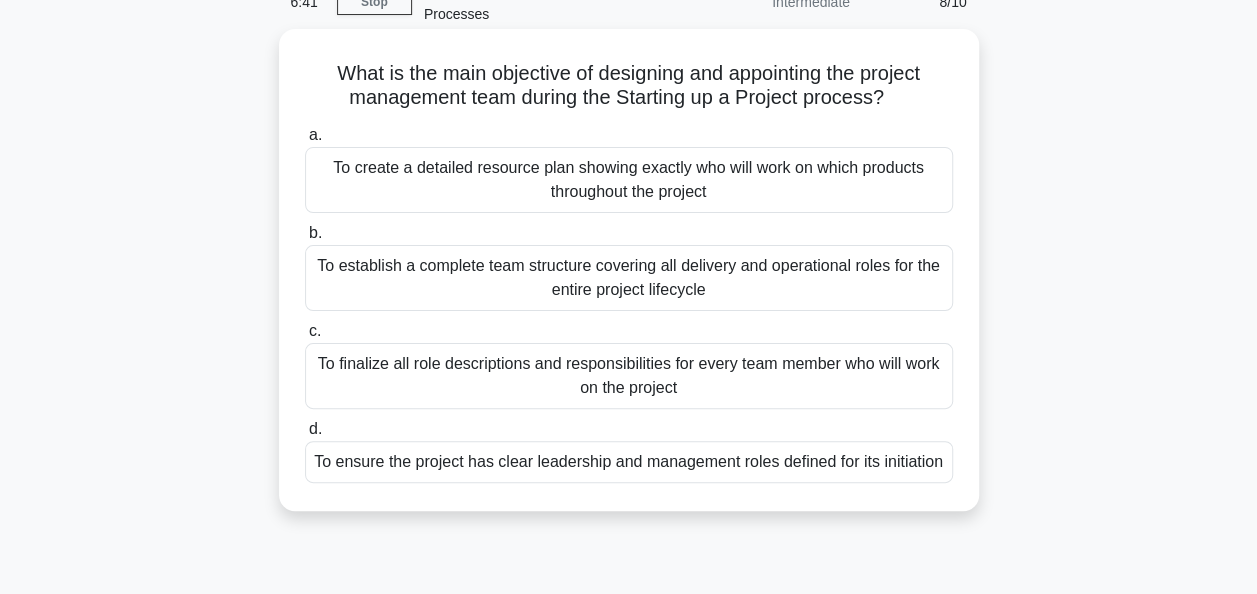 click on "To ensure the project has clear leadership and management roles defined for its initiation" at bounding box center (629, 462) 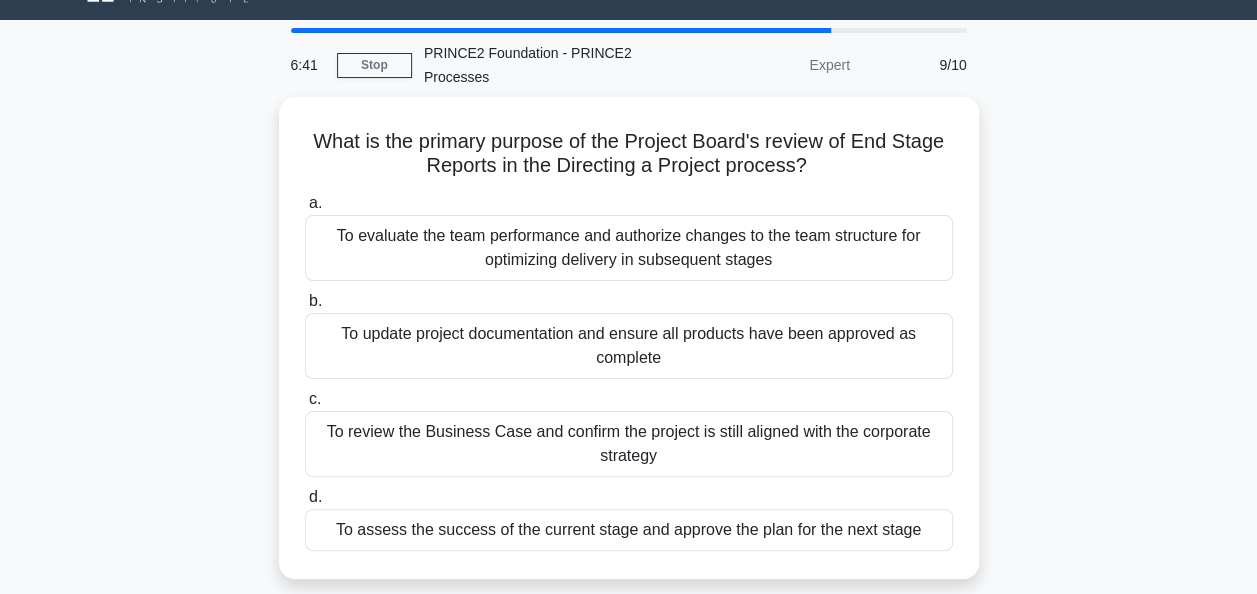 scroll, scrollTop: 0, scrollLeft: 0, axis: both 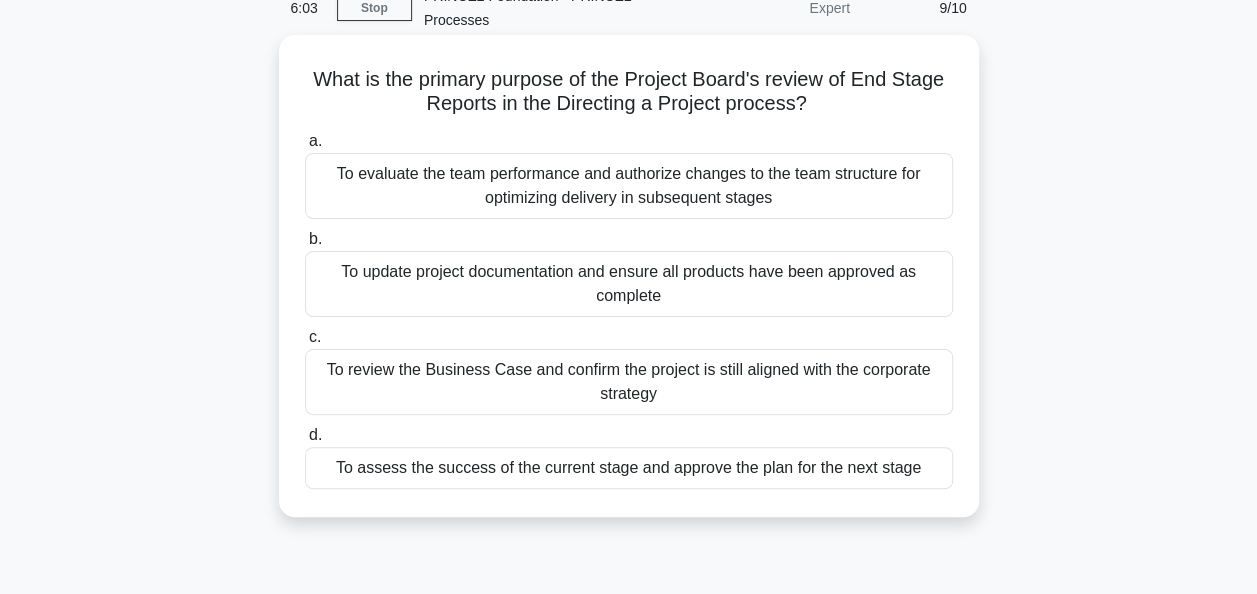 click on "To assess the success of the current stage and approve the plan for the next stage" at bounding box center [629, 468] 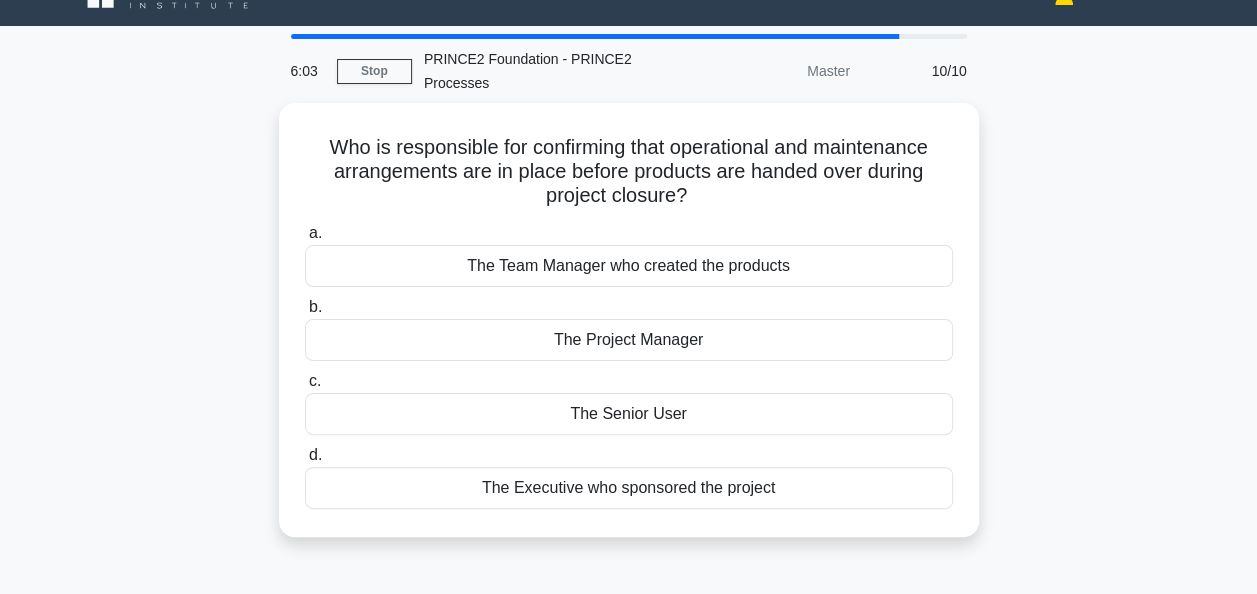 scroll, scrollTop: 0, scrollLeft: 0, axis: both 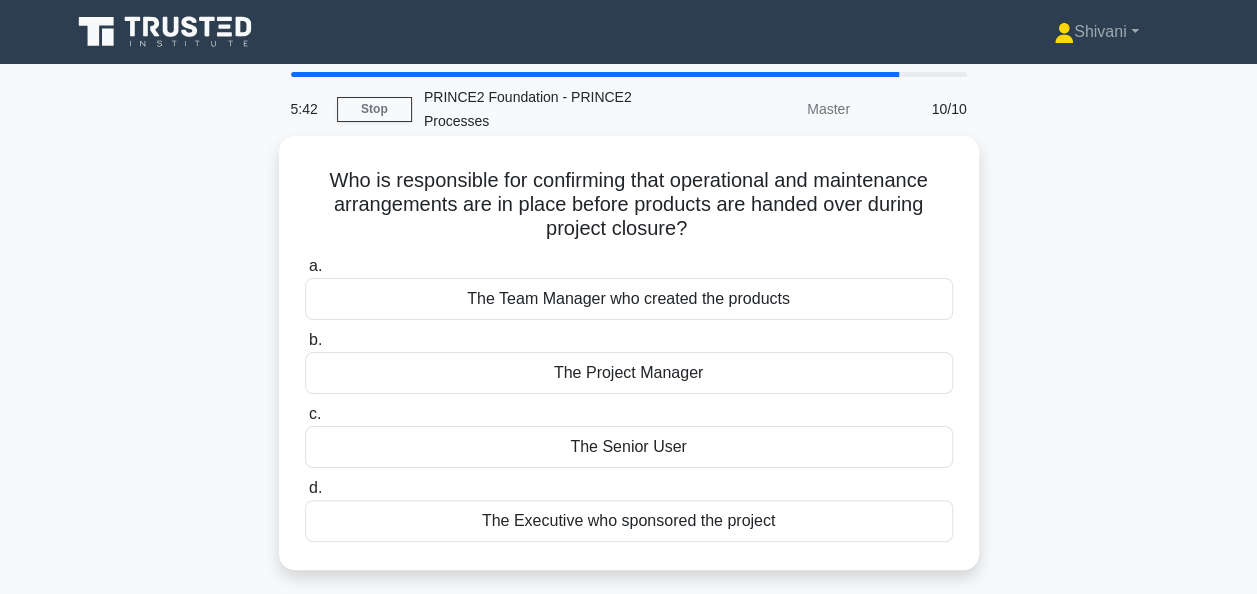 click on "The Project Manager" at bounding box center [629, 373] 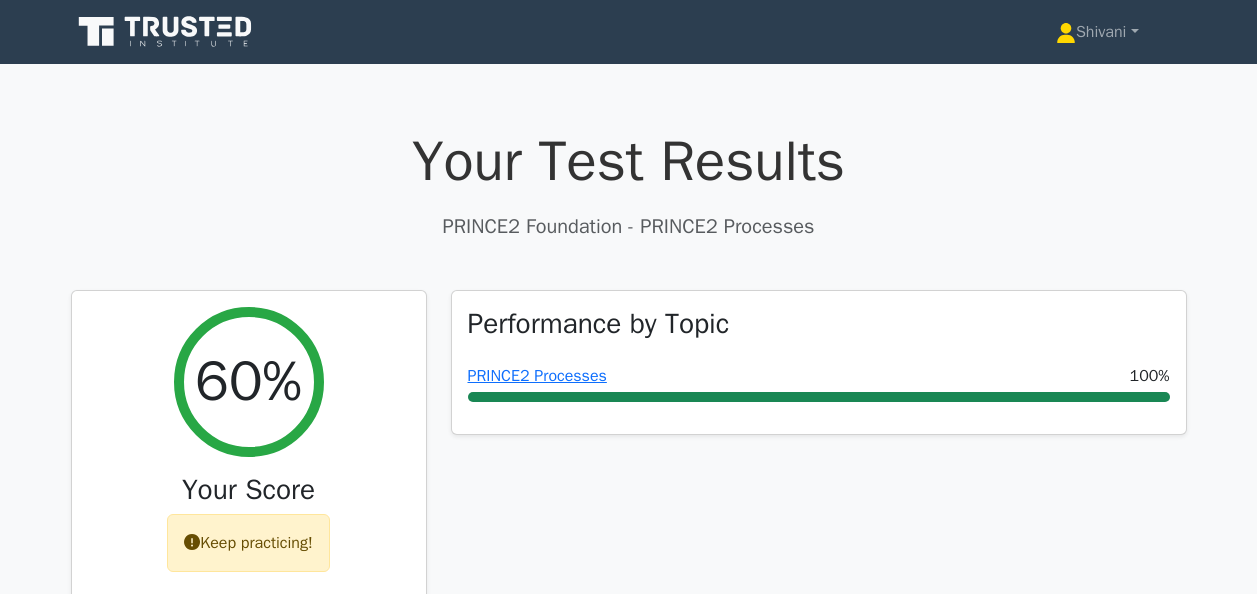 scroll, scrollTop: 0, scrollLeft: 0, axis: both 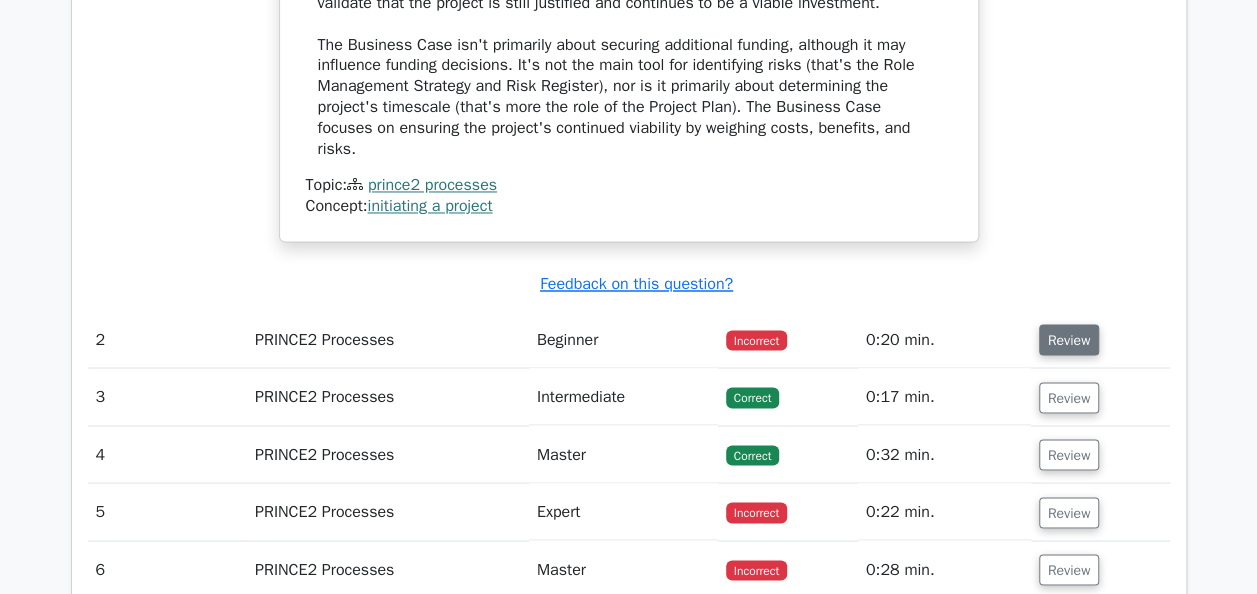 click on "Review" at bounding box center [1069, 339] 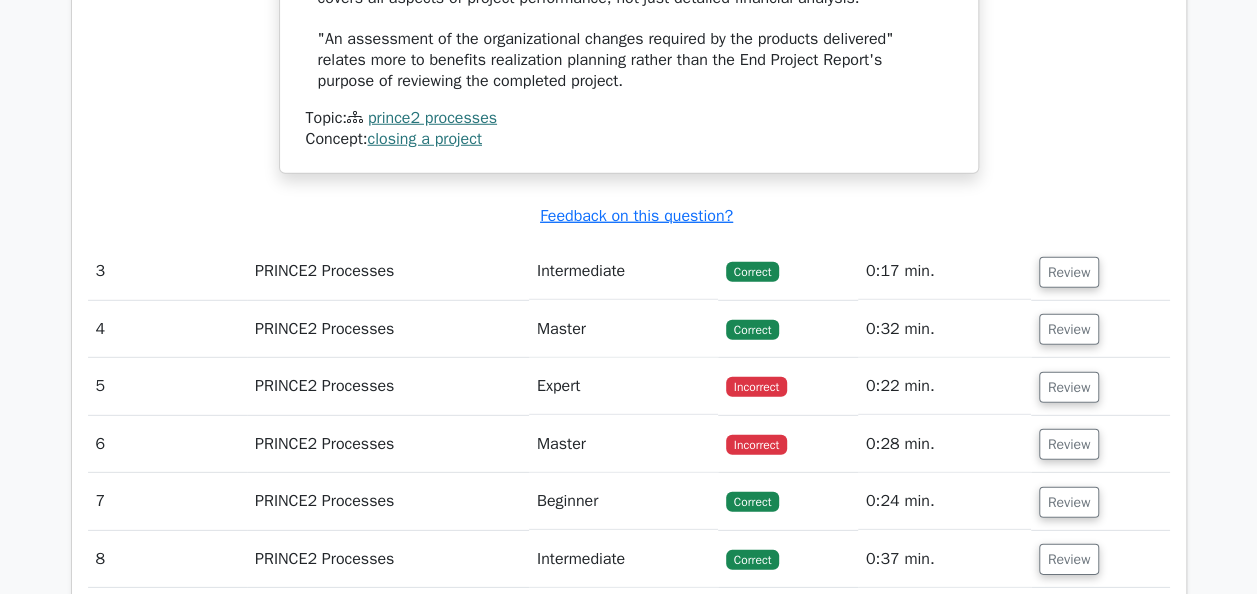scroll, scrollTop: 2726, scrollLeft: 0, axis: vertical 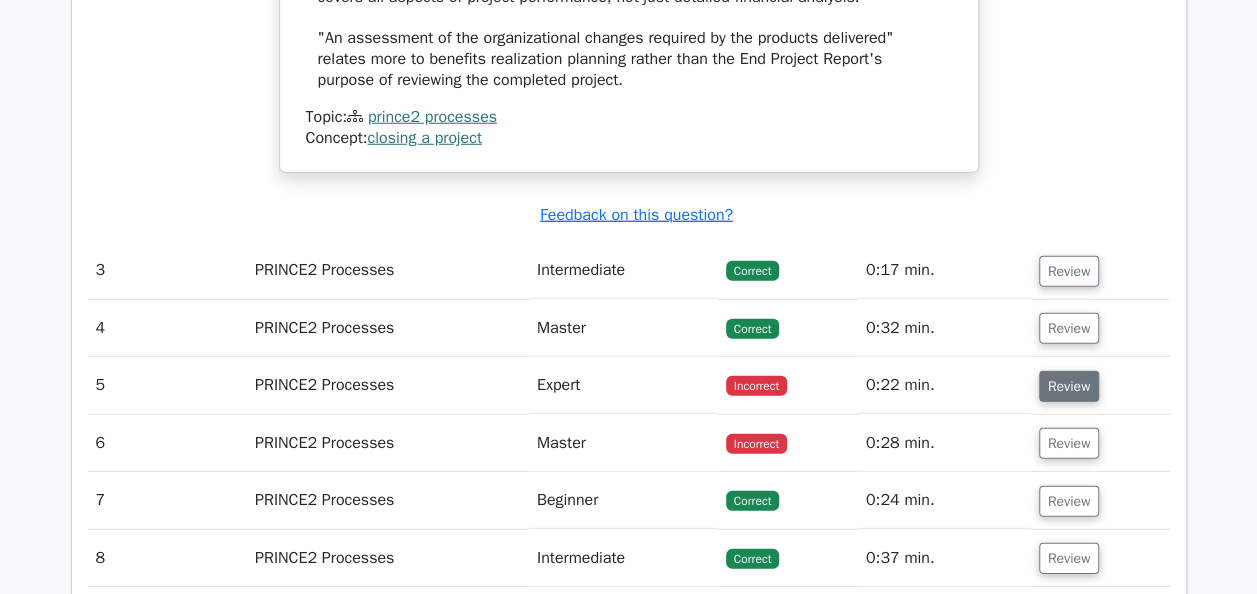 click on "Review" at bounding box center [1069, 386] 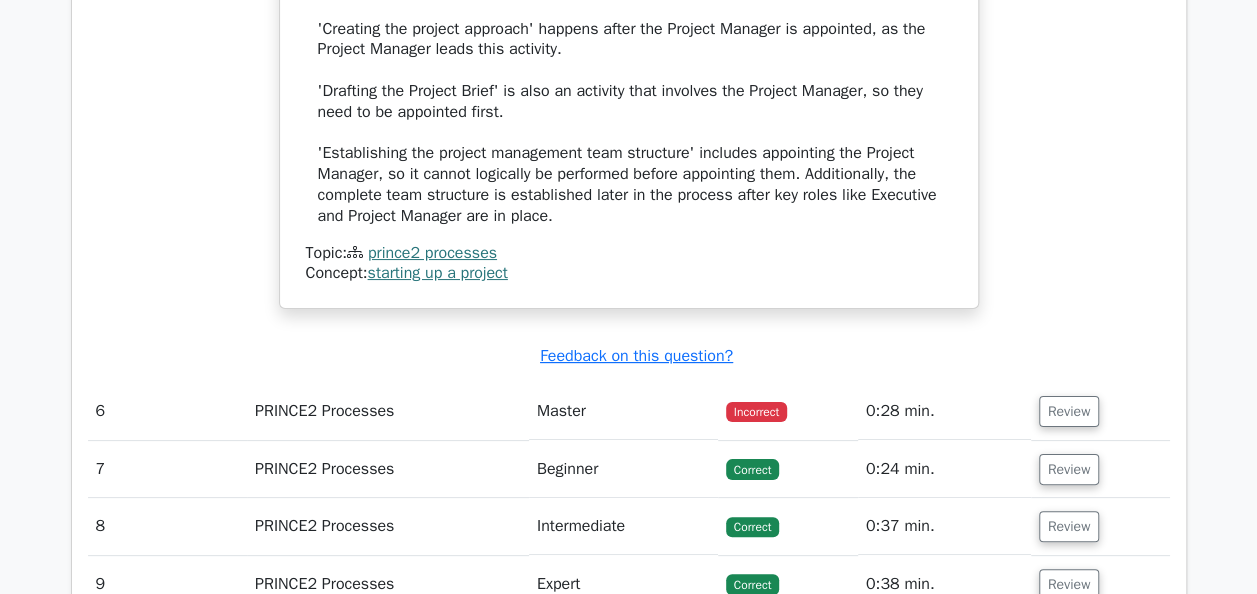 scroll, scrollTop: 3776, scrollLeft: 0, axis: vertical 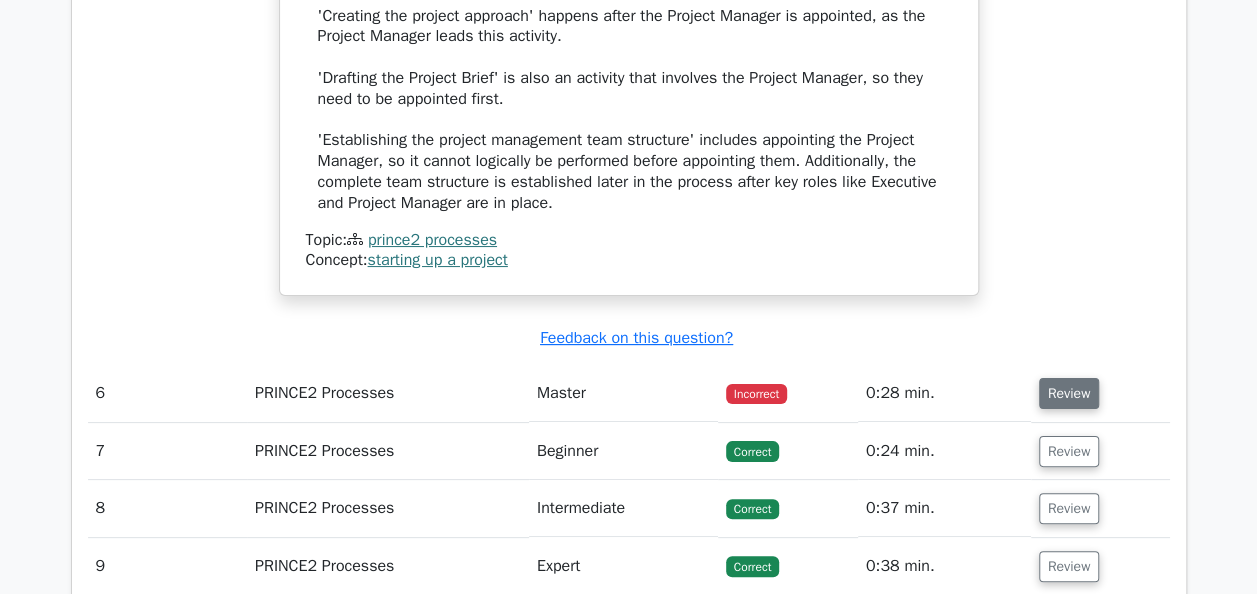click on "Review" at bounding box center [1069, 393] 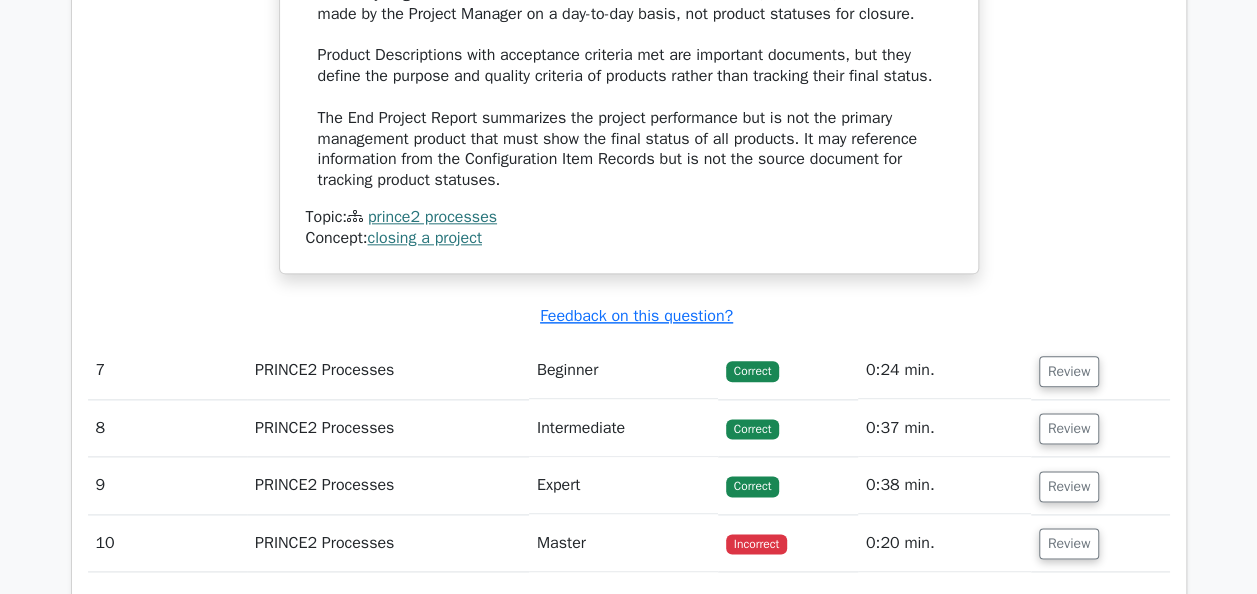 scroll, scrollTop: 4796, scrollLeft: 0, axis: vertical 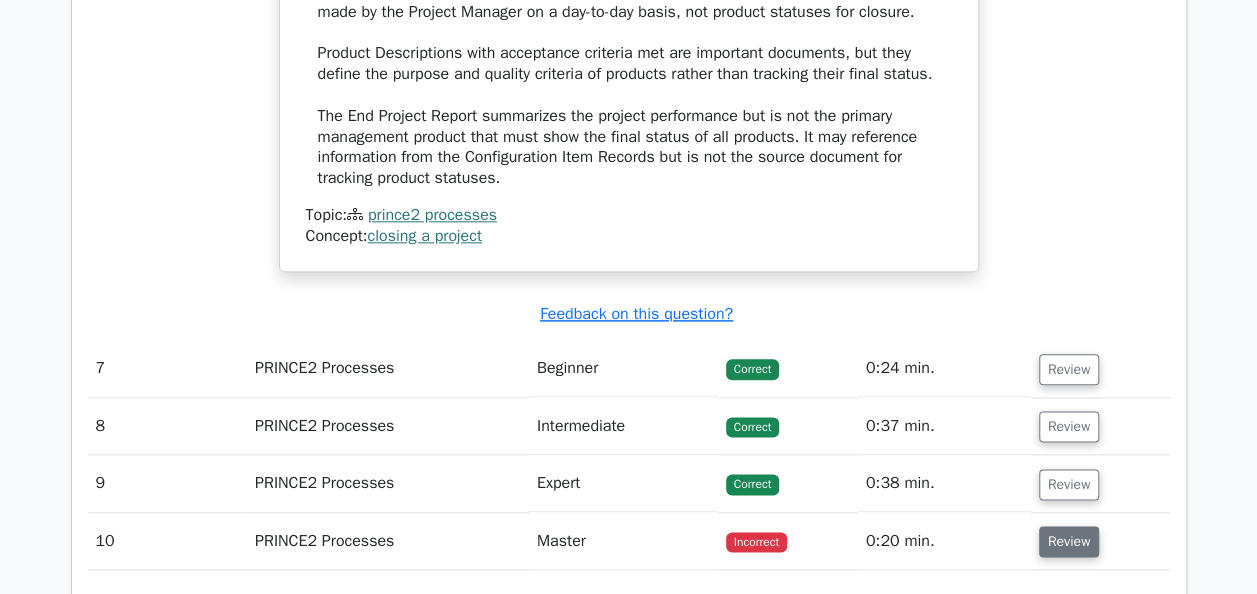click on "Review" at bounding box center (1069, 541) 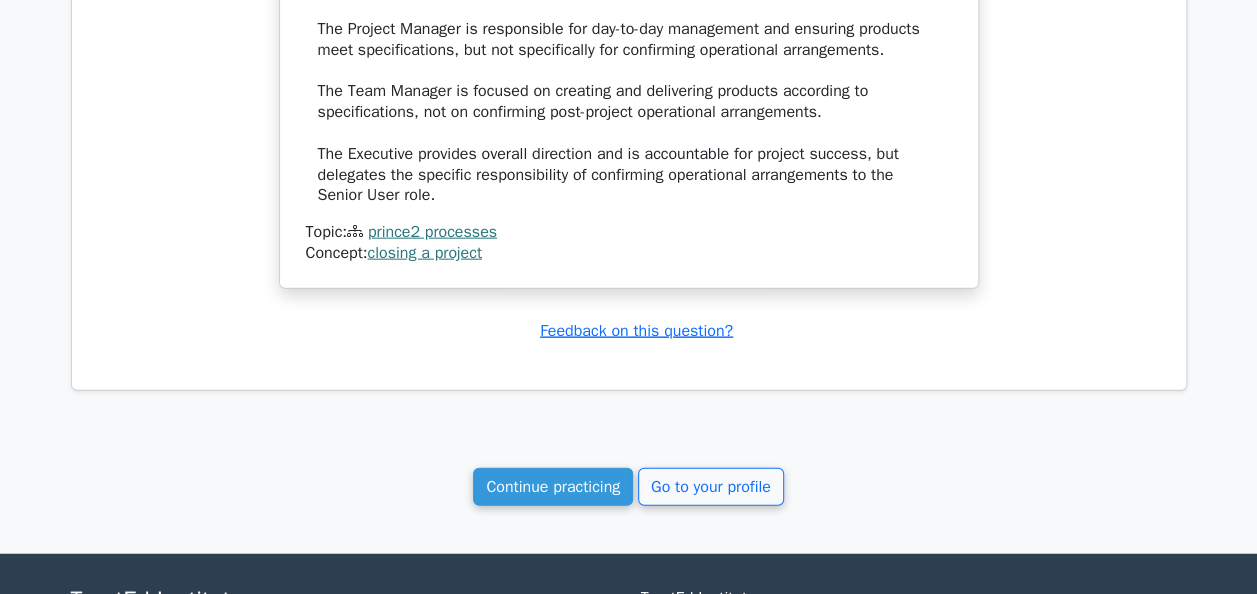 scroll, scrollTop: 5950, scrollLeft: 0, axis: vertical 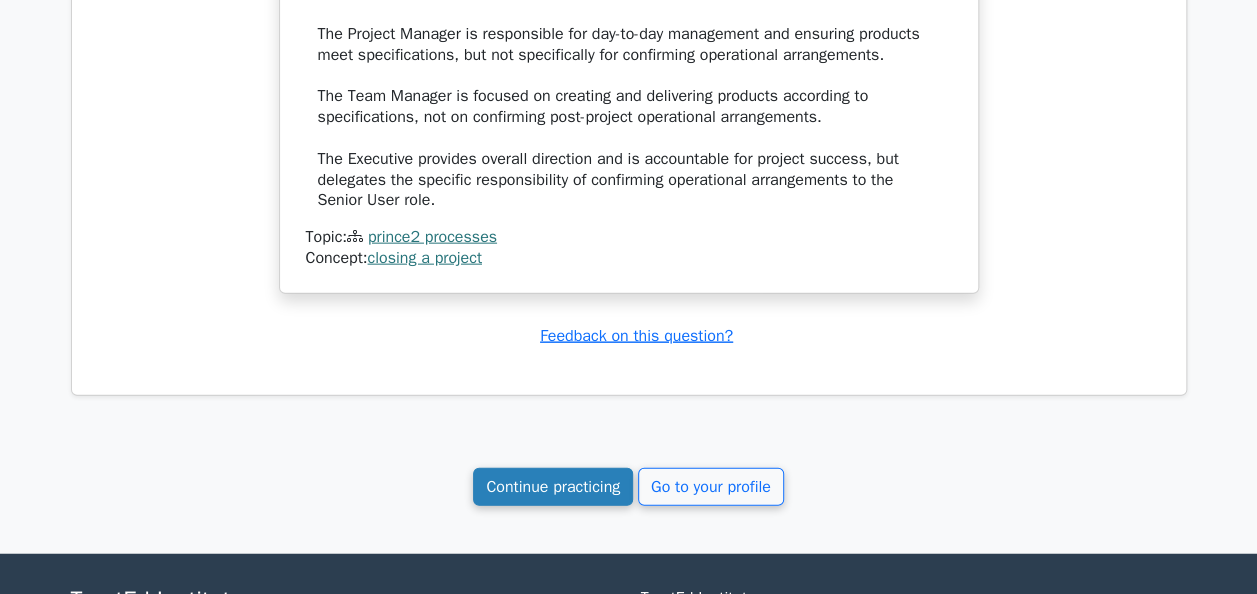 click on "Continue practicing" at bounding box center (553, 487) 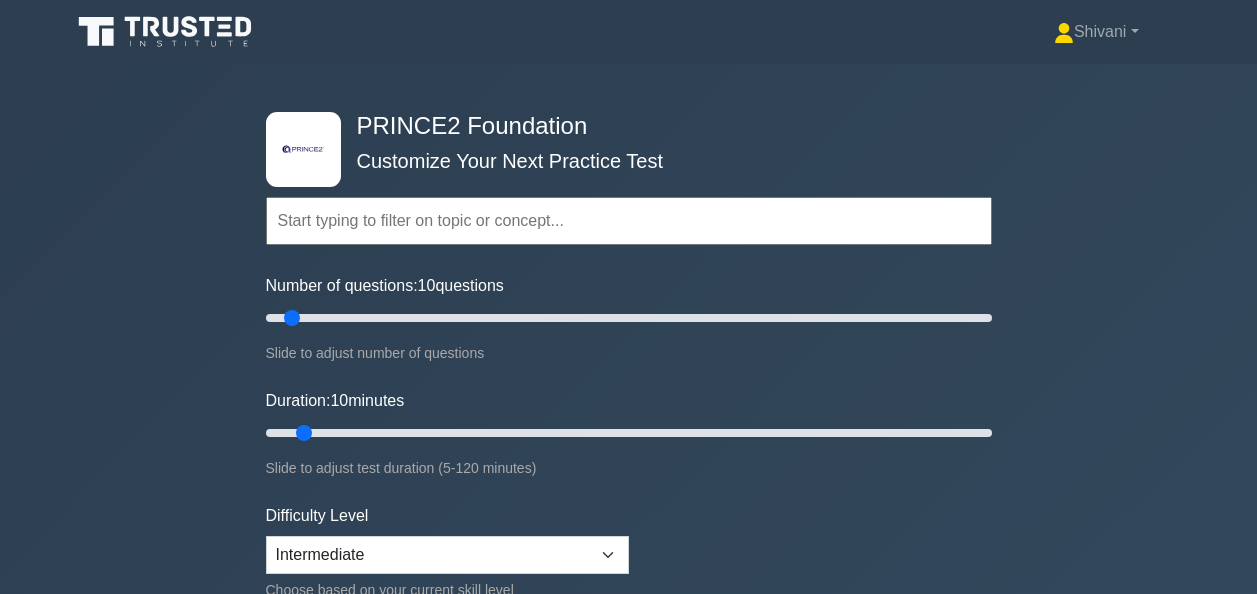 scroll, scrollTop: 0, scrollLeft: 0, axis: both 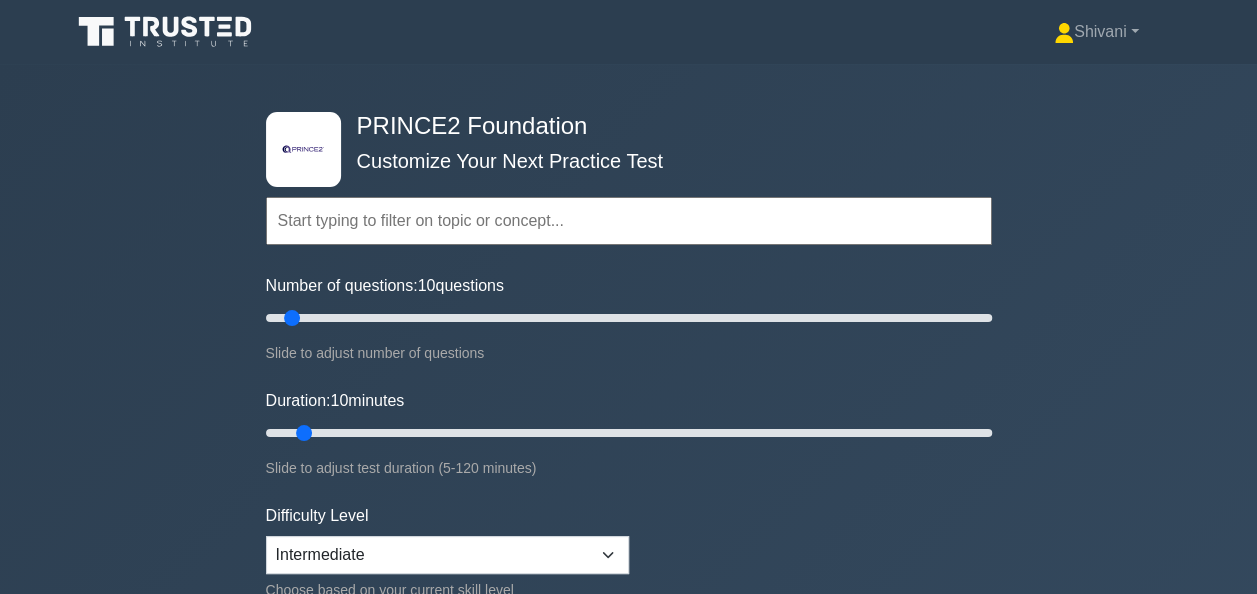 click at bounding box center (629, 221) 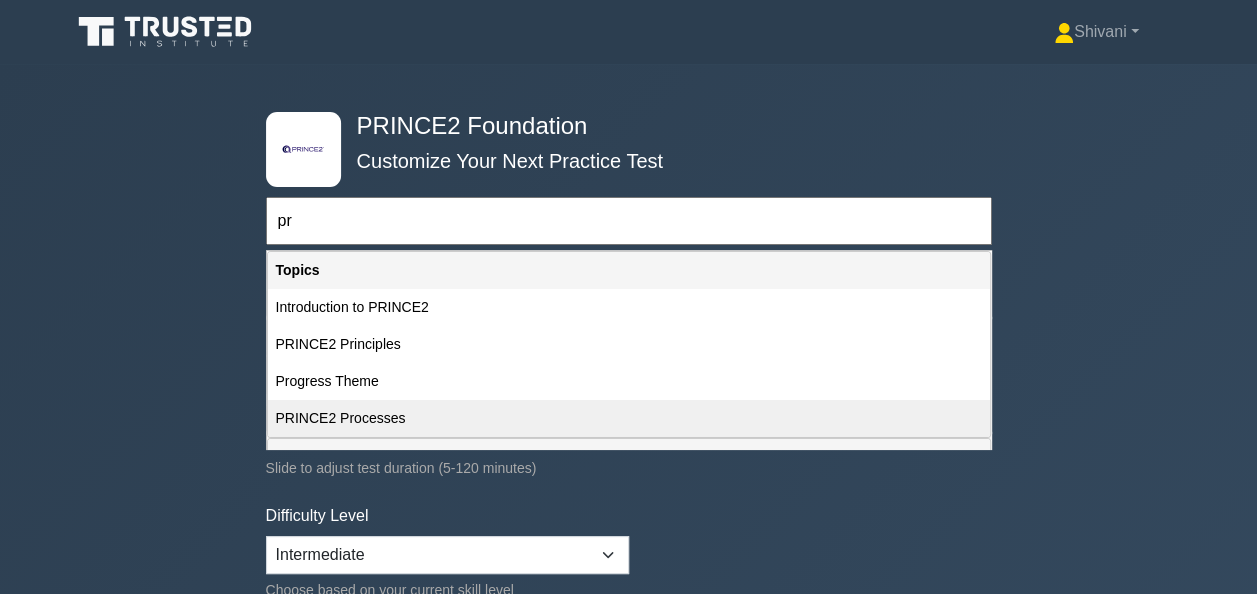 click on "PRINCE2 Processes" at bounding box center (629, 418) 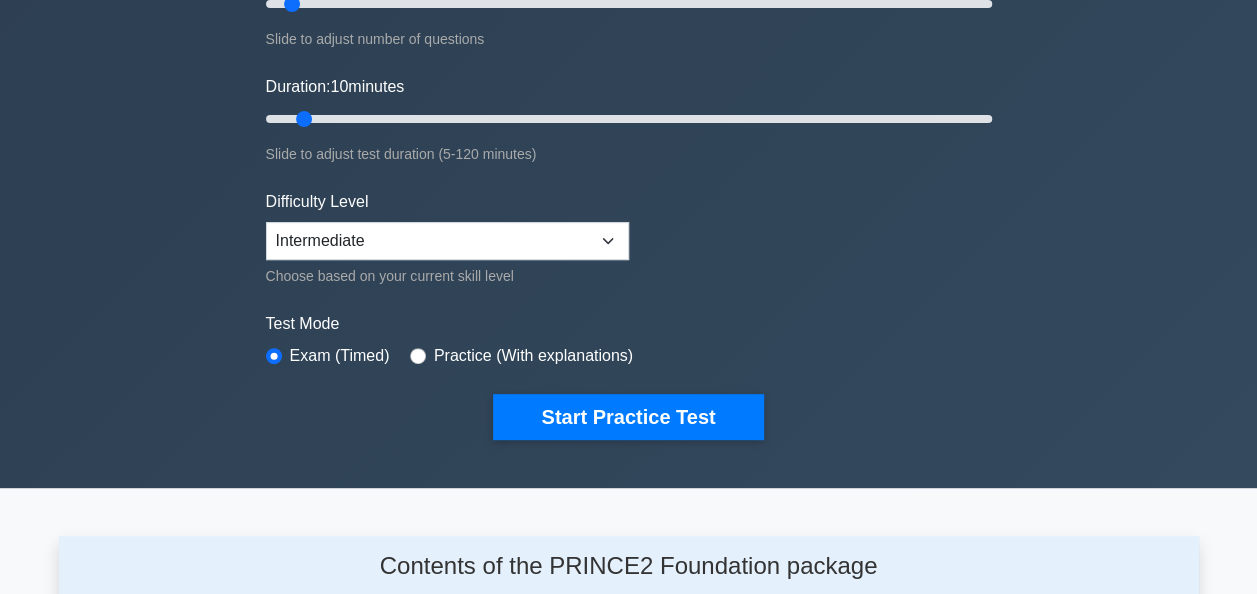 scroll, scrollTop: 319, scrollLeft: 0, axis: vertical 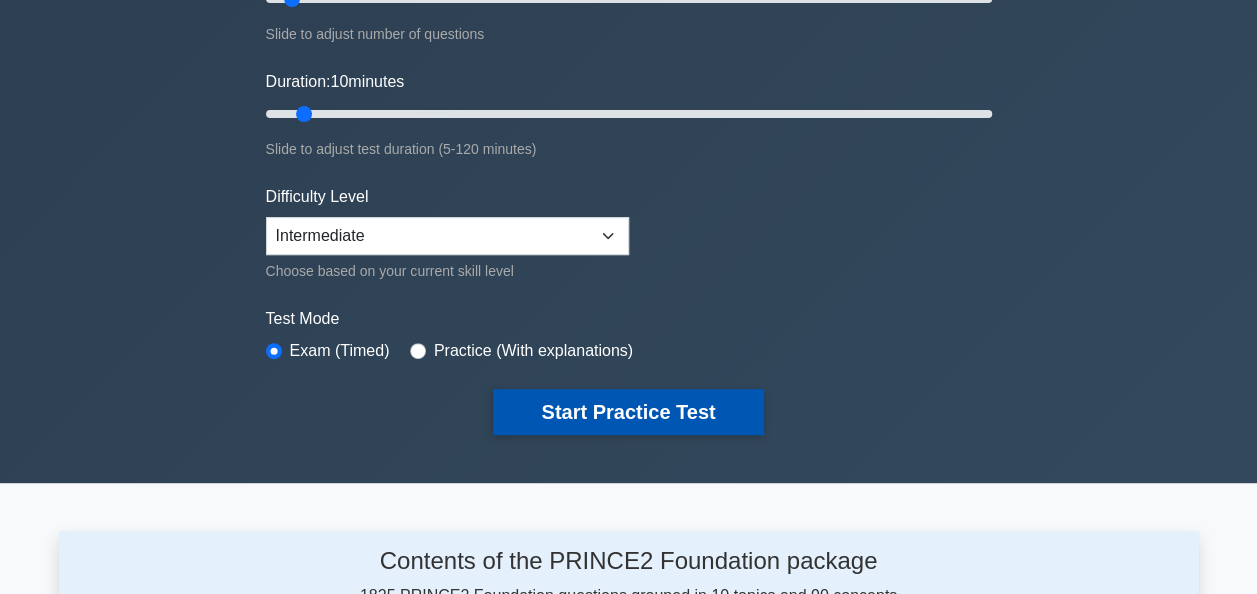 click on "Start Practice Test" at bounding box center (628, 412) 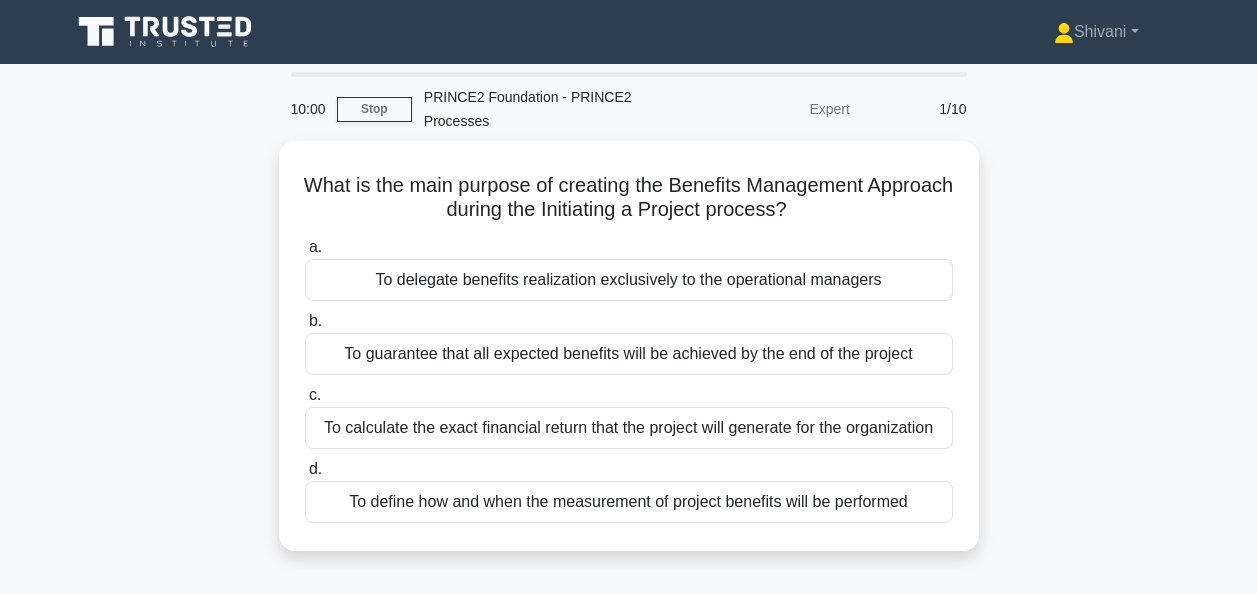 scroll, scrollTop: 0, scrollLeft: 0, axis: both 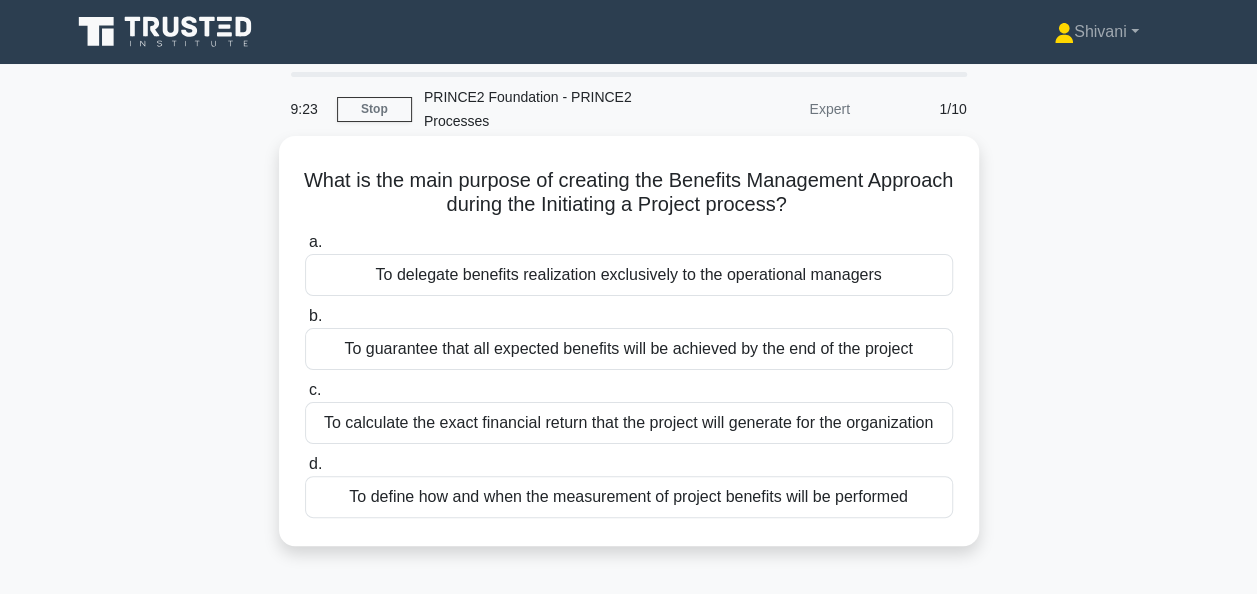 click on "To define how and when the measurement of project benefits will be performed" at bounding box center [629, 497] 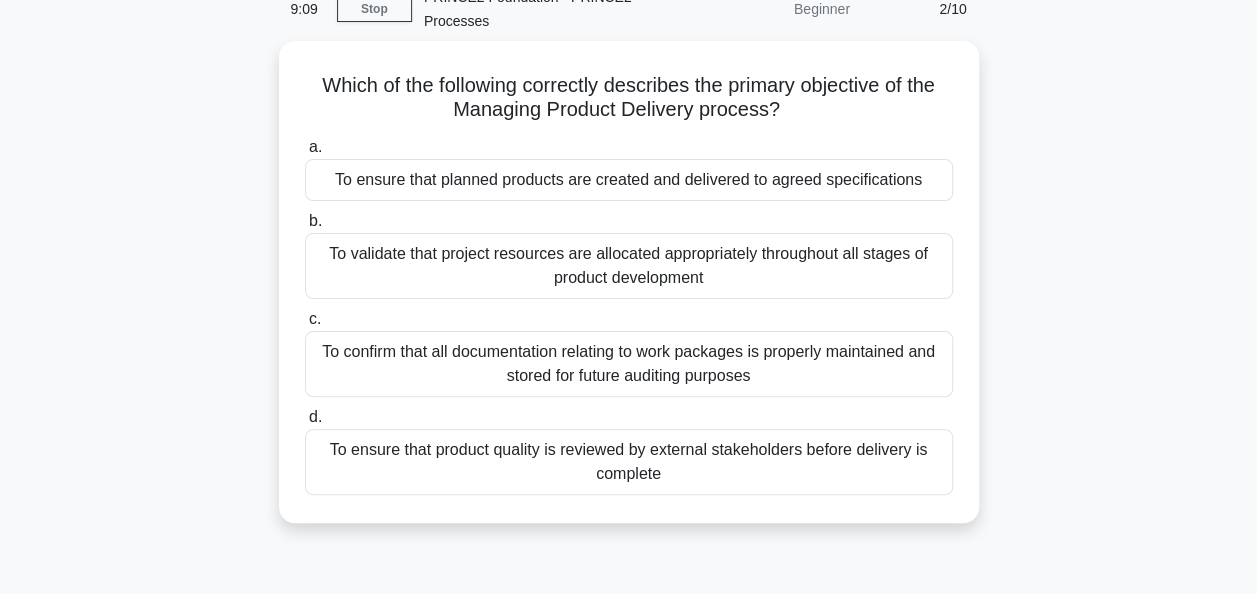 scroll, scrollTop: 101, scrollLeft: 0, axis: vertical 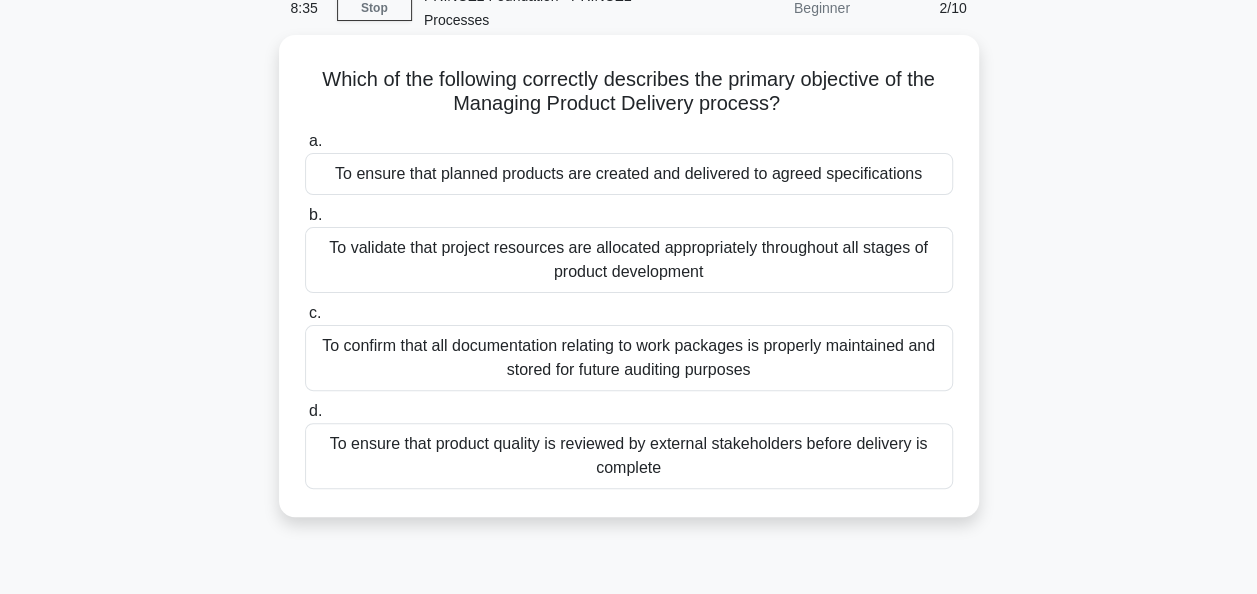 click on "To ensure that planned products are created and delivered to agreed specifications" at bounding box center (629, 174) 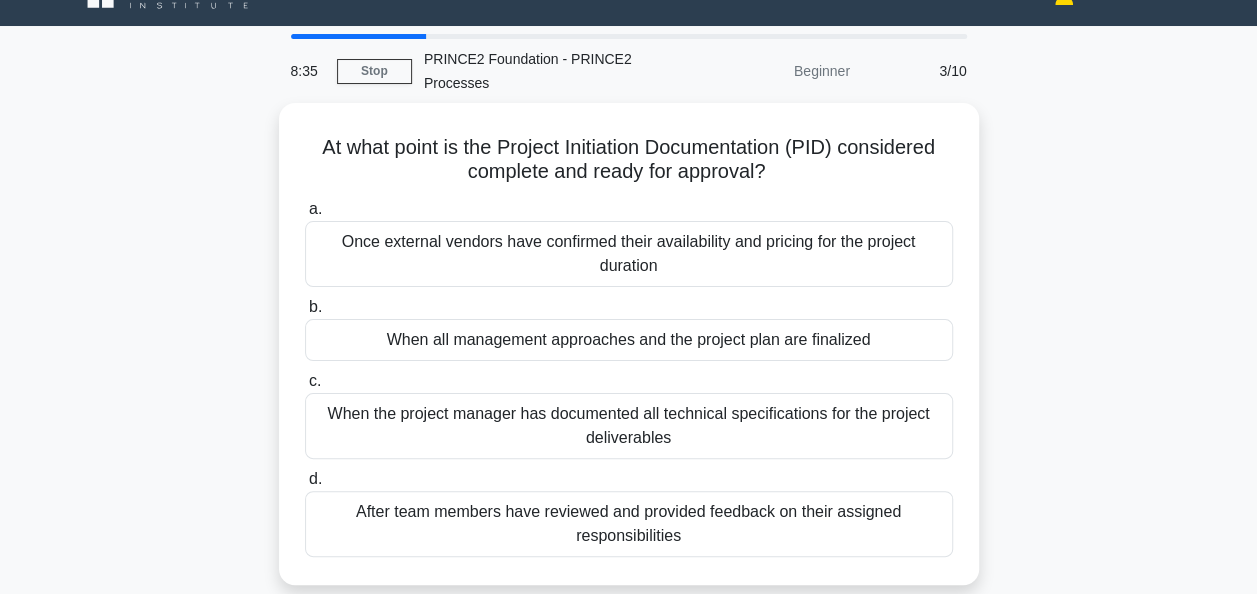 scroll, scrollTop: 0, scrollLeft: 0, axis: both 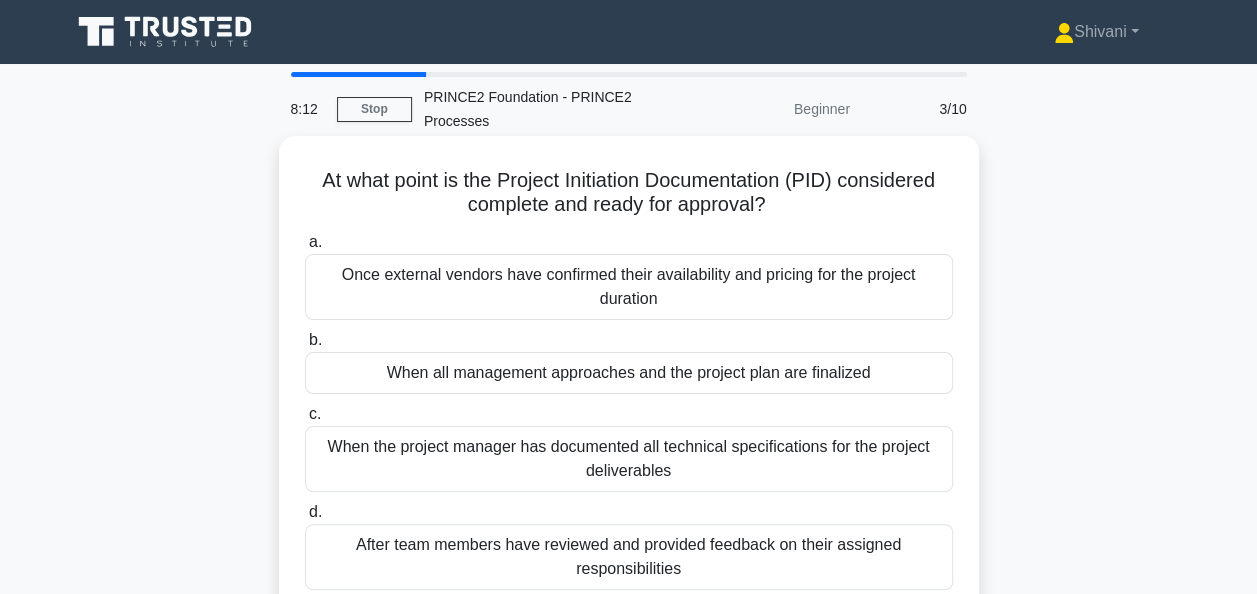 click on "When the project manager has documented all technical specifications for the project deliverables" at bounding box center (629, 459) 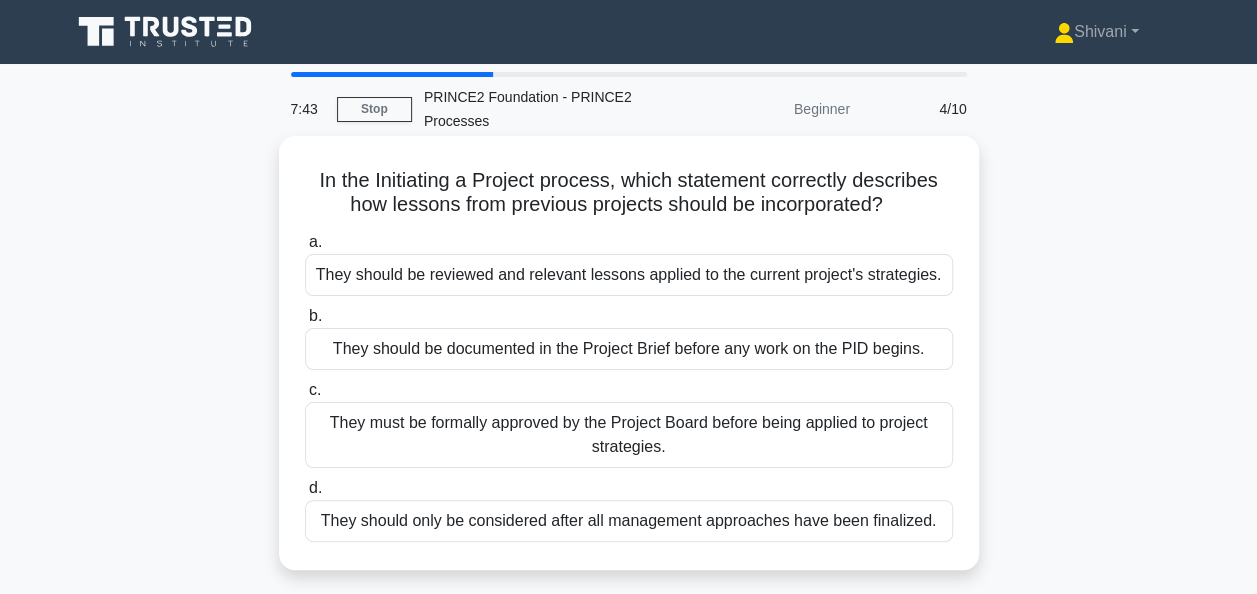 click on "They should be documented in the Project Brief before any work on the PID begins." at bounding box center (629, 349) 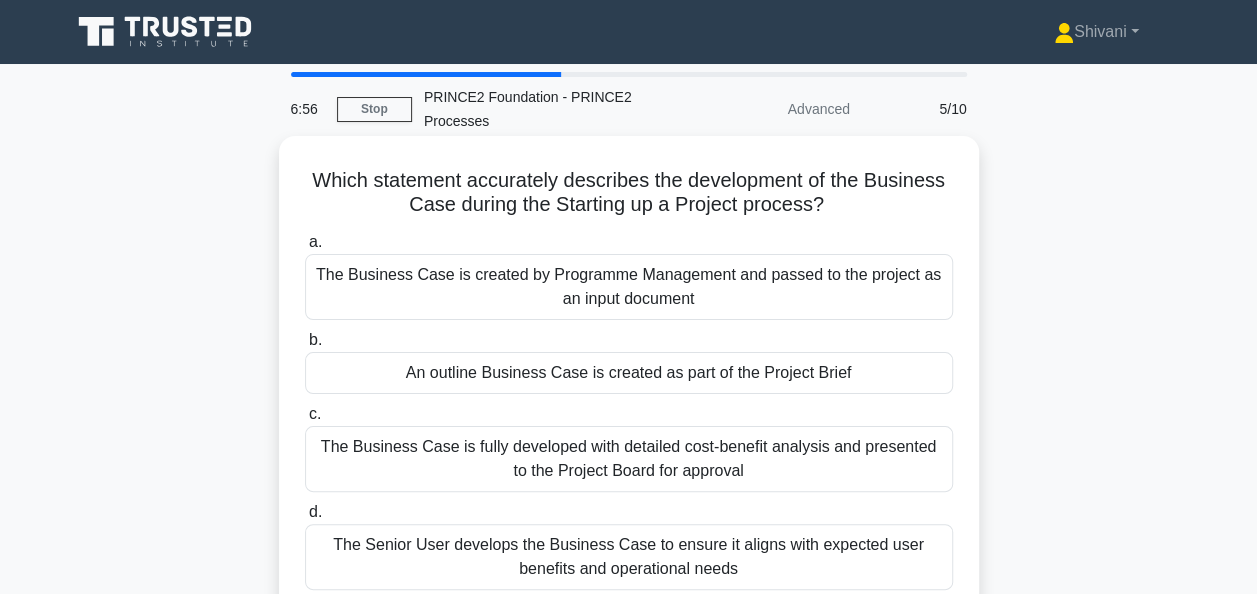 click on "The Business Case is created by Programme Management and passed to the project as an input document" at bounding box center [629, 287] 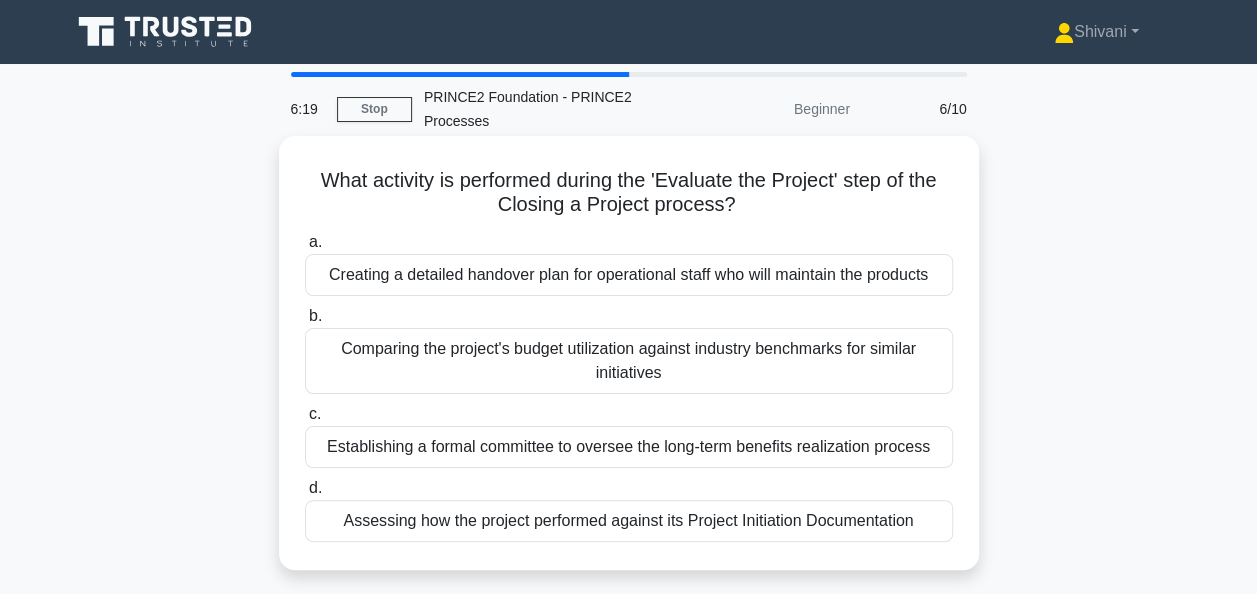 click on "Assessing how the project performed against its Project Initiation Documentation" at bounding box center (629, 521) 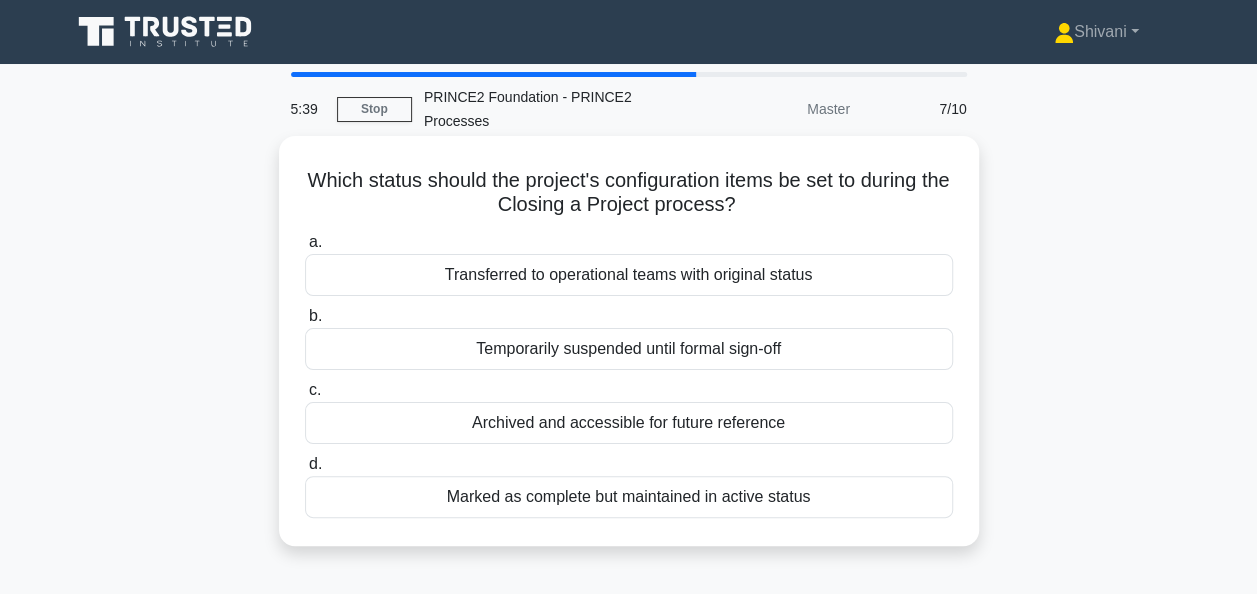 click on "Archived and accessible for future reference" at bounding box center [629, 423] 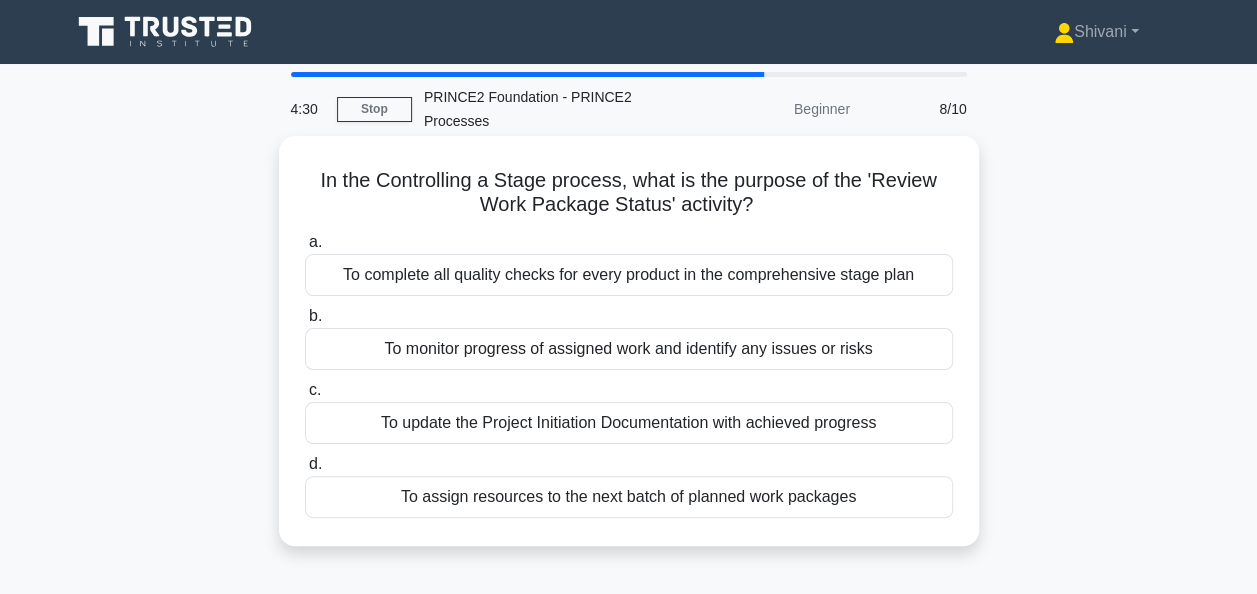 click on "To monitor progress of assigned work and identify any issues or risks" at bounding box center (629, 349) 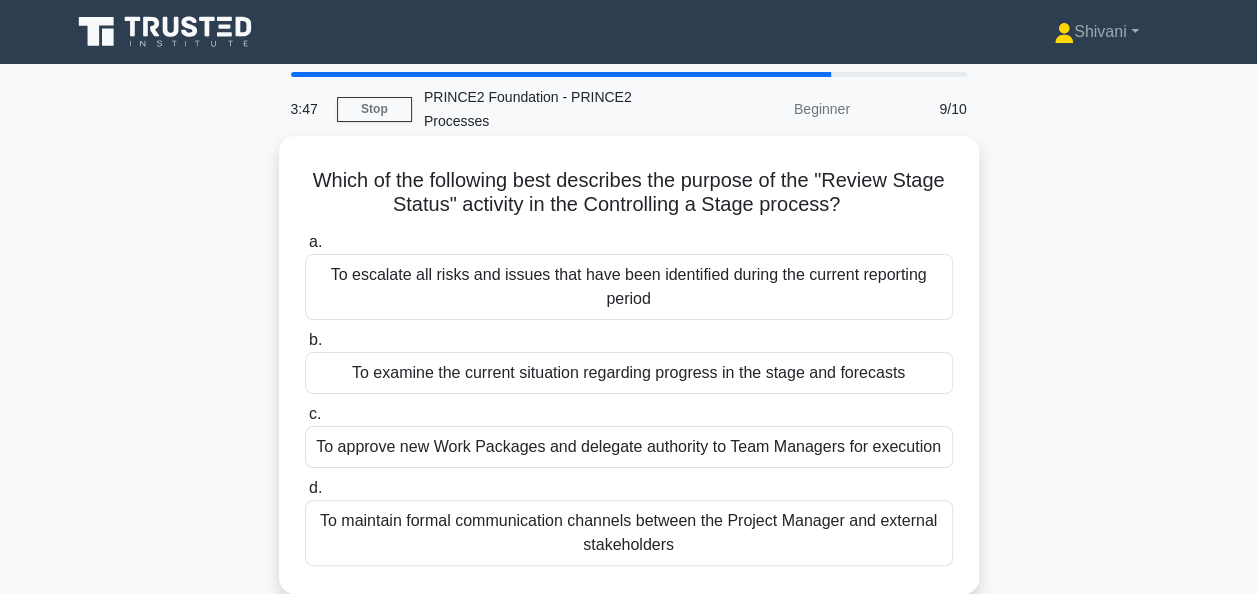 click on "To maintain formal communication channels between the Project Manager and external stakeholders" at bounding box center (629, 533) 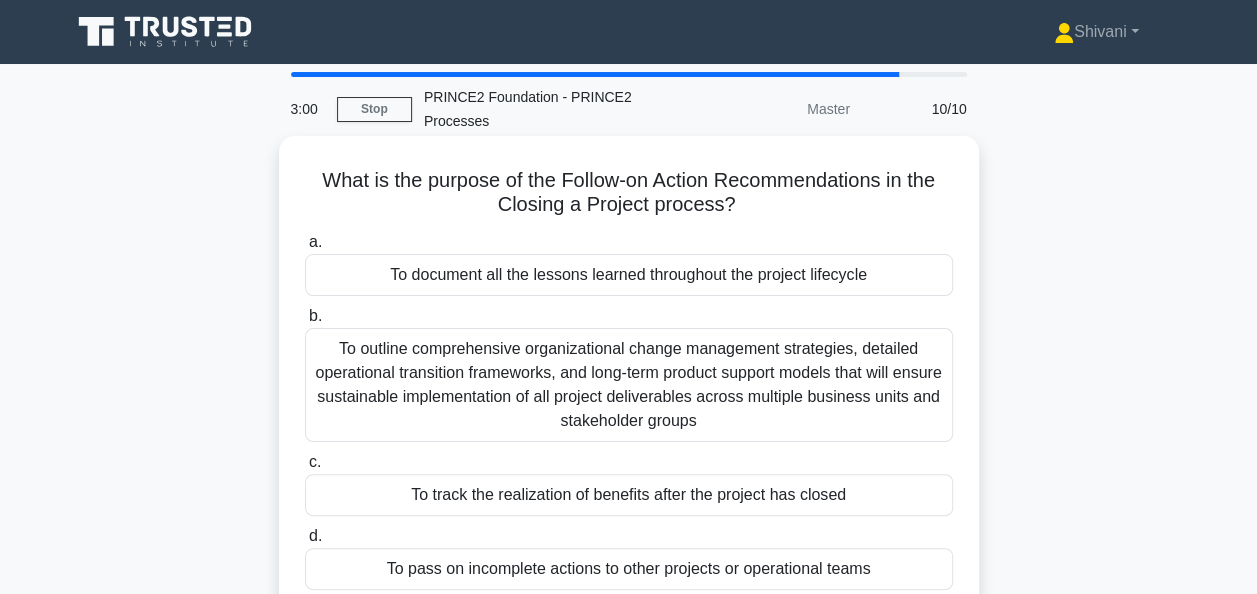 click on "To outline comprehensive organizational change management strategies, detailed operational transition frameworks, and long-term product support models that will ensure sustainable implementation of all project deliverables across multiple business units and stakeholder groups" at bounding box center (629, 385) 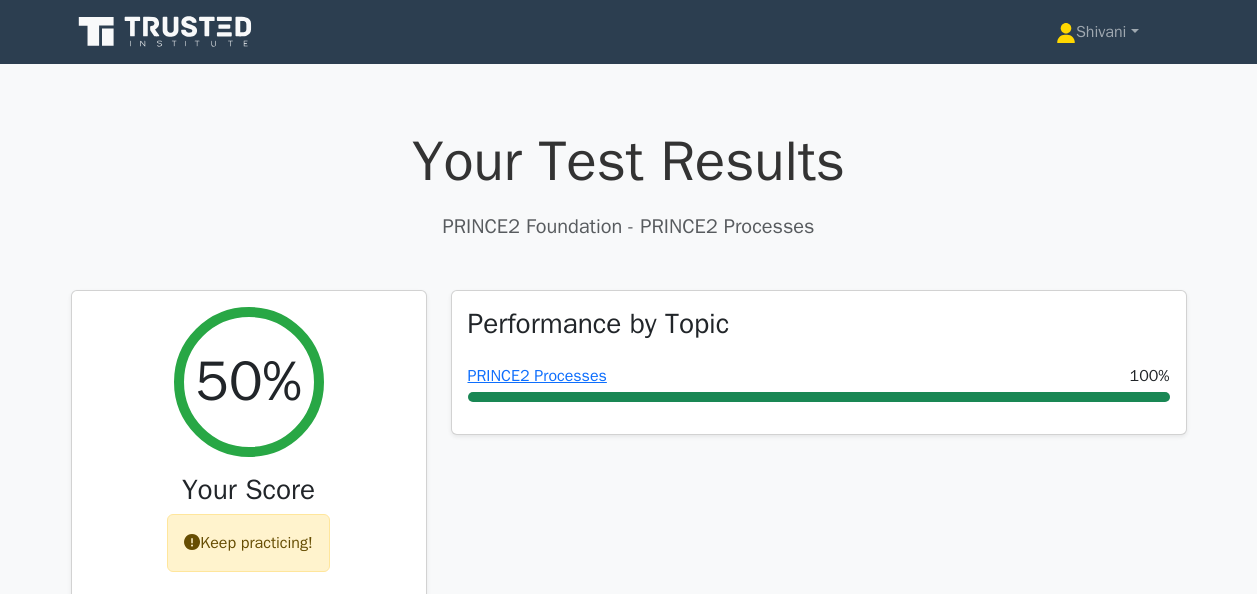 scroll, scrollTop: 0, scrollLeft: 0, axis: both 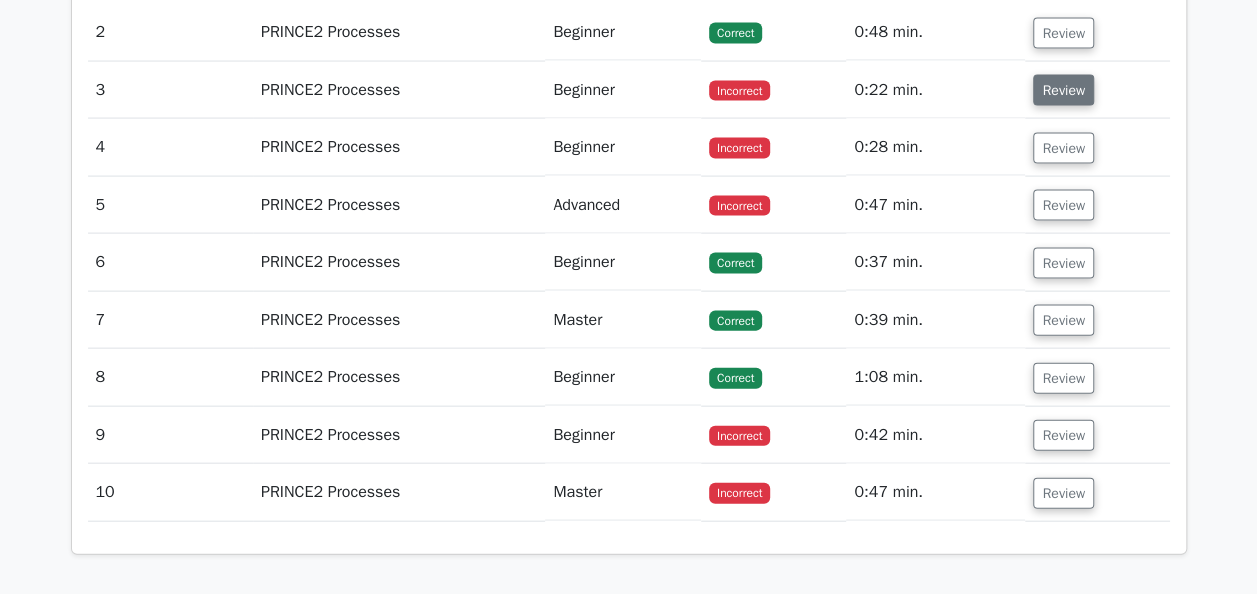 click on "Review" at bounding box center (1063, 90) 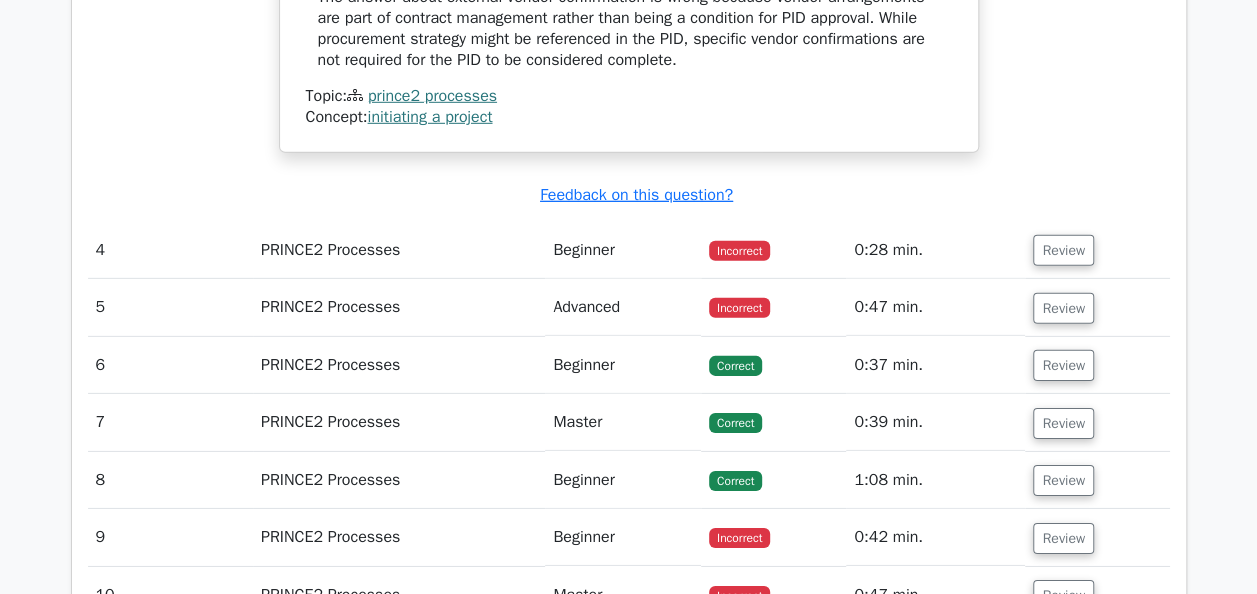 scroll, scrollTop: 2933, scrollLeft: 0, axis: vertical 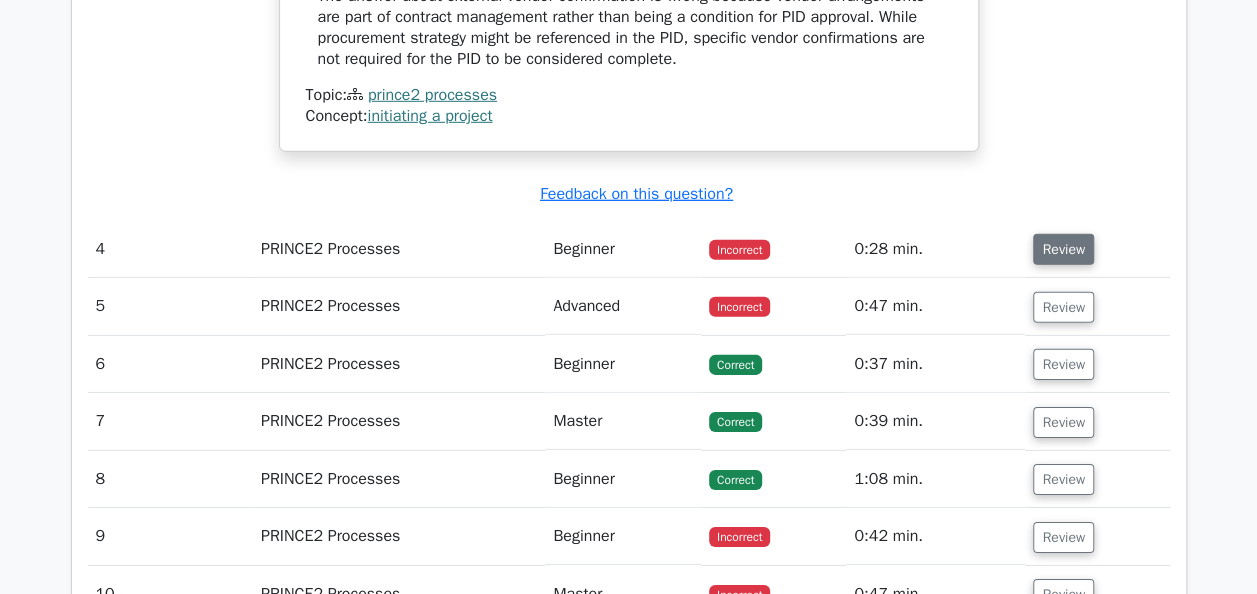 click on "Review" at bounding box center (1063, 249) 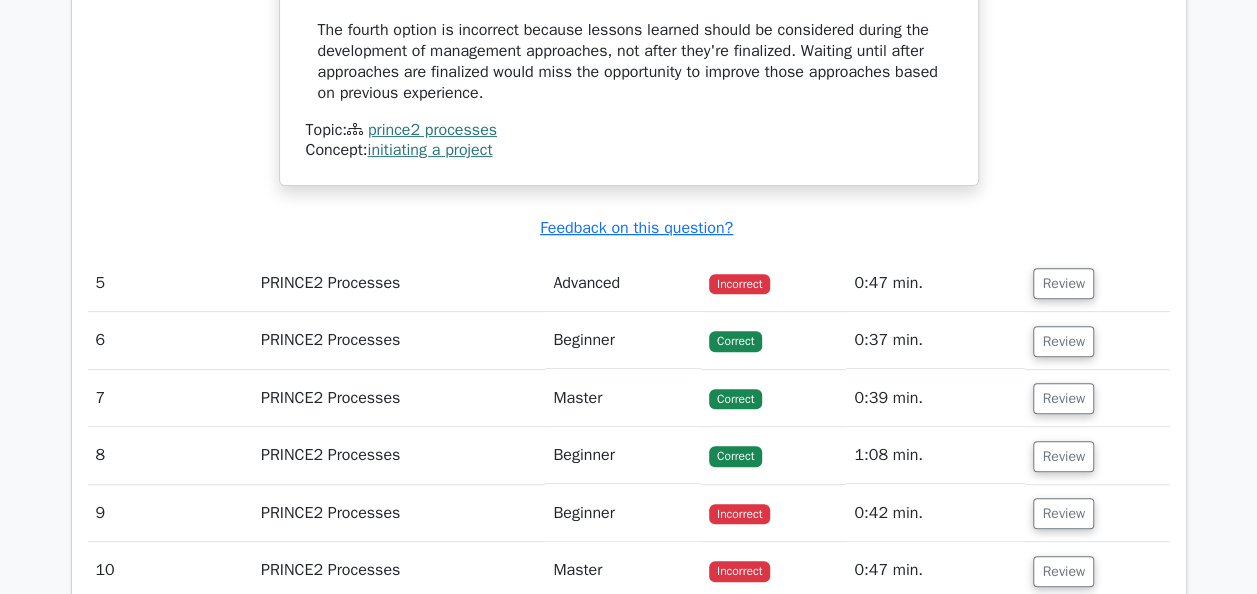 scroll, scrollTop: 4049, scrollLeft: 0, axis: vertical 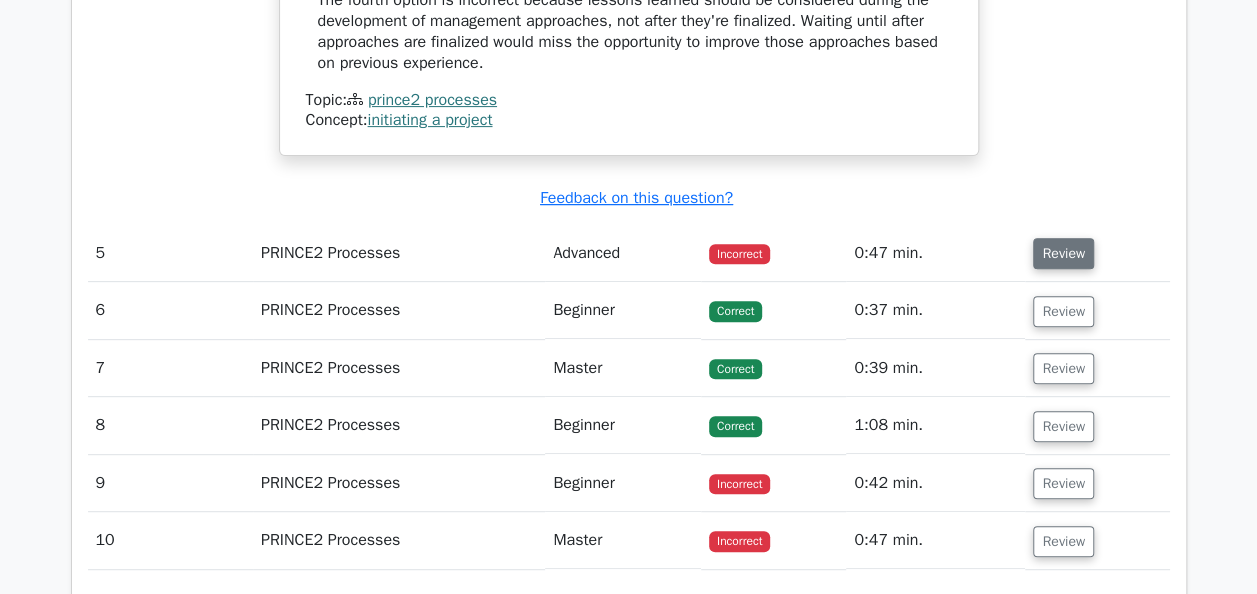click on "Review" at bounding box center (1063, 253) 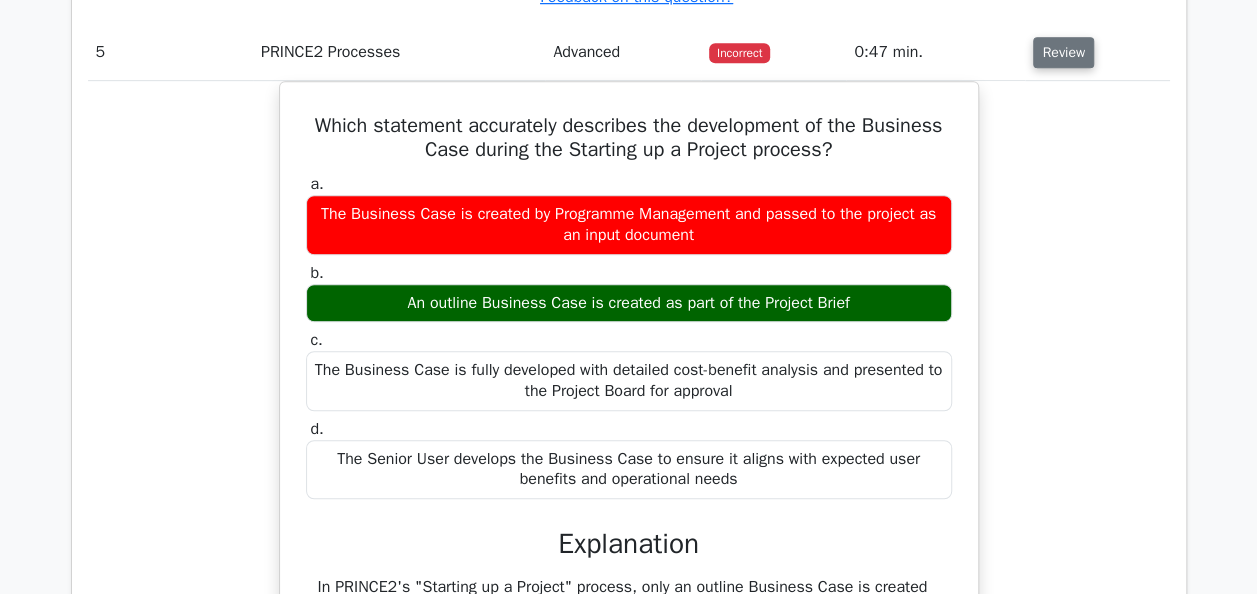 scroll, scrollTop: 4248, scrollLeft: 0, axis: vertical 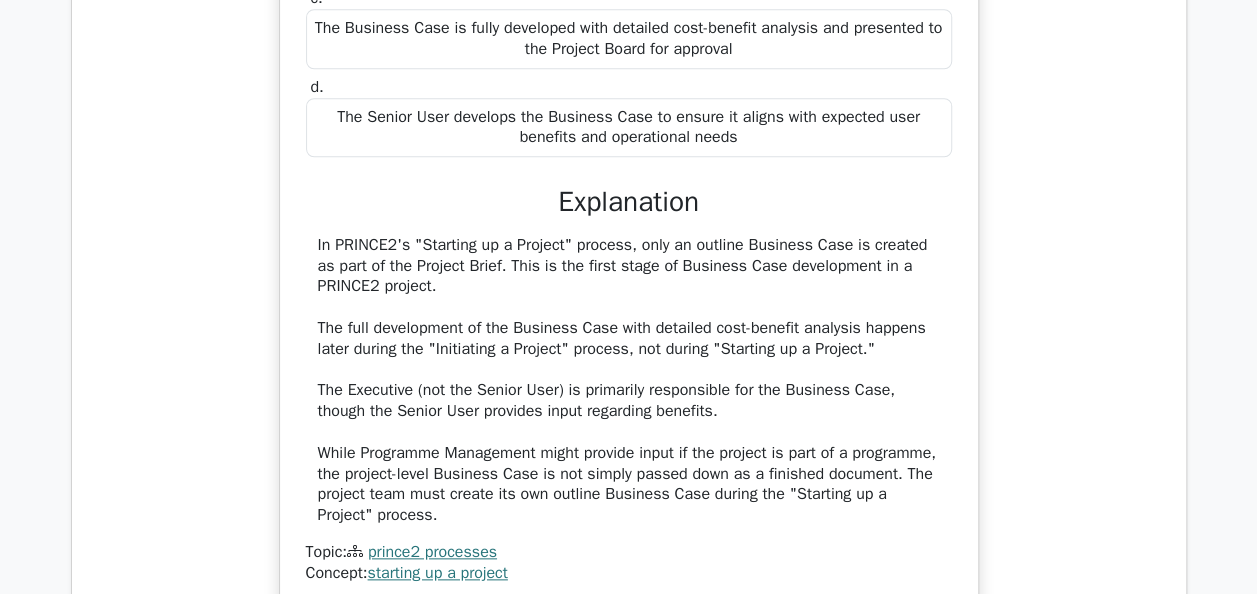 click on "Which statement accurately describes the development of the Business Case during the Starting up a Project process?
a.
The Business Case is created by Programme Management and passed to the project as an input document
b." at bounding box center [629, 185] 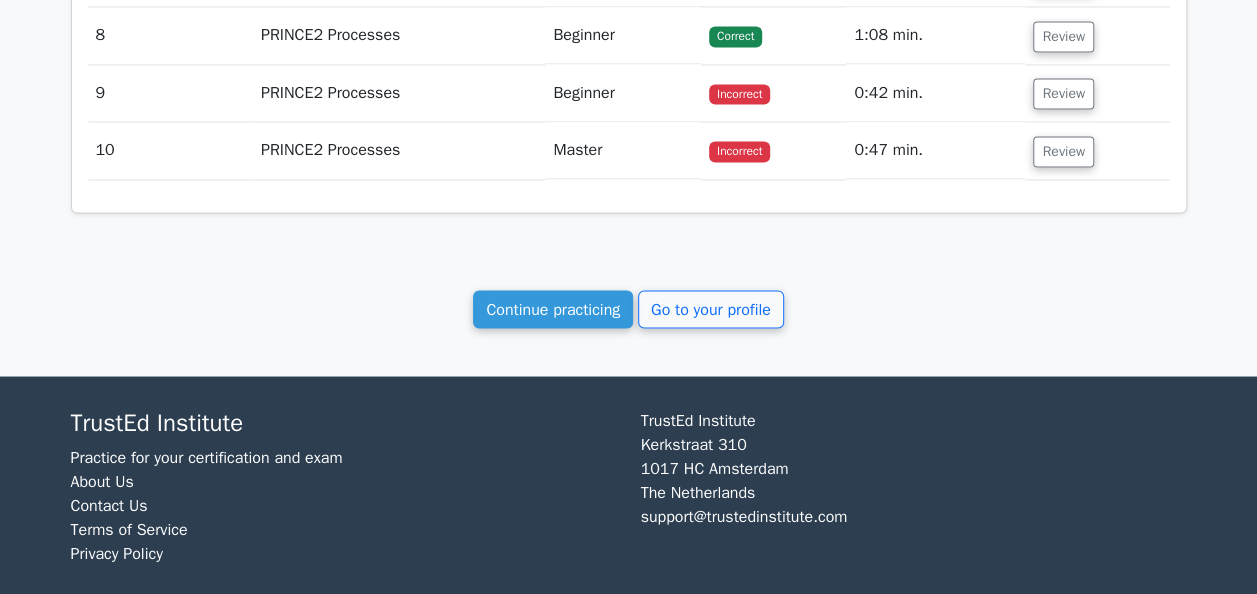 scroll, scrollTop: 5373, scrollLeft: 0, axis: vertical 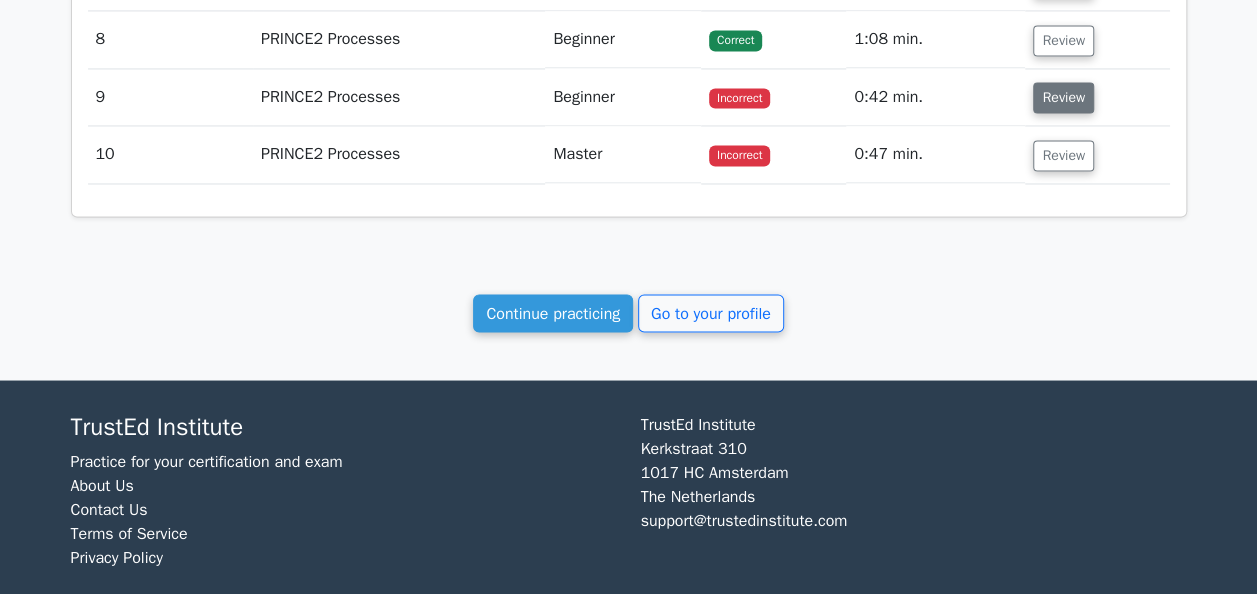 click on "Review" at bounding box center [1063, 97] 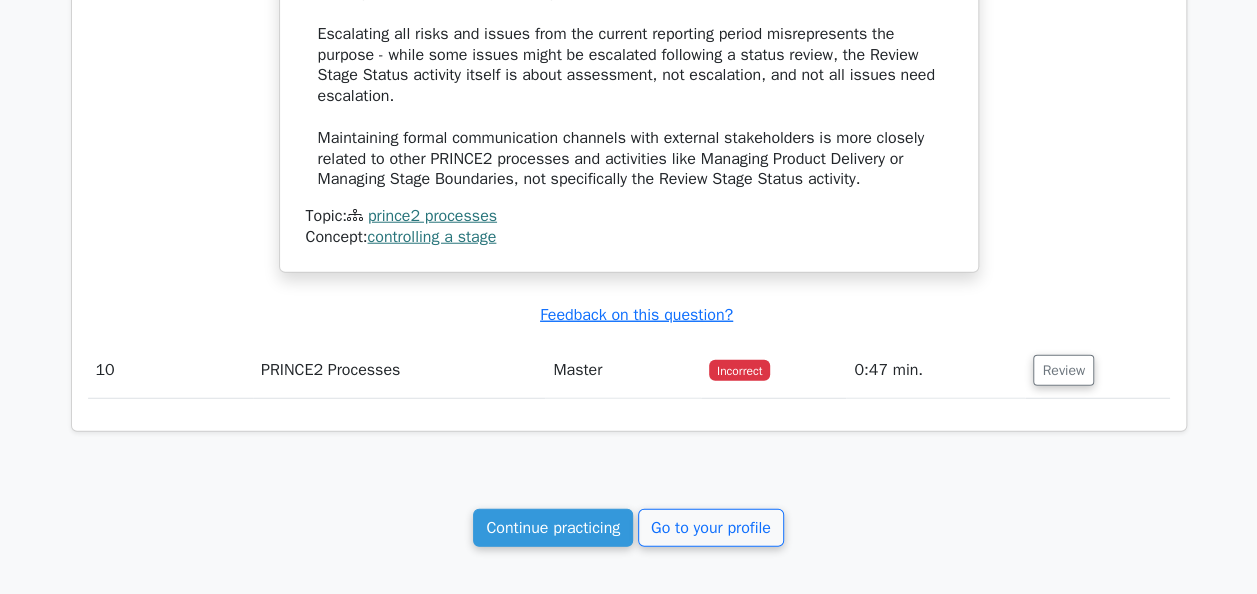 scroll, scrollTop: 6290, scrollLeft: 0, axis: vertical 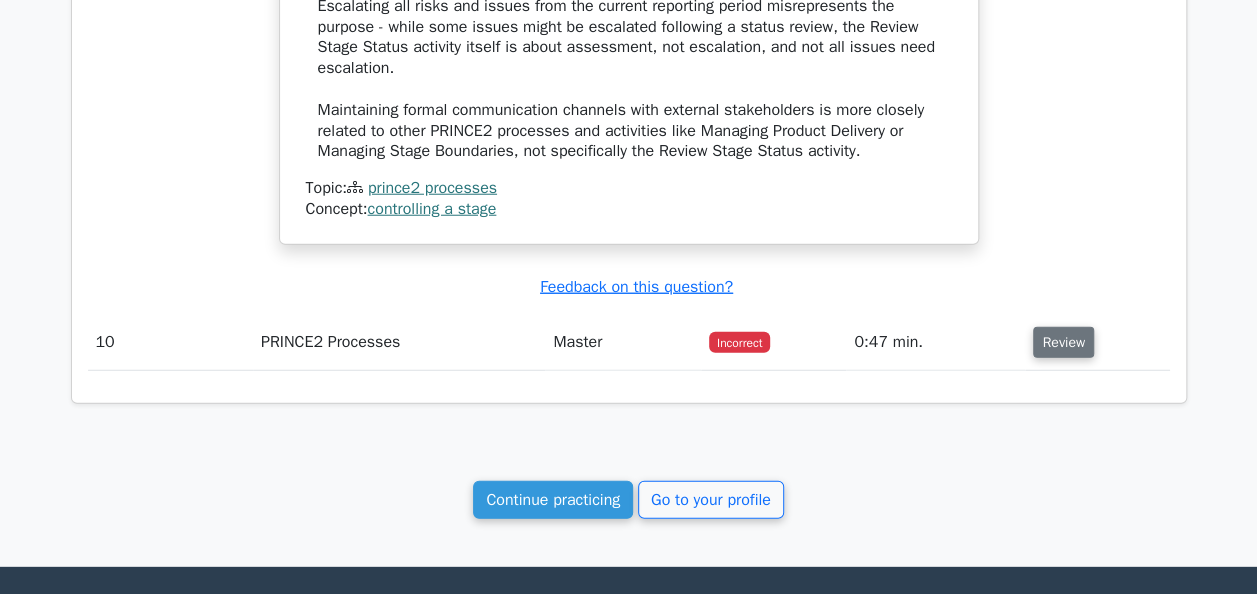 click on "Review" at bounding box center [1063, 342] 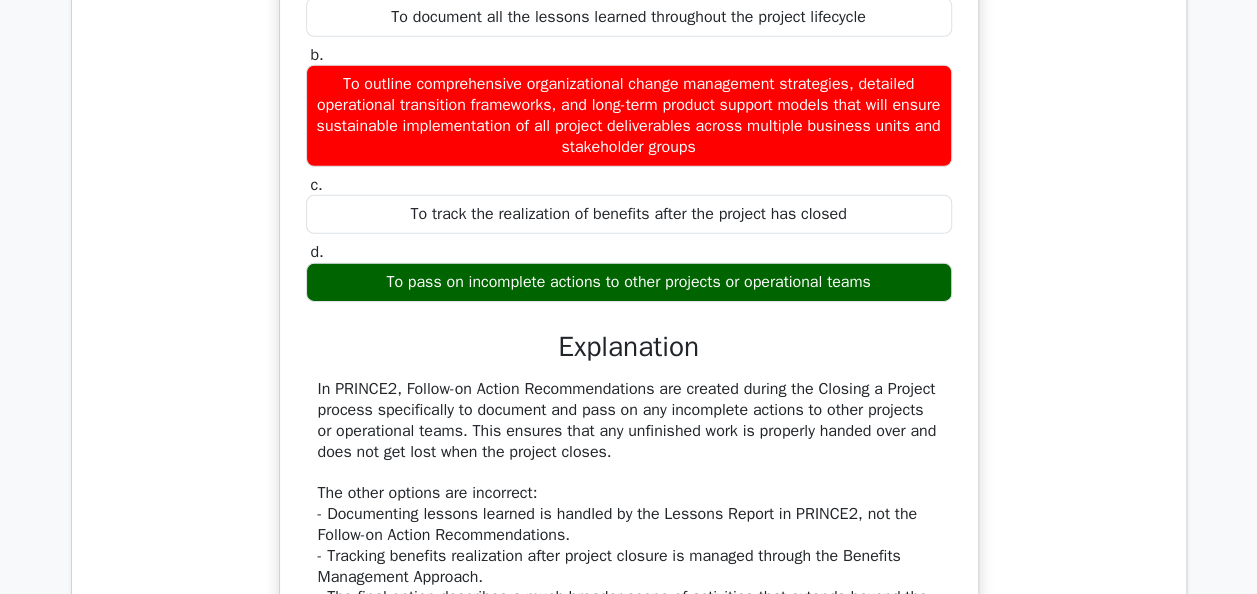 scroll, scrollTop: 6778, scrollLeft: 0, axis: vertical 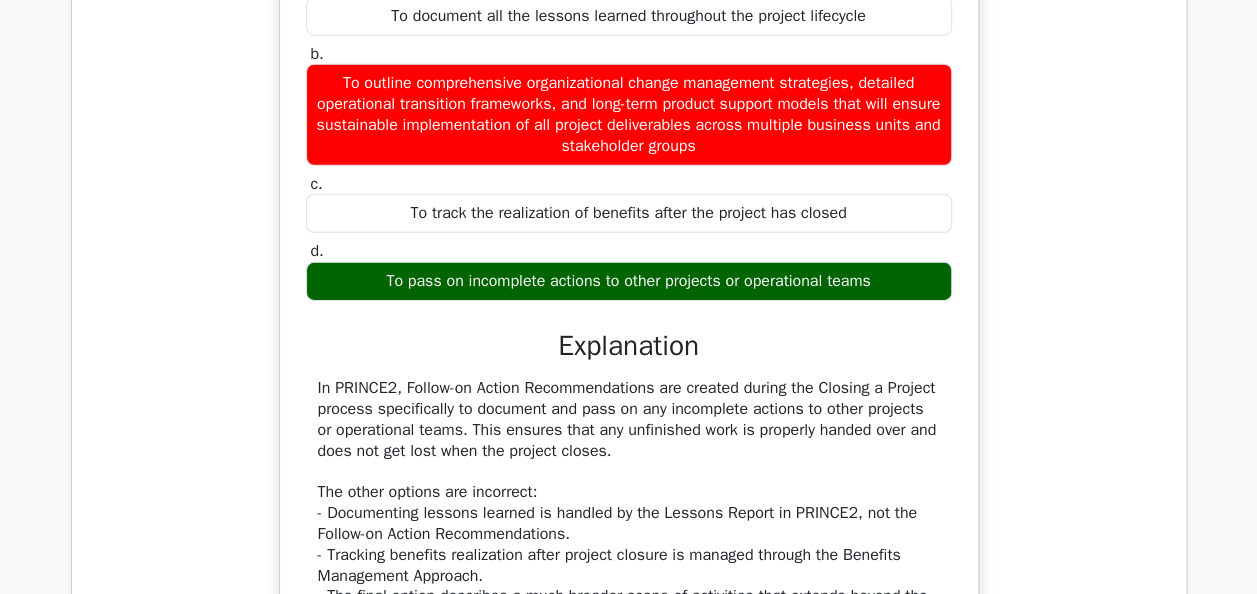 click on "What is the purpose of the Follow-on Action Recommendations in the Closing a Project process?
a.
To document all the lessons learned throughout the project lifecycle
b.
c. d." at bounding box center (629, 309) 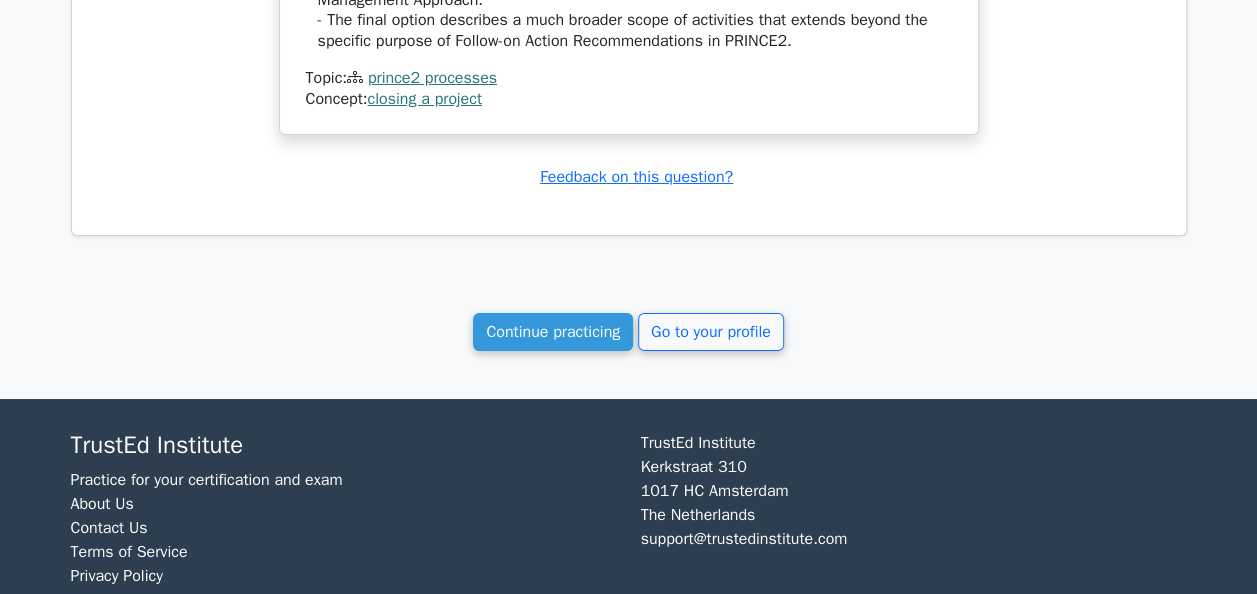 scroll, scrollTop: 7357, scrollLeft: 0, axis: vertical 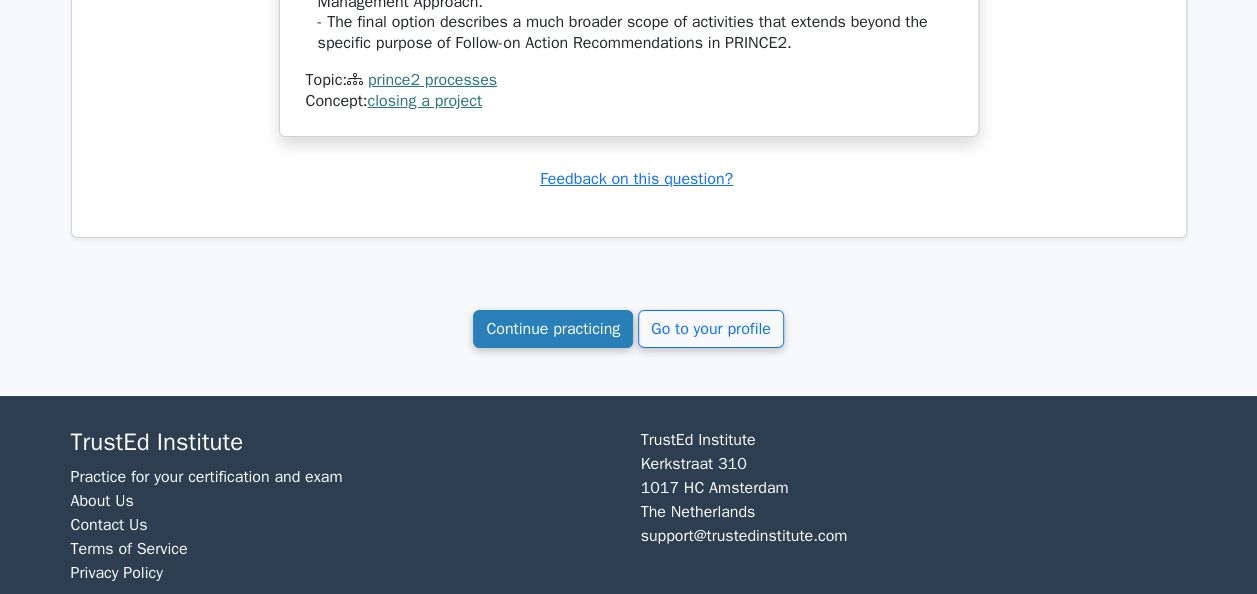 click on "Continue practicing" at bounding box center (553, 329) 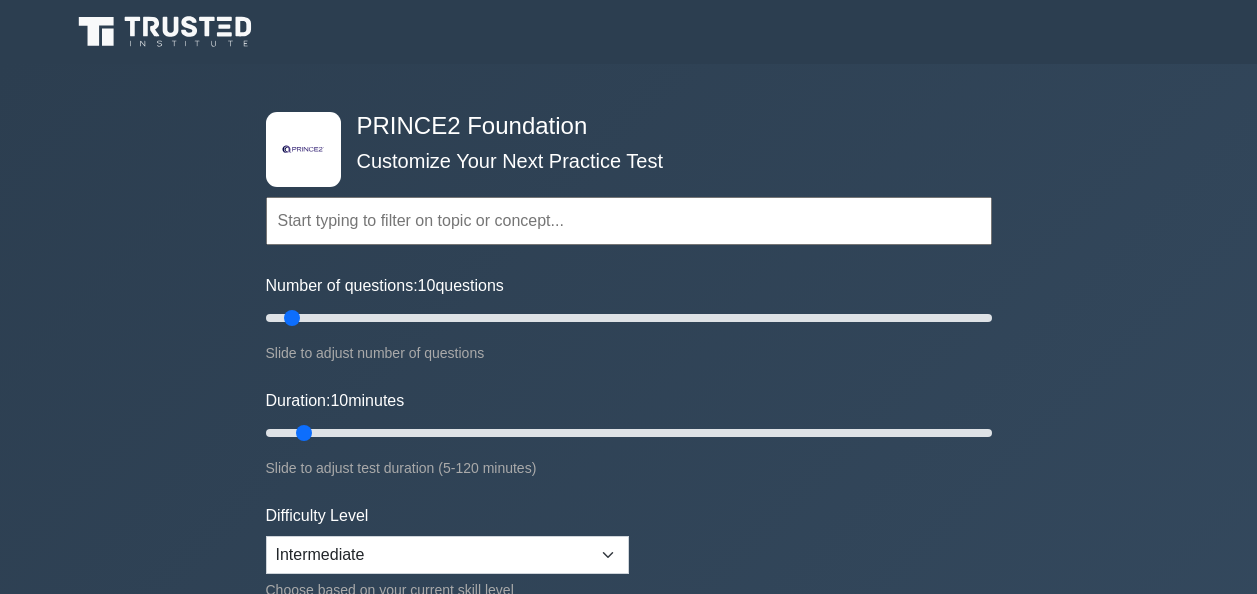scroll, scrollTop: 0, scrollLeft: 0, axis: both 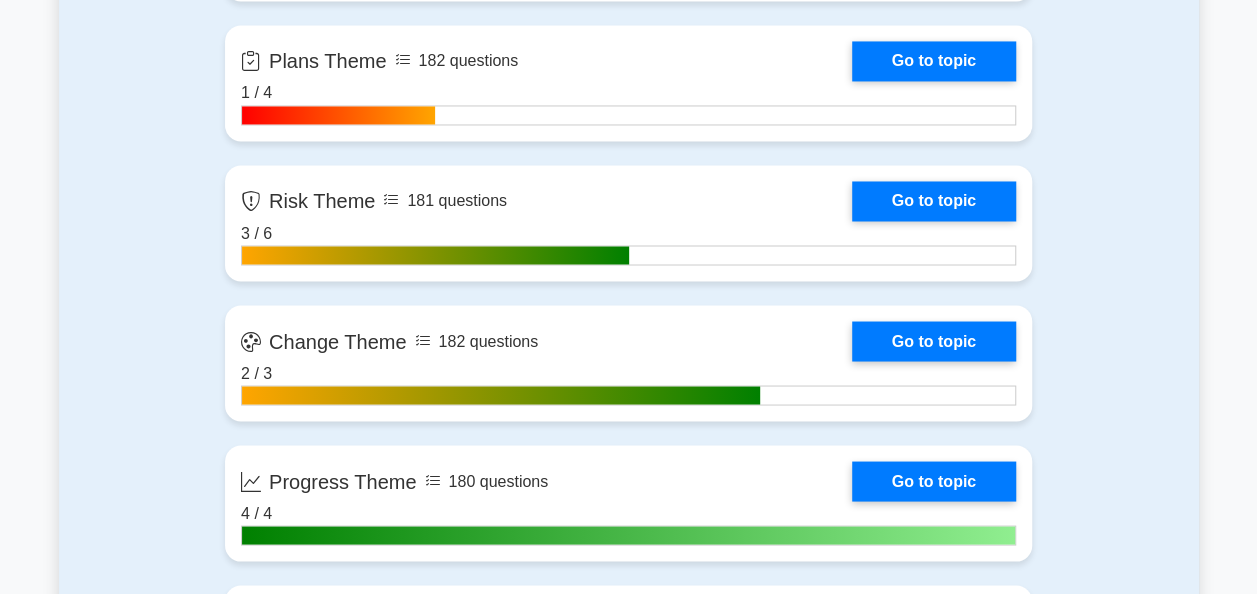 click on ".st0{fill-rule:evenodd;clip-rule:evenodd;fill:#000041;} .st1{fill-rule:evenodd;clip-rule:evenodd;fill:#4A3B83;} .st2{fill-rule:evenodd;clip-rule:evenodd;fill:#A89DC3;} .st3{fill:#4A3B83;}
PRINCE2 Foundation
Customize Your Next Practice Test
Topics
Introduction to PRINCE2
PRINCE2 Principles
Organization Theme
Business Case Theme
Quality Theme" at bounding box center (628, 50) 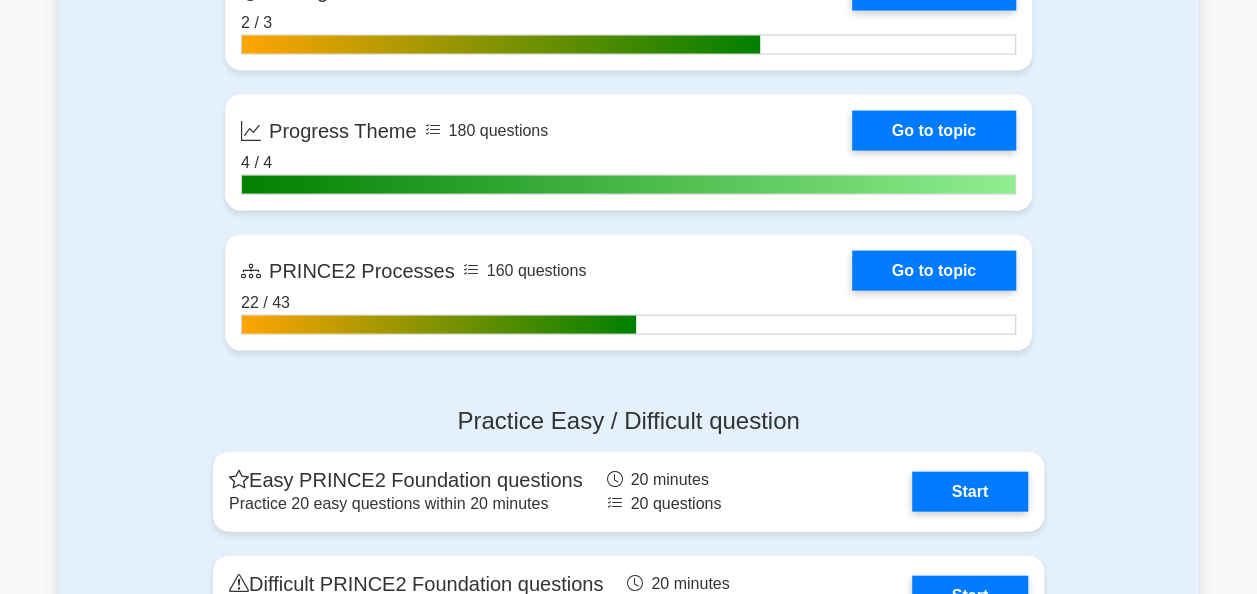 scroll, scrollTop: 2002, scrollLeft: 0, axis: vertical 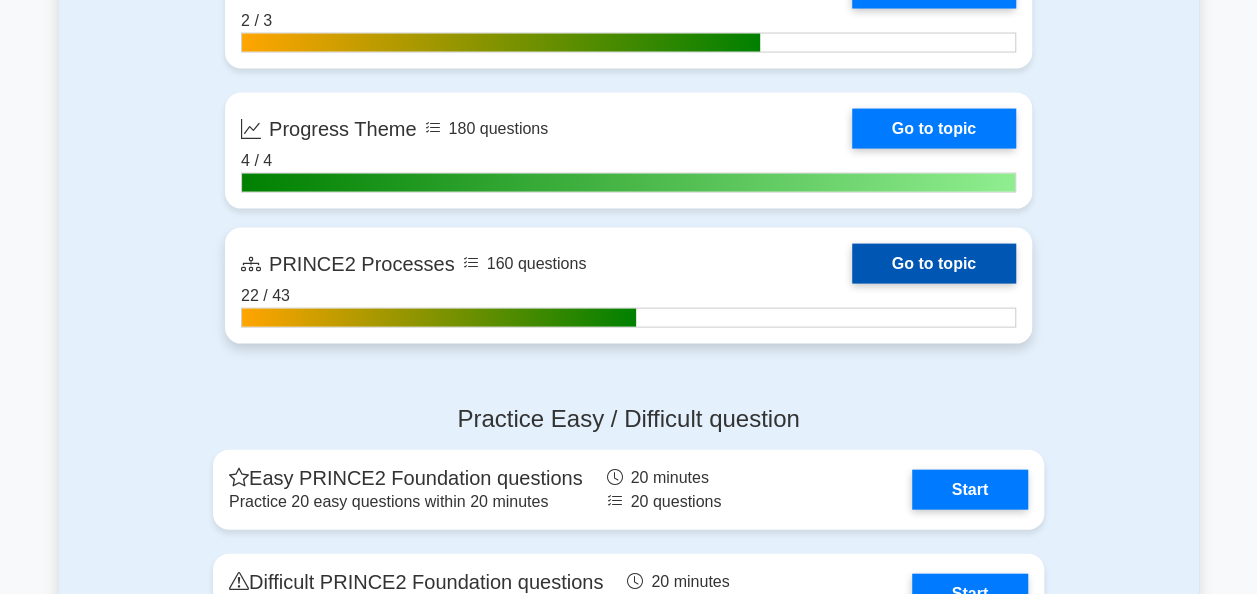 click on "Go to topic" at bounding box center [934, 264] 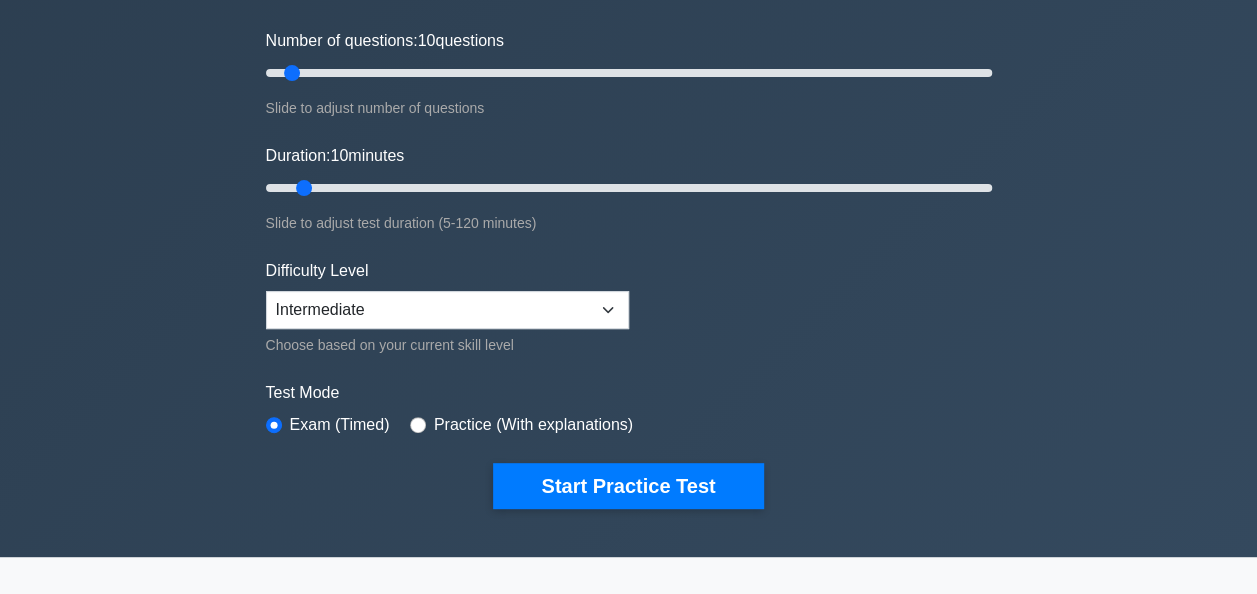 scroll, scrollTop: 0, scrollLeft: 0, axis: both 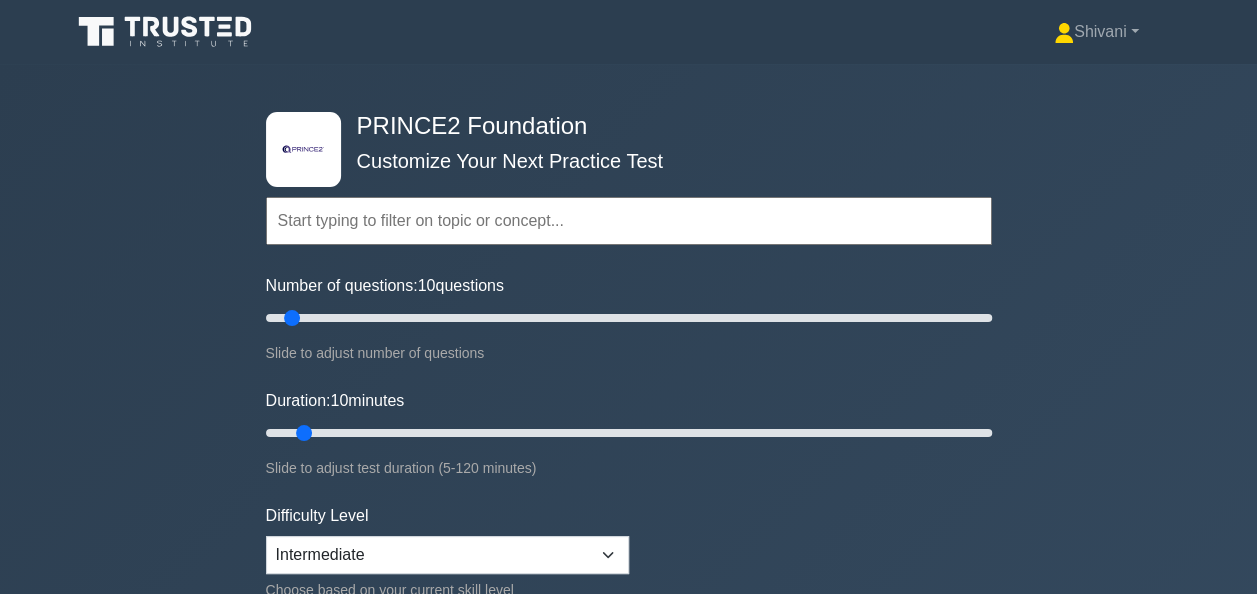 click at bounding box center [629, 221] 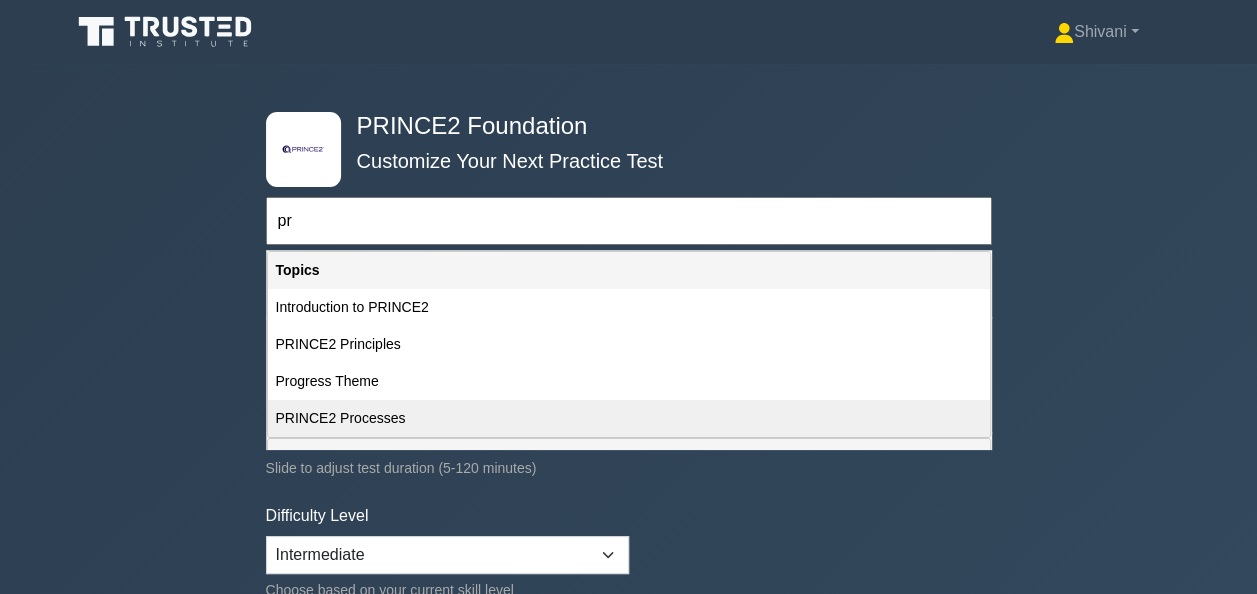 click on "PRINCE2 Processes" at bounding box center [629, 418] 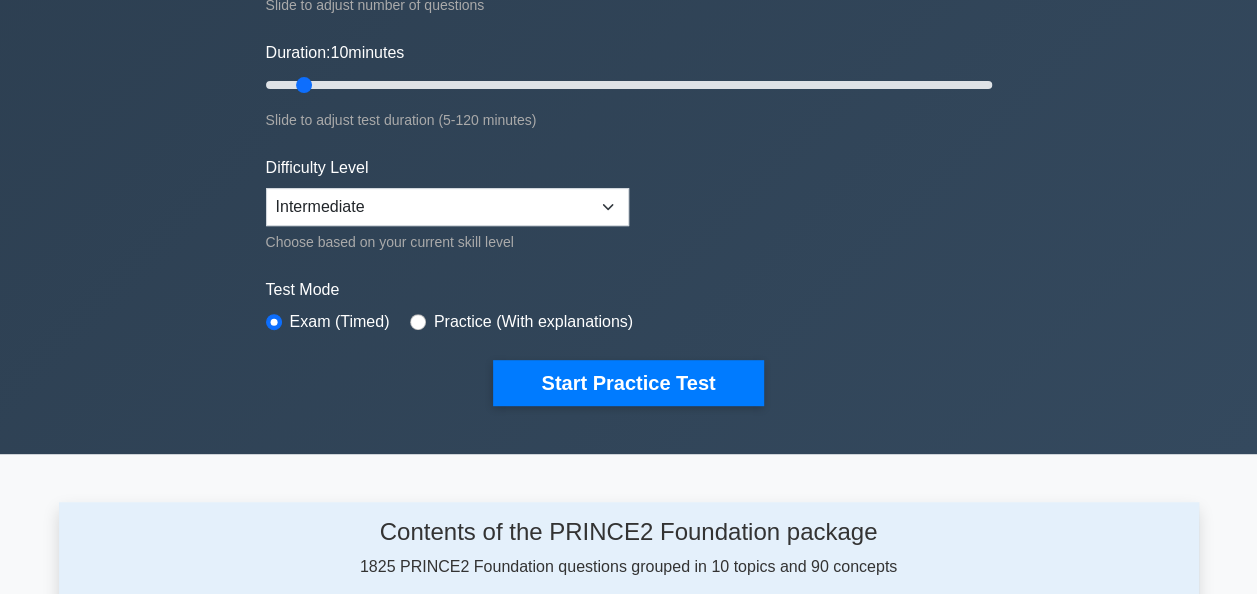 scroll, scrollTop: 357, scrollLeft: 0, axis: vertical 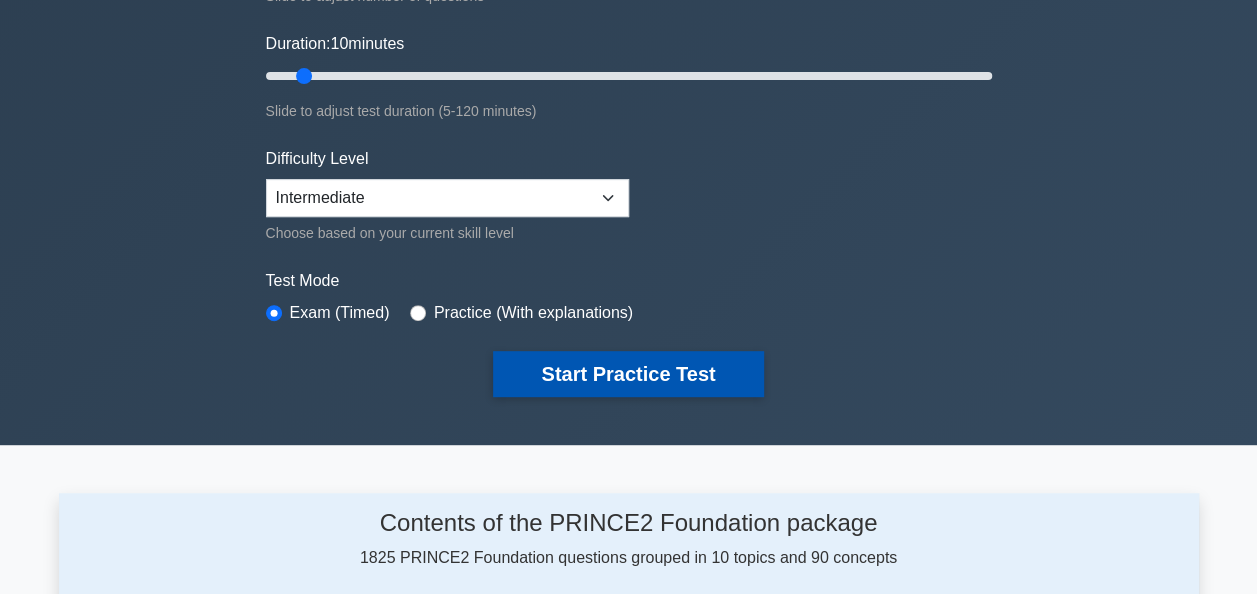 click on "Start Practice Test" at bounding box center (628, 374) 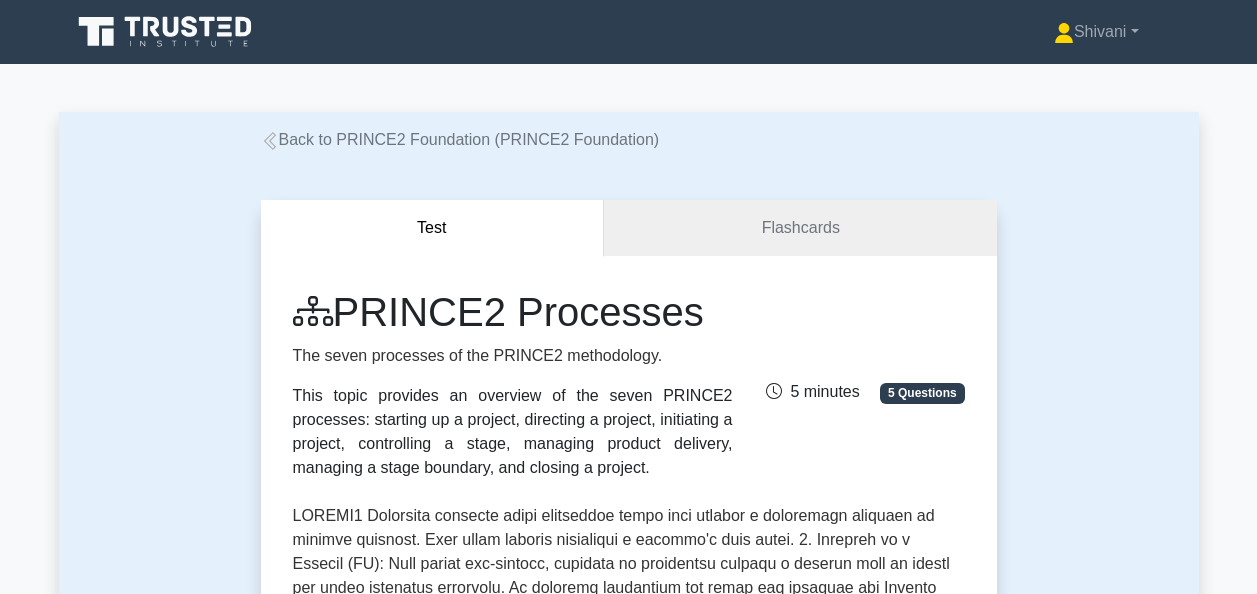 scroll, scrollTop: 0, scrollLeft: 0, axis: both 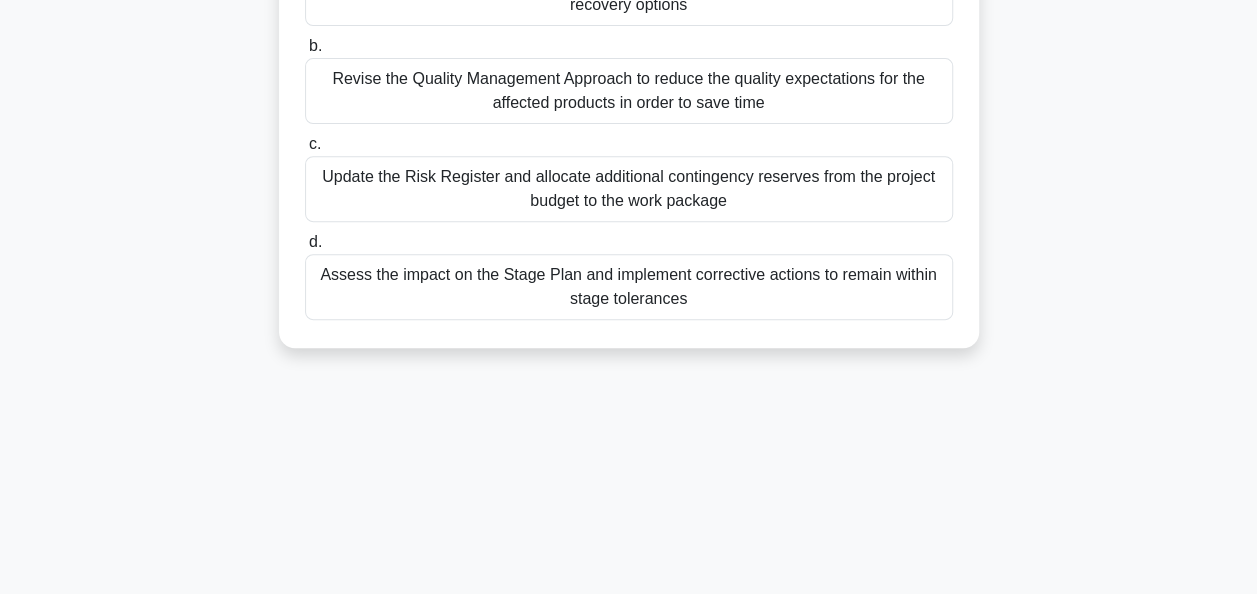 click on "Assess the impact on the Stage Plan and implement corrective actions to remain within stage tolerances" at bounding box center [629, 287] 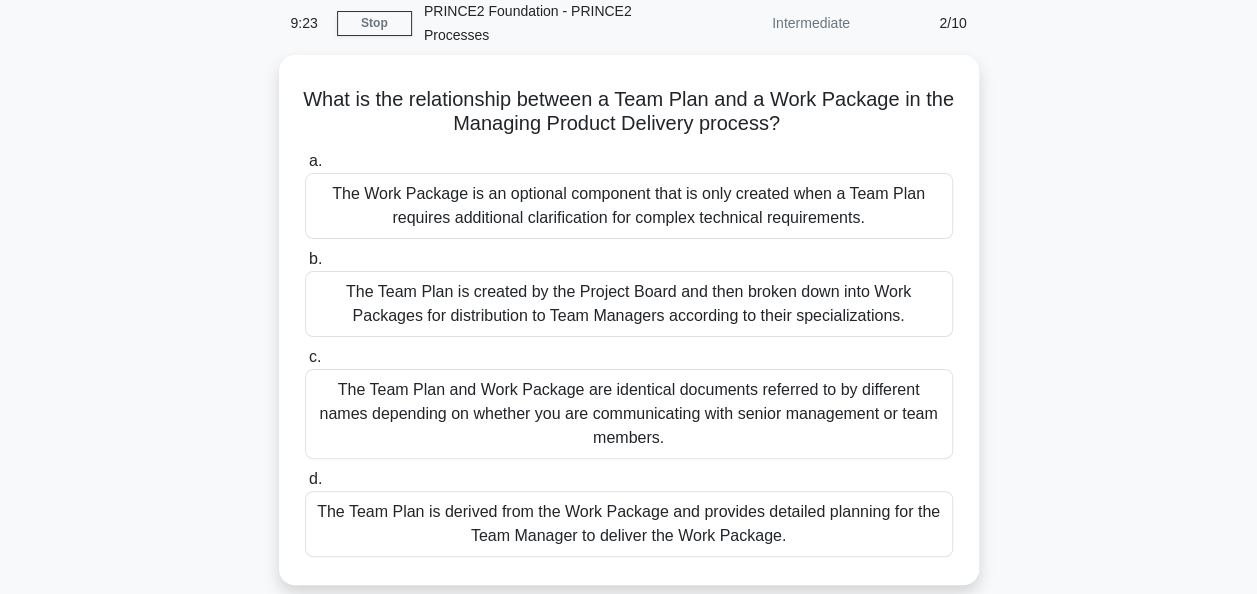 scroll, scrollTop: 0, scrollLeft: 0, axis: both 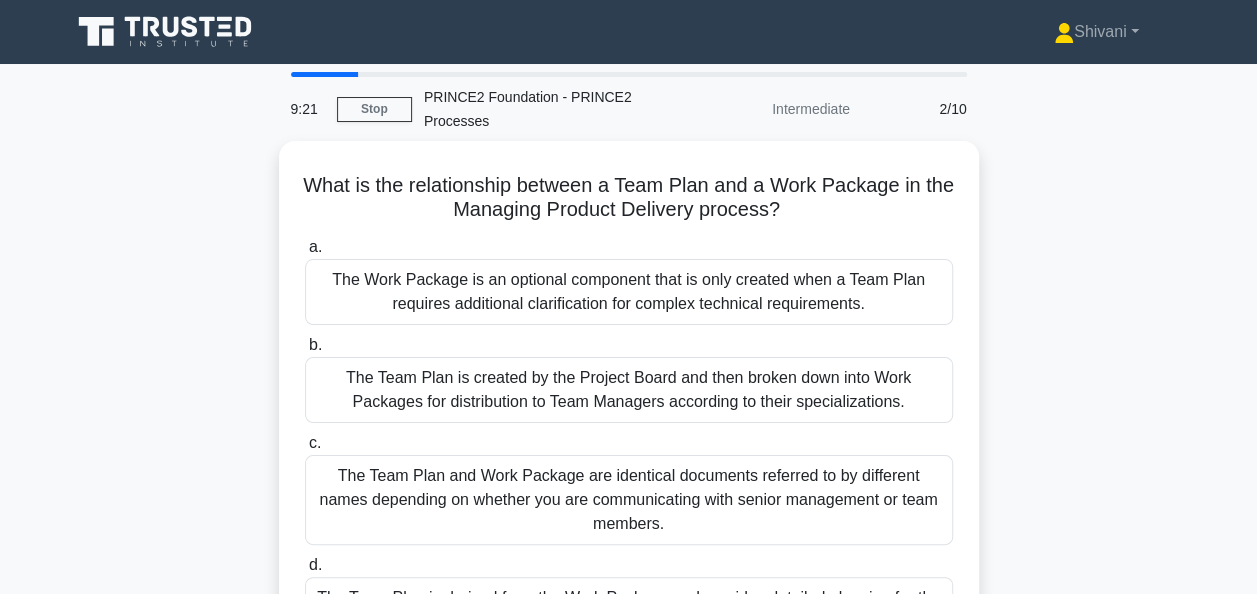 click on "What is the relationship between a Team Plan and a Work Package in the Managing Product Delivery process? a. The Work Package is an optional component that is only created when a Team Plan requires additional clarification for complex technical requirements. b." at bounding box center [629, 418] 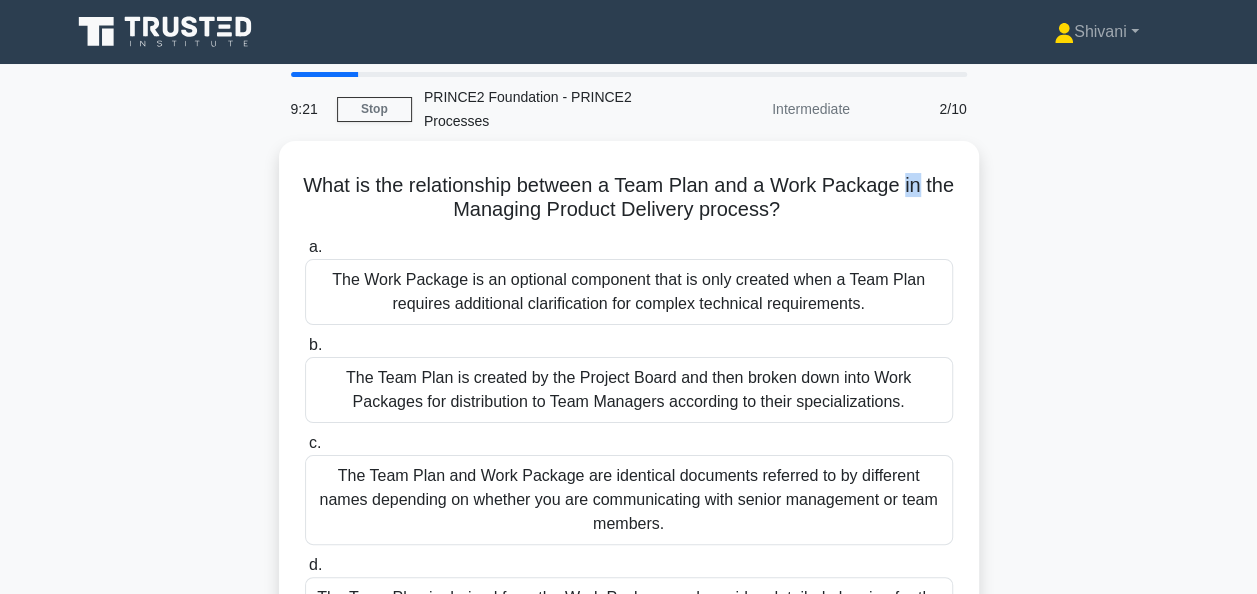drag, startPoint x: 336, startPoint y: 294, endPoint x: 1144, endPoint y: 187, distance: 815.054 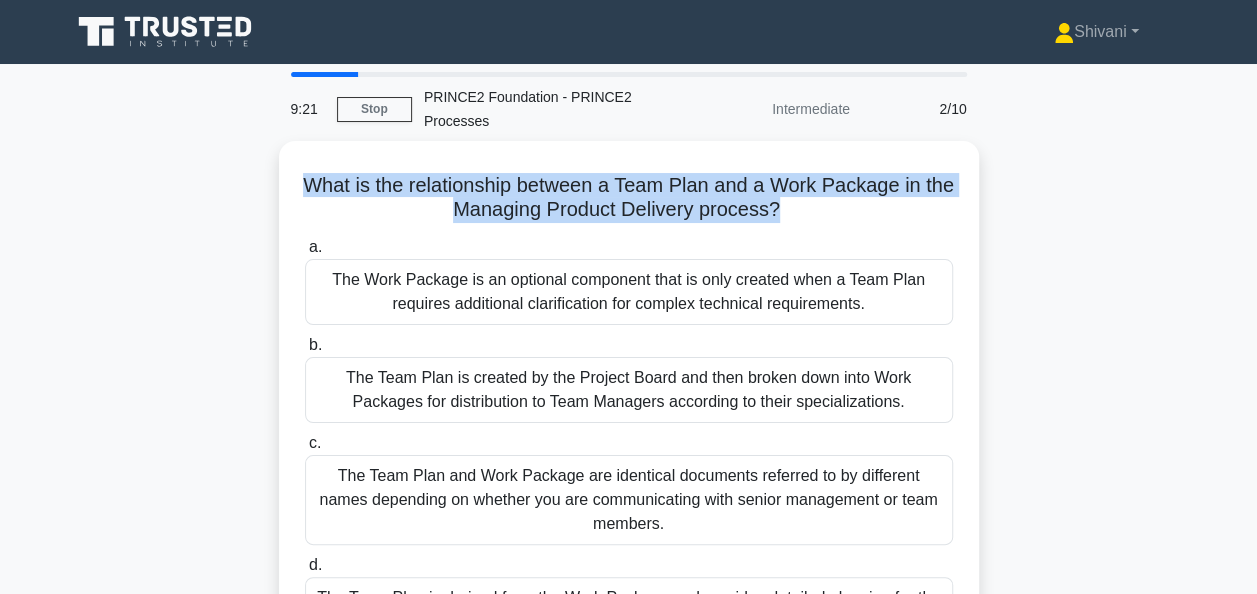 click on "What is the relationship between a Team Plan and a Work Package in the Managing Product Delivery process?
.spinner_0XTQ{transform-origin:center;animation:spinner_y6GP .75s linear infinite}@keyframes spinner_y6GP{100%{transform:rotate(360deg)}}
a.
The Work Package is an optional component that is only created when a Team Plan requires additional clarification for complex technical requirements.
b." at bounding box center (629, 418) 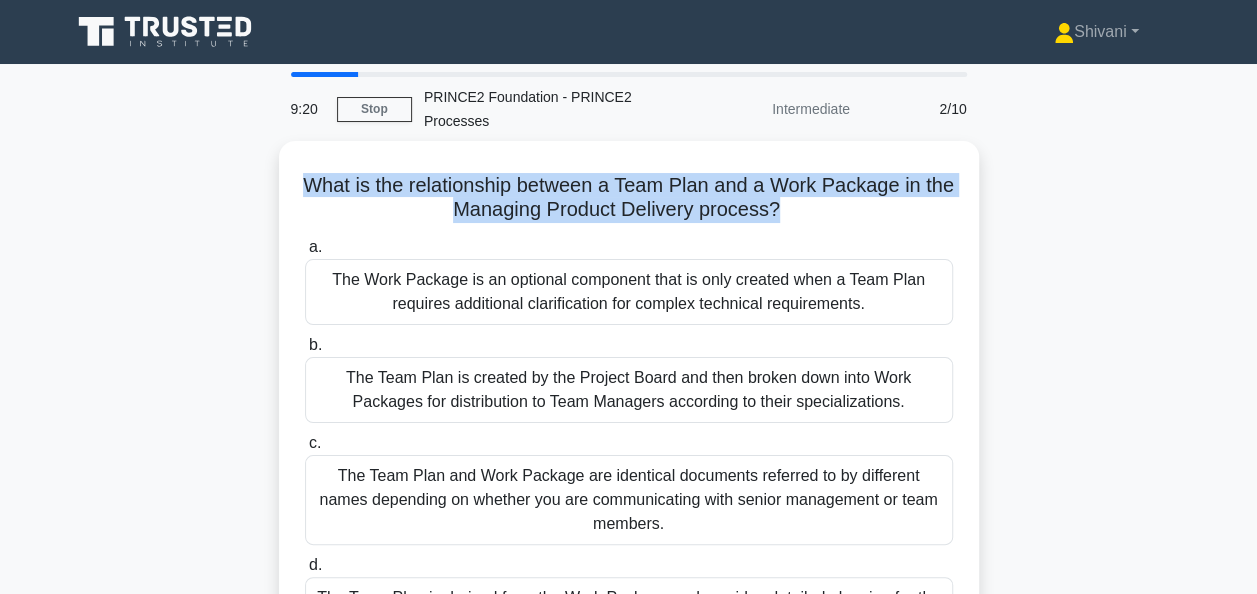 click on "What is the relationship between a Team Plan and a Work Package in the Managing Product Delivery process?
.spinner_0XTQ{transform-origin:center;animation:spinner_y6GP .75s linear infinite}@keyframes spinner_y6GP{100%{transform:rotate(360deg)}}
a.
The Work Package is an optional component that is only created when a Team Plan requires additional clarification for complex technical requirements.
b." at bounding box center (629, 418) 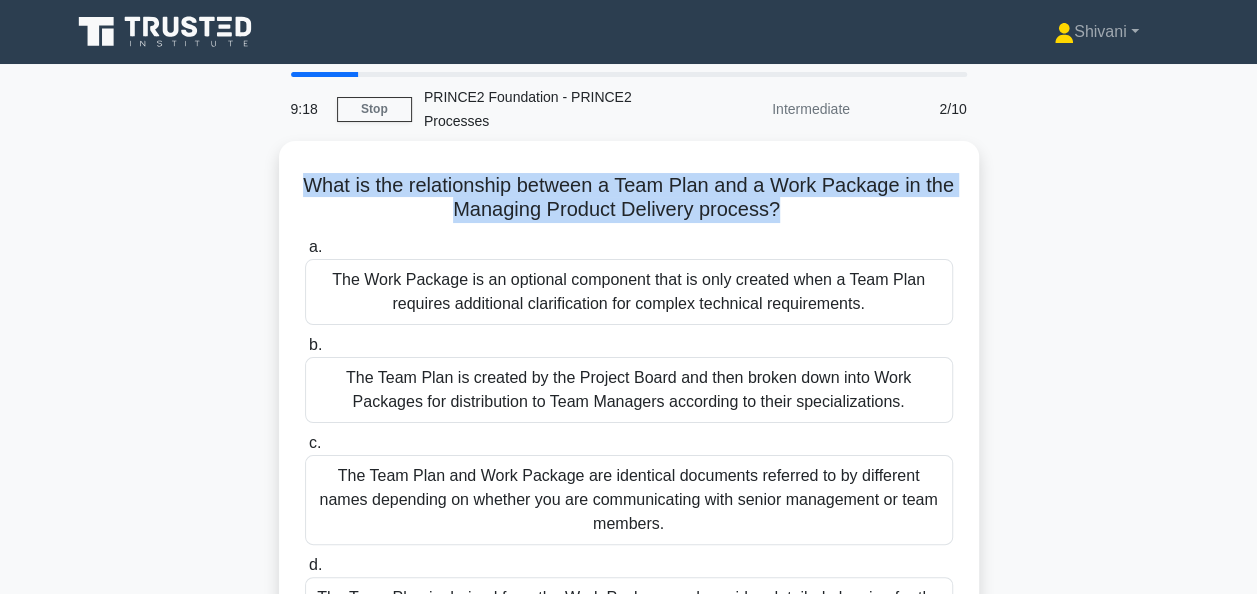 click on "What is the relationship between a Team Plan and a Work Package in the Managing Product Delivery process?
.spinner_0XTQ{transform-origin:center;animation:spinner_y6GP .75s linear infinite}@keyframes spinner_y6GP{100%{transform:rotate(360deg)}}
a.
The Work Package is an optional component that is only created when a Team Plan requires additional clarification for complex technical requirements.
b." at bounding box center (629, 418) 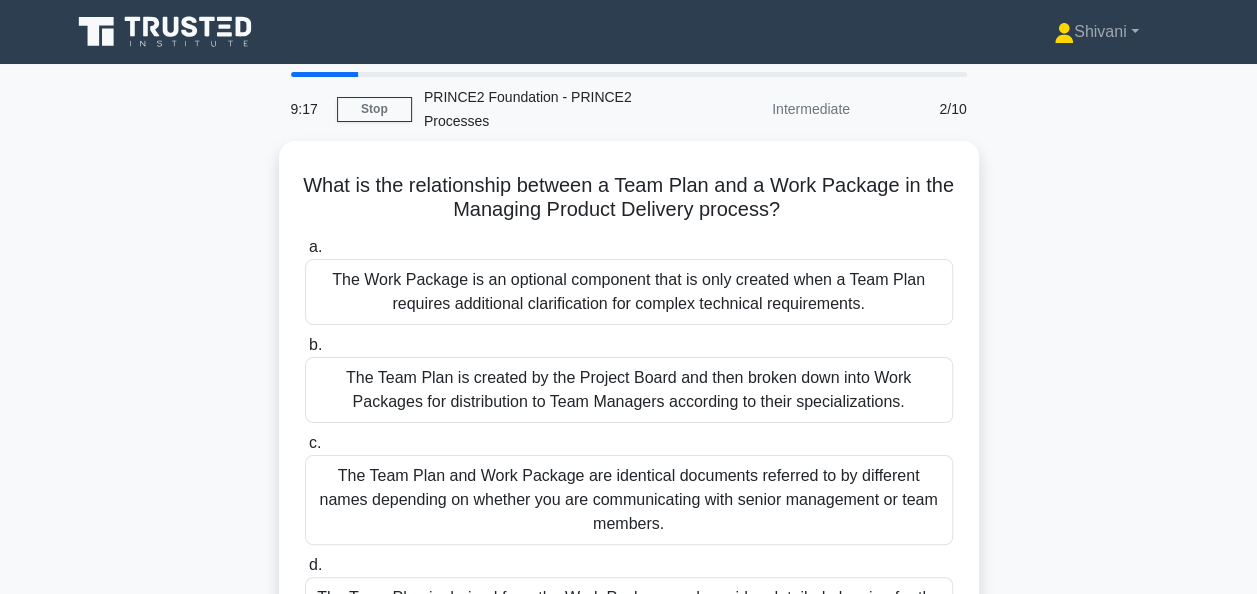click on "What is the relationship between a Team Plan and a Work Package in the Managing Product Delivery process?
.spinner_0XTQ{transform-origin:center;animation:spinner_y6GP .75s linear infinite}@keyframes spinner_y6GP{100%{transform:rotate(360deg)}}
a.
The Work Package is an optional component that is only created when a Team Plan requires additional clarification for complex technical requirements.
b." at bounding box center [629, 418] 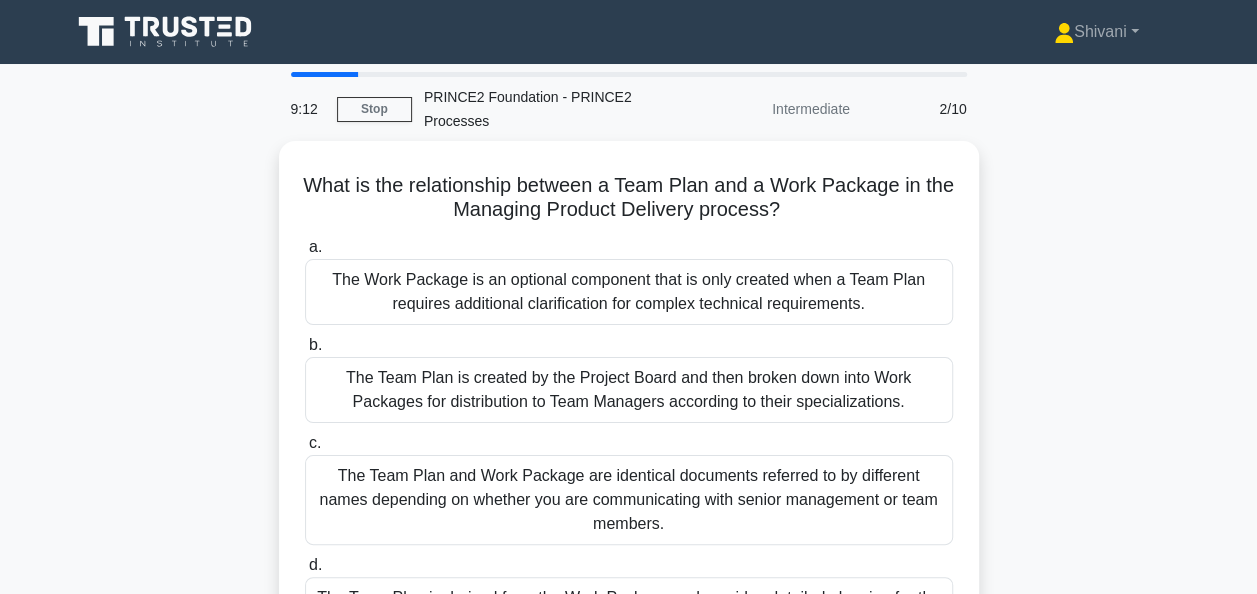 click on "What is the relationship between a Team Plan and a Work Package in the Managing Product Delivery process?
.spinner_0XTQ{transform-origin:center;animation:spinner_y6GP .75s linear infinite}@keyframes spinner_y6GP{100%{transform:rotate(360deg)}}
a.
The Work Package is an optional component that is only created when a Team Plan requires additional clarification for complex technical requirements.
b." at bounding box center (629, 418) 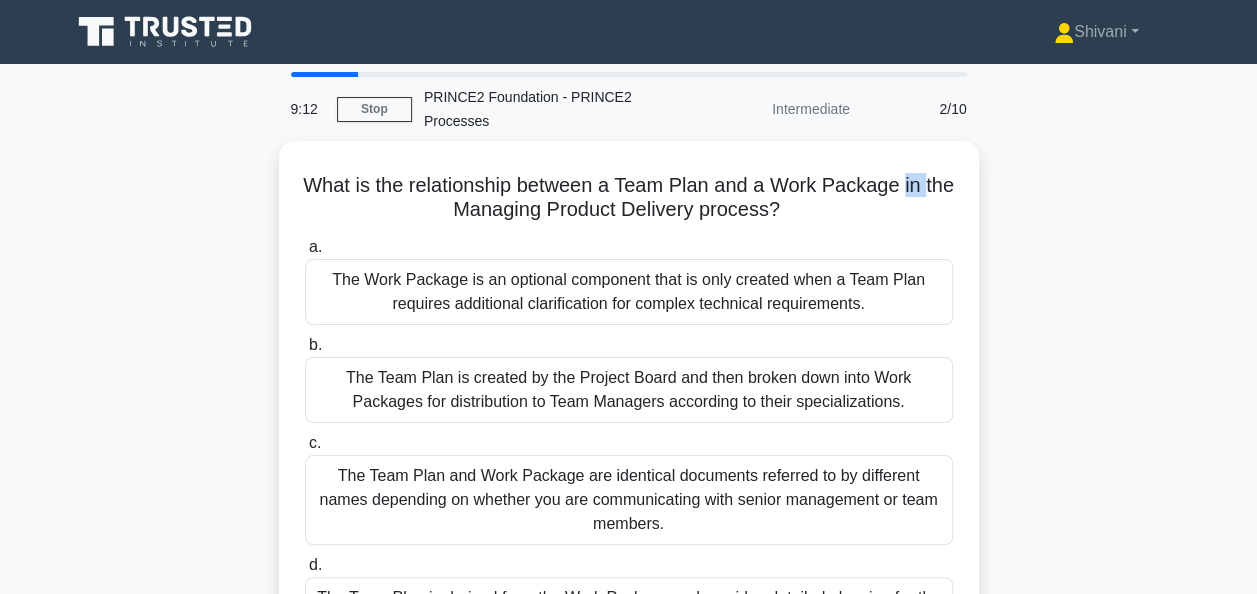click on "What is the relationship between a Team Plan and a Work Package in the Managing Product Delivery process?
.spinner_0XTQ{transform-origin:center;animation:spinner_y6GP .75s linear infinite}@keyframes spinner_y6GP{100%{transform:rotate(360deg)}}
a.
The Work Package is an optional component that is only created when a Team Plan requires additional clarification for complex technical requirements.
b." at bounding box center (629, 418) 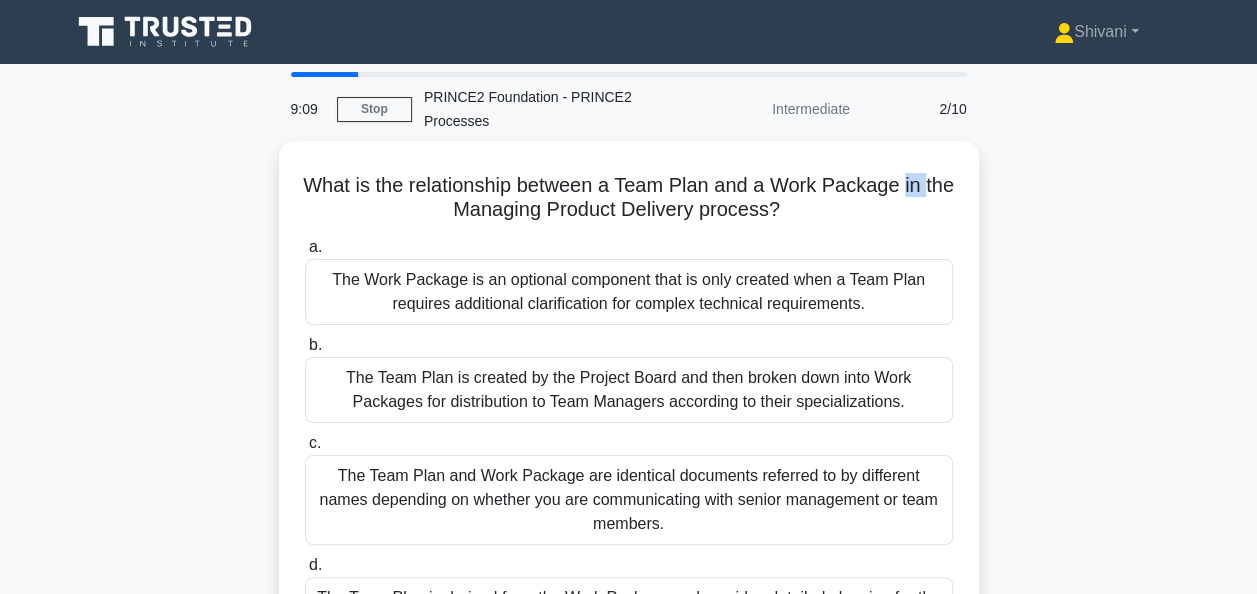 click on "What is the relationship between a Team Plan and a Work Package in the Managing Product Delivery process?
.spinner_0XTQ{transform-origin:center;animation:spinner_y6GP .75s linear infinite}@keyframes spinner_y6GP{100%{transform:rotate(360deg)}}
a.
The Work Package is an optional component that is only created when a Team Plan requires additional clarification for complex technical requirements.
b." at bounding box center (629, 418) 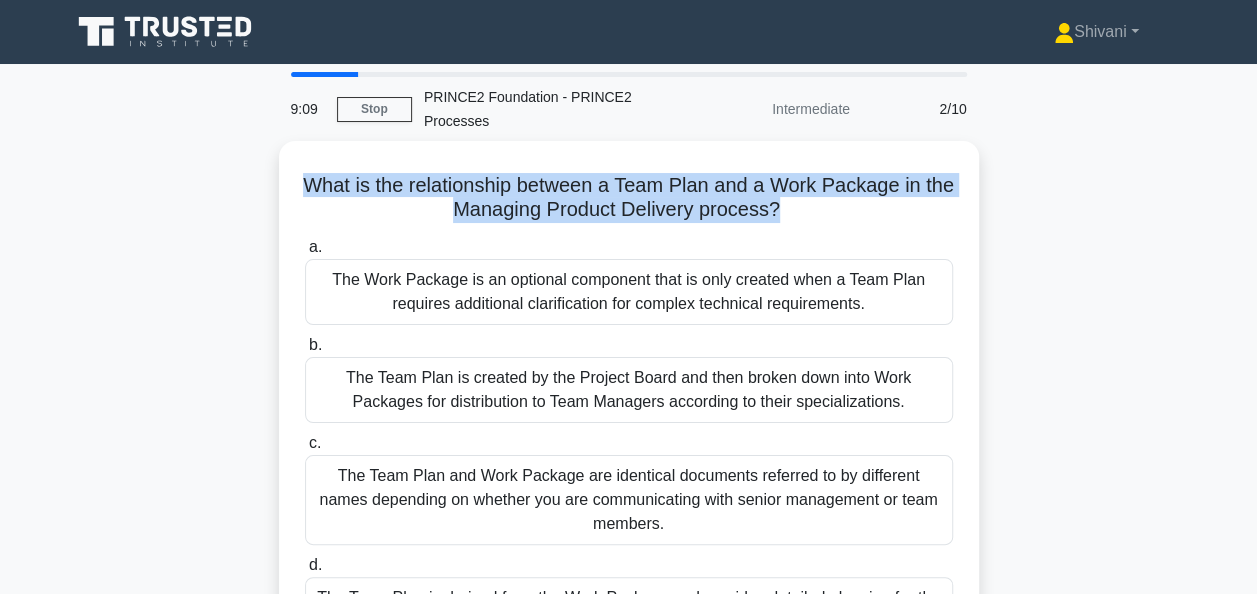 click on "What is the relationship between a Team Plan and a Work Package in the Managing Product Delivery process?
.spinner_0XTQ{transform-origin:center;animation:spinner_y6GP .75s linear infinite}@keyframes spinner_y6GP{100%{transform:rotate(360deg)}}
a.
The Work Package is an optional component that is only created when a Team Plan requires additional clarification for complex technical requirements.
b." at bounding box center (629, 418) 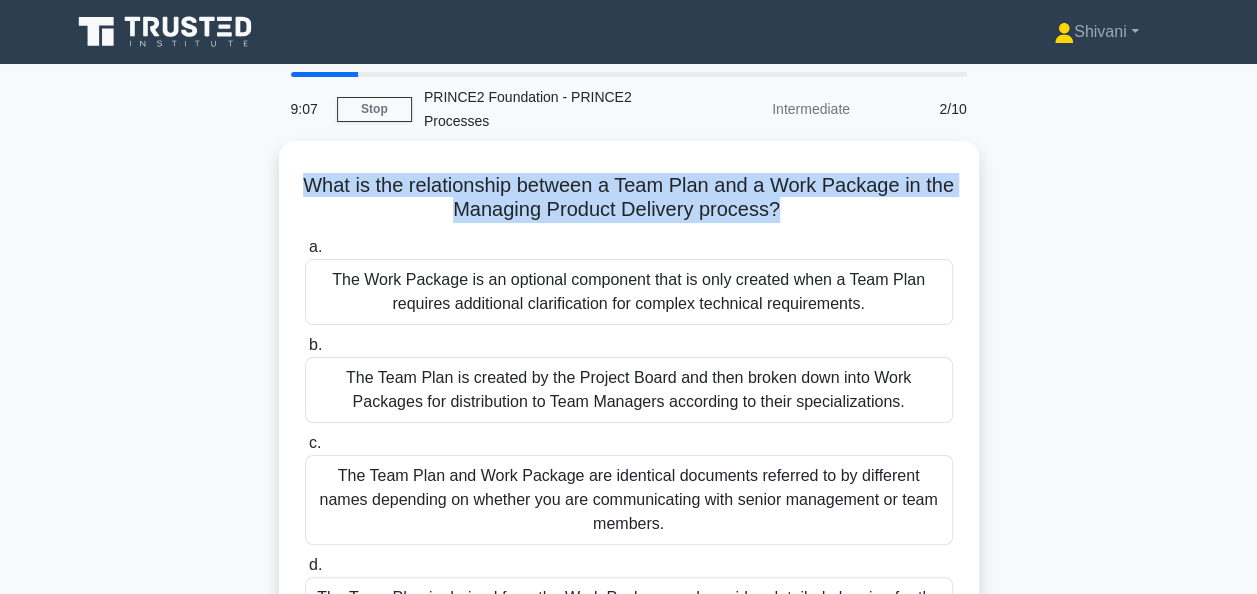 click on "What is the relationship between a Team Plan and a Work Package in the Managing Product Delivery process?
.spinner_0XTQ{transform-origin:center;animation:spinner_y6GP .75s linear infinite}@keyframes spinner_y6GP{100%{transform:rotate(360deg)}}
a.
The Work Package is an optional component that is only created when a Team Plan requires additional clarification for complex technical requirements.
b." at bounding box center [629, 418] 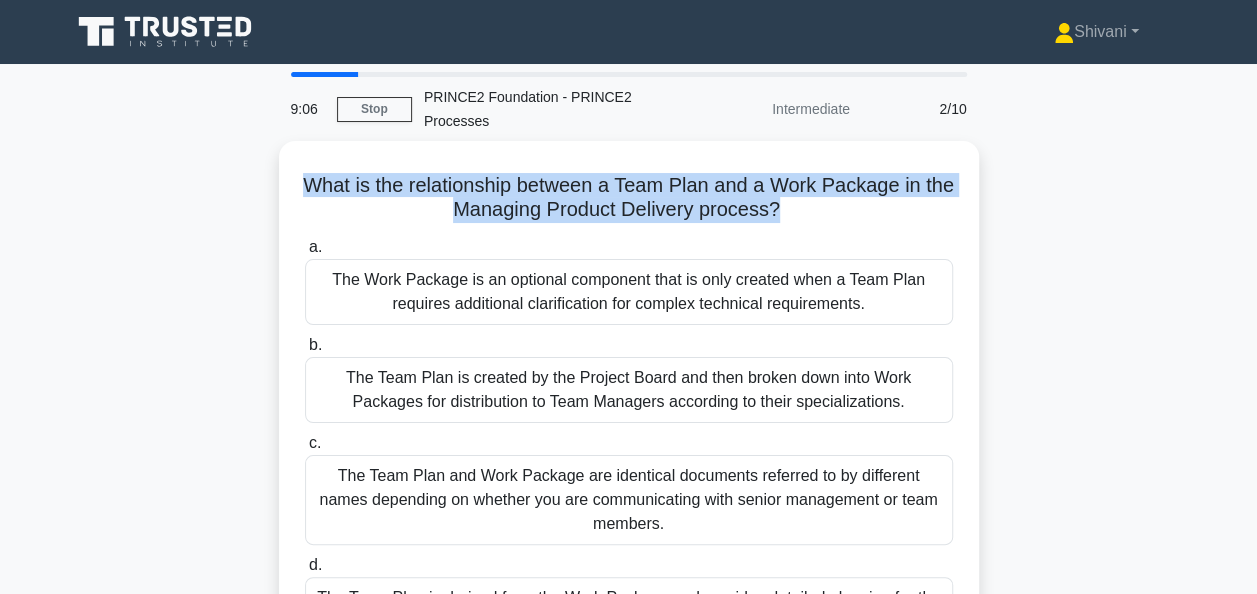 click on "What is the relationship between a Team Plan and a Work Package in the Managing Product Delivery process?
.spinner_0XTQ{transform-origin:center;animation:spinner_y6GP .75s linear infinite}@keyframes spinner_y6GP{100%{transform:rotate(360deg)}}
a.
The Work Package is an optional component that is only created when a Team Plan requires additional clarification for complex technical requirements.
b." at bounding box center (629, 418) 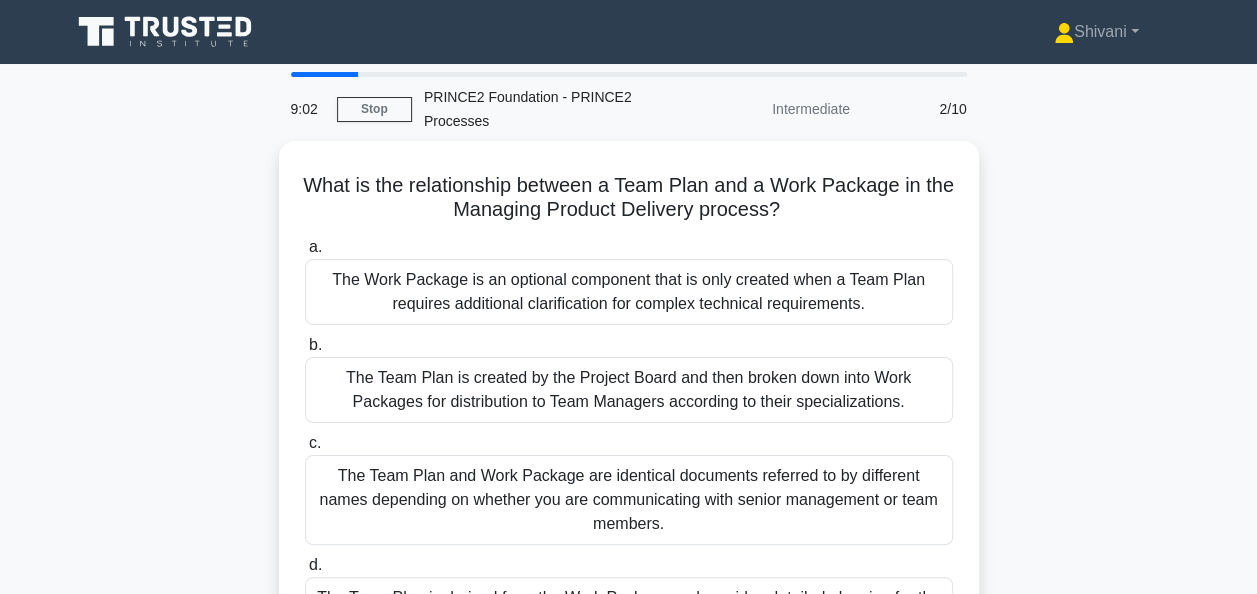 click on "What is the relationship between a Team Plan and a Work Package in the Managing Product Delivery process?
.spinner_0XTQ{transform-origin:center;animation:spinner_y6GP .75s linear infinite}@keyframes spinner_y6GP{100%{transform:rotate(360deg)}}
a.
The Work Package is an optional component that is only created when a Team Plan requires additional clarification for complex technical requirements.
b." at bounding box center [629, 418] 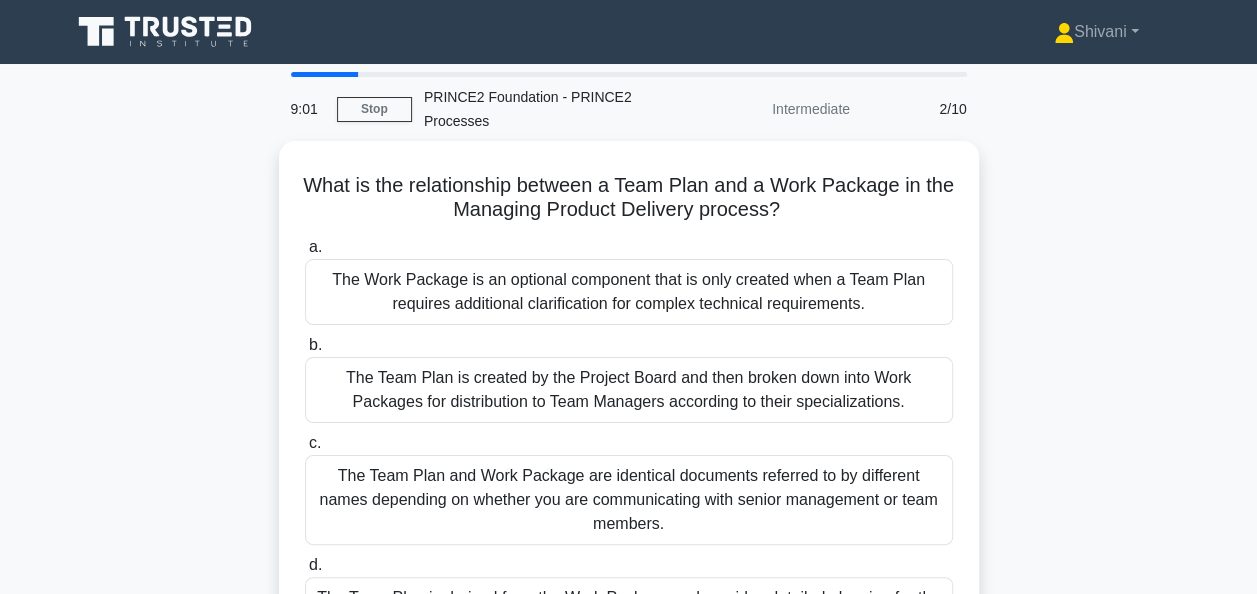 click on "What is the relationship between a Team Plan and a Work Package in the Managing Product Delivery process?
.spinner_0XTQ{transform-origin:center;animation:spinner_y6GP .75s linear infinite}@keyframes spinner_y6GP{100%{transform:rotate(360deg)}}
a.
The Work Package is an optional component that is only created when a Team Plan requires additional clarification for complex technical requirements.
b." at bounding box center (629, 418) 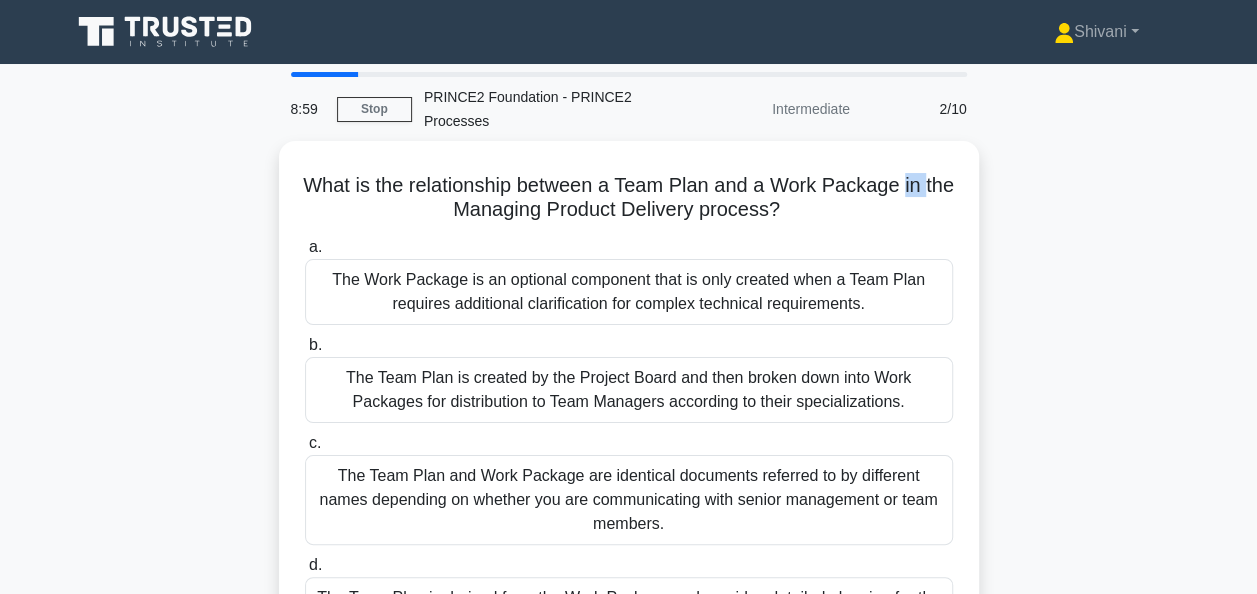 drag, startPoint x: 178, startPoint y: 298, endPoint x: 1144, endPoint y: 187, distance: 972.35645 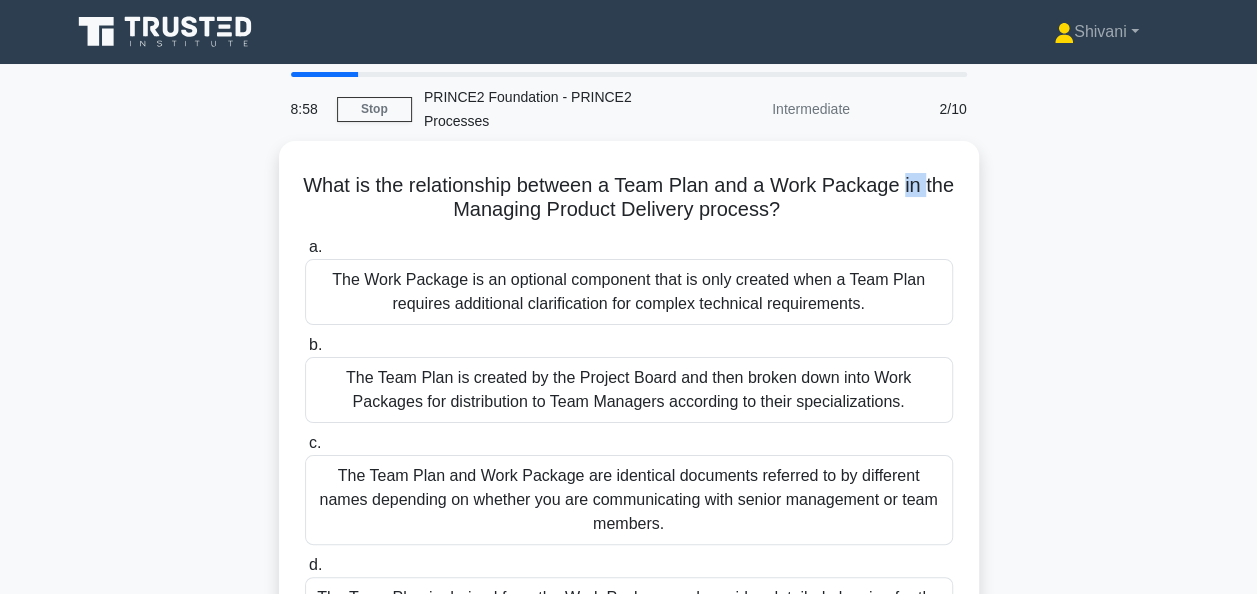 click on "What is the relationship between a Team Plan and a Work Package in the Managing Product Delivery process?
.spinner_0XTQ{transform-origin:center;animation:spinner_y6GP .75s linear infinite}@keyframes spinner_y6GP{100%{transform:rotate(360deg)}}
a.
The Work Package is an optional component that is only created when a Team Plan requires additional clarification for complex technical requirements.
b." at bounding box center (629, 418) 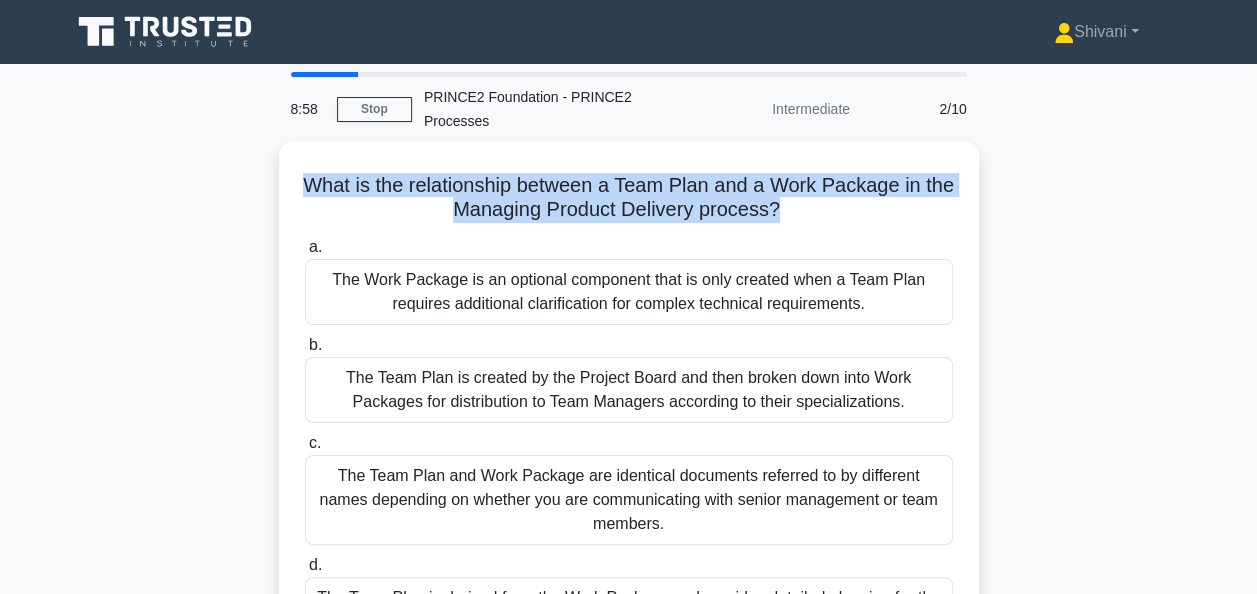 click on "What is the relationship between a Team Plan and a Work Package in the Managing Product Delivery process?
.spinner_0XTQ{transform-origin:center;animation:spinner_y6GP .75s linear infinite}@keyframes spinner_y6GP{100%{transform:rotate(360deg)}}
a.
The Work Package is an optional component that is only created when a Team Plan requires additional clarification for complex technical requirements.
b." at bounding box center [629, 418] 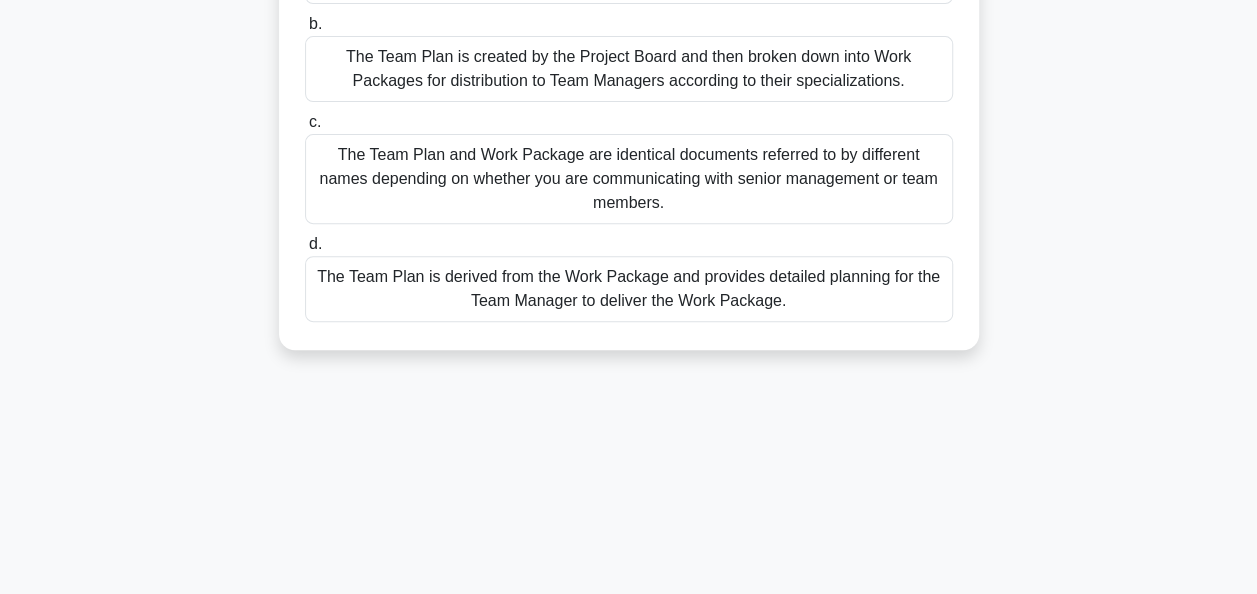 scroll, scrollTop: 330, scrollLeft: 0, axis: vertical 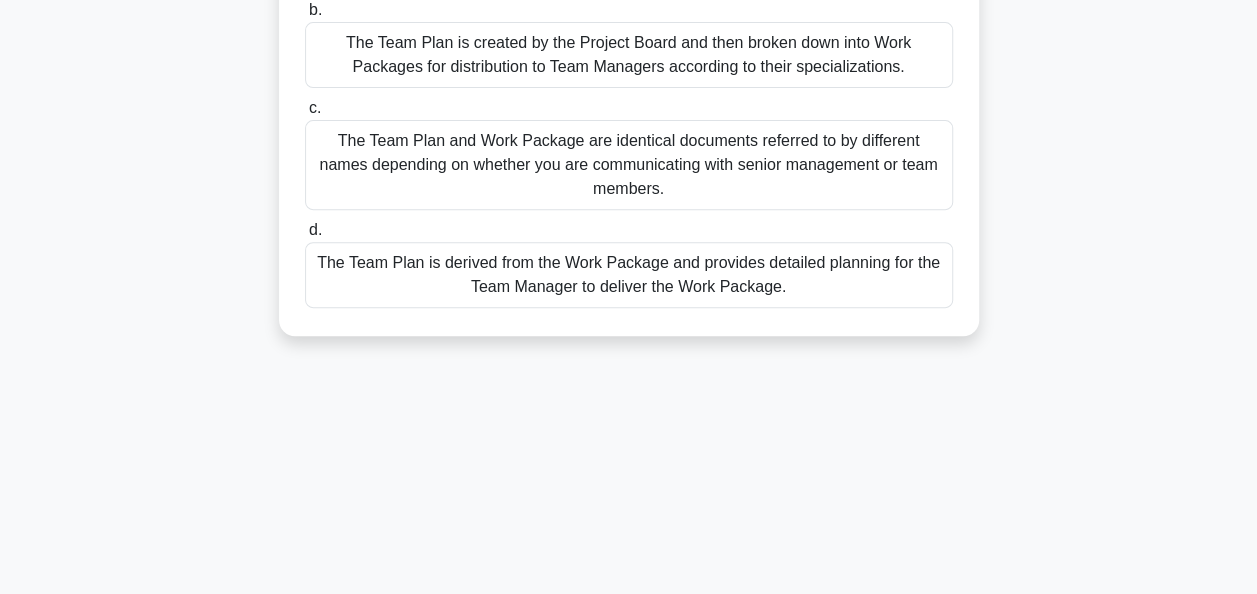 click on "The Team Plan is derived from the Work Package and provides detailed planning for the Team Manager to deliver the Work Package." at bounding box center [629, 275] 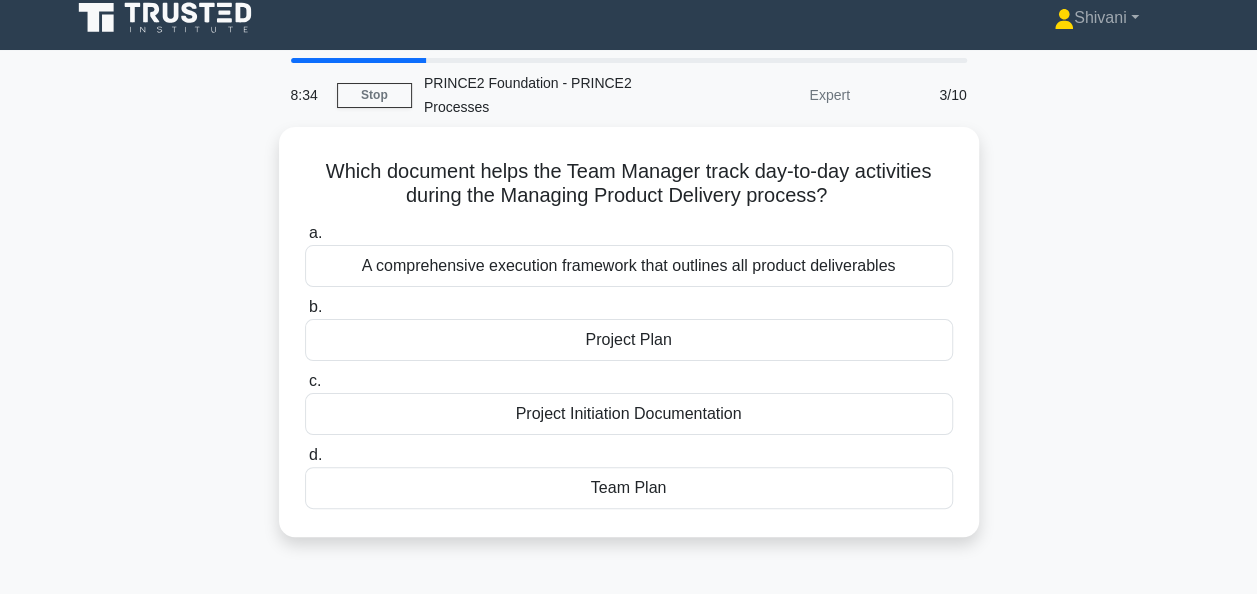 scroll, scrollTop: 0, scrollLeft: 0, axis: both 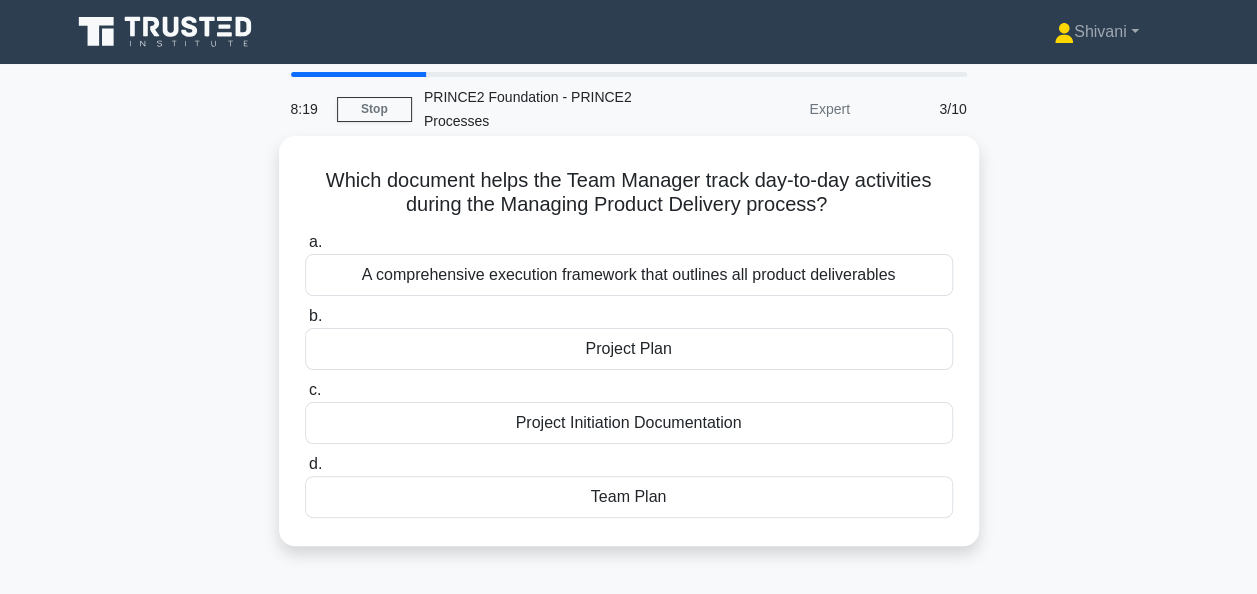 click on "Project Plan" at bounding box center (629, 349) 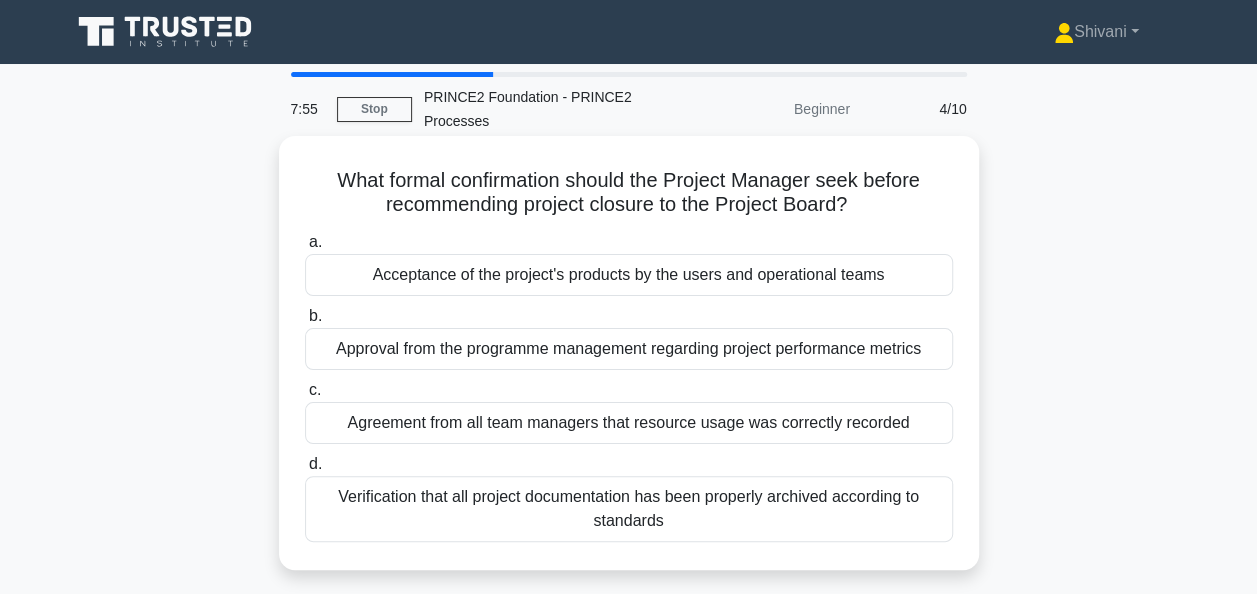 click on "Acceptance of the project's products by the users and operational teams" at bounding box center [629, 275] 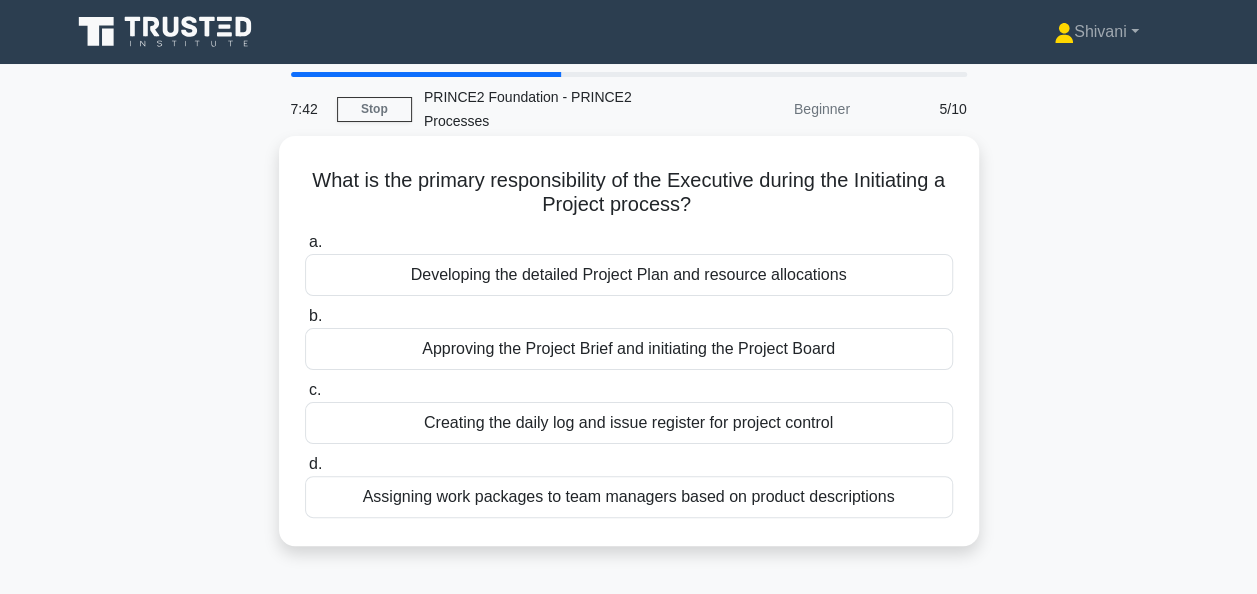 click on "Approving the Project Brief and initiating the Project Board" at bounding box center (629, 349) 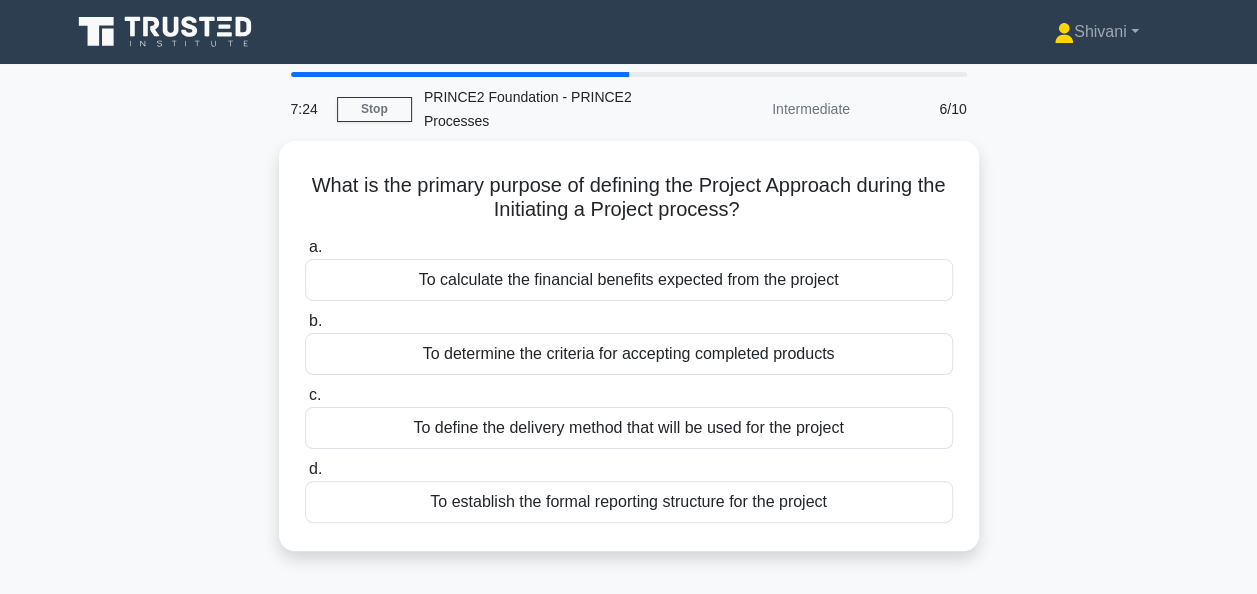 click on "What is the primary purpose of defining the Project Approach during the Initiating a Project process?
.spinner_0XTQ{transform-origin:center;animation:spinner_y6GP .75s linear infinite}@keyframes spinner_y6GP{100%{transform:rotate(360deg)}}
a.
To calculate the financial benefits expected from the project
b. c. d." at bounding box center [629, 358] 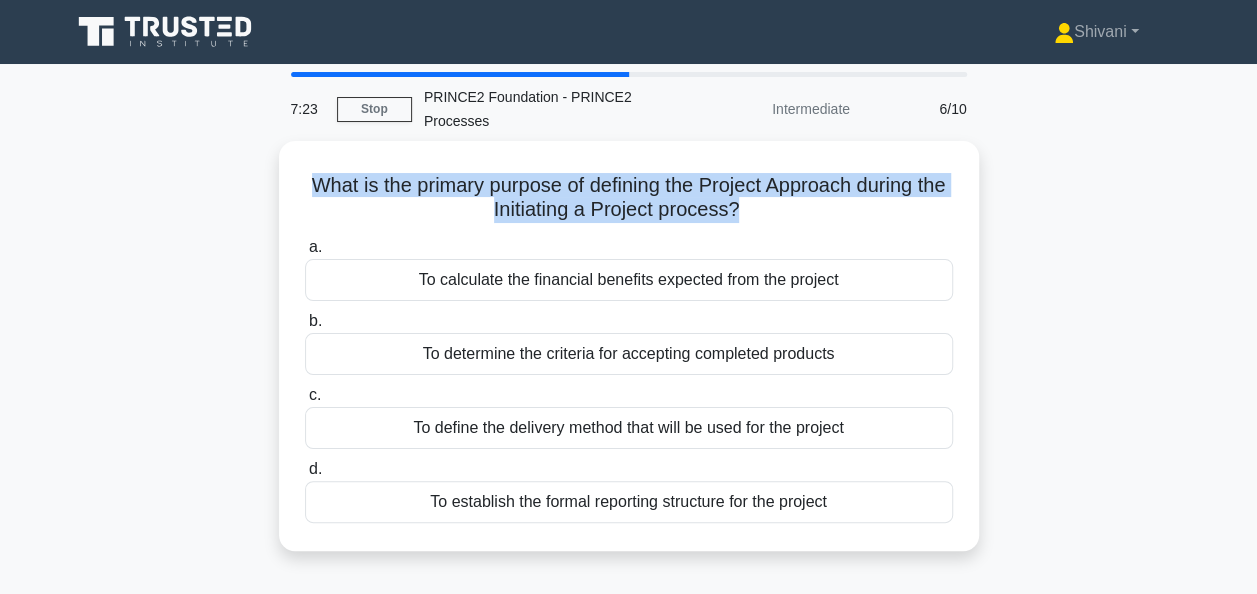 click on "What is the primary purpose of defining the Project Approach during the Initiating a Project process?
.spinner_0XTQ{transform-origin:center;animation:spinner_y6GP .75s linear infinite}@keyframes spinner_y6GP{100%{transform:rotate(360deg)}}
a.
To calculate the financial benefits expected from the project
b. c. d." at bounding box center (629, 358) 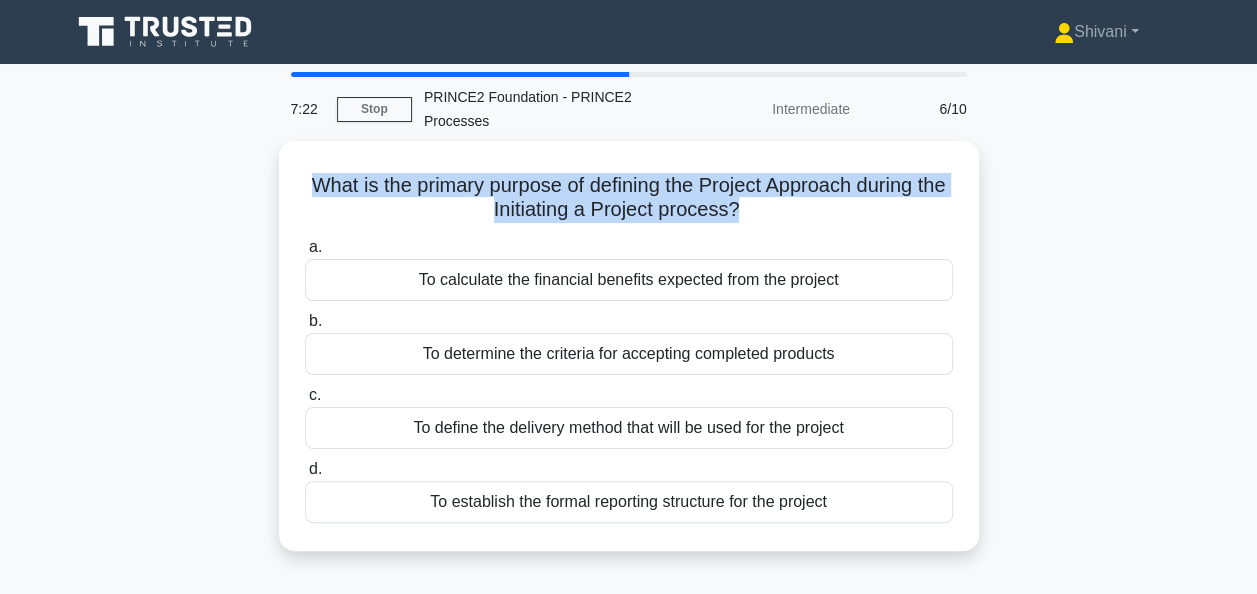 click on "What is the primary purpose of defining the Project Approach during the Initiating a Project process?
.spinner_0XTQ{transform-origin:center;animation:spinner_y6GP .75s linear infinite}@keyframes spinner_y6GP{100%{transform:rotate(360deg)}}
a.
To calculate the financial benefits expected from the project
b. c. d." at bounding box center [629, 358] 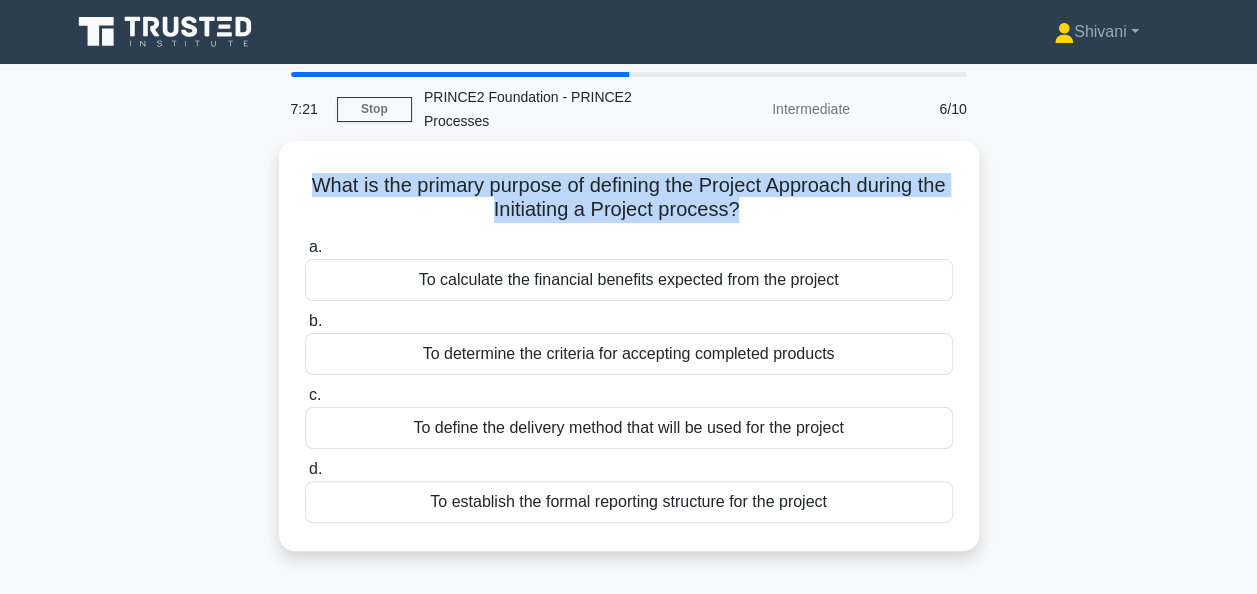 click on "What is the primary purpose of defining the Project Approach during the Initiating a Project process?
.spinner_0XTQ{transform-origin:center;animation:spinner_y6GP .75s linear infinite}@keyframes spinner_y6GP{100%{transform:rotate(360deg)}}
a.
To calculate the financial benefits expected from the project
b. c. d." at bounding box center (629, 358) 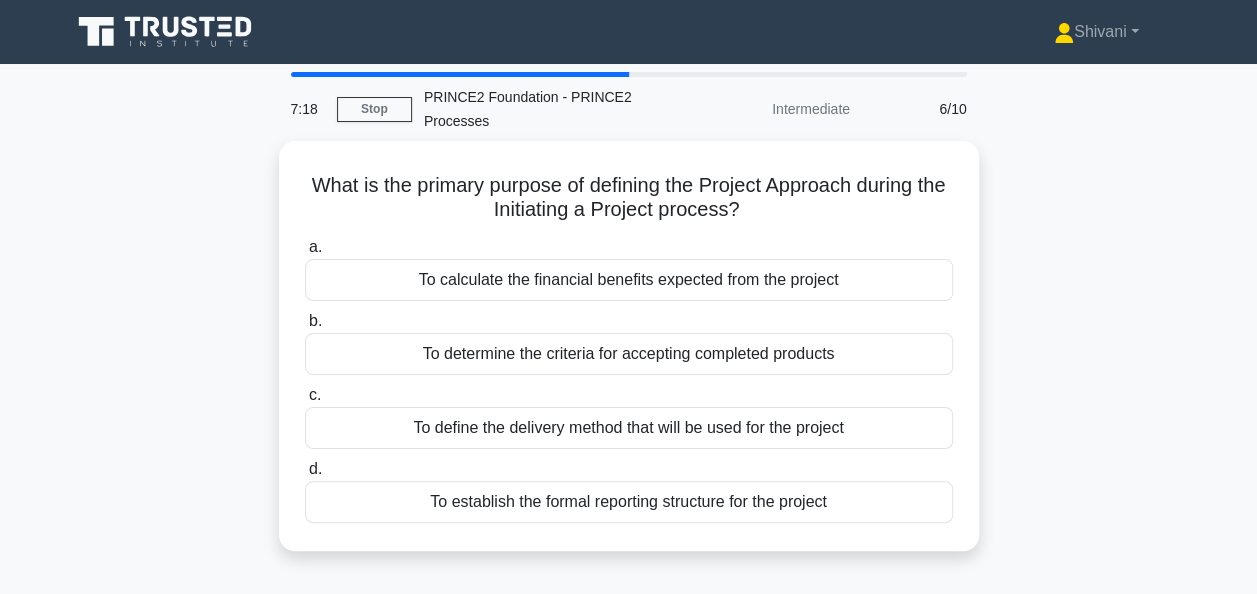 click on "What is the primary purpose of defining the Project Approach during the Initiating a Project process?
.spinner_0XTQ{transform-origin:center;animation:spinner_y6GP .75s linear infinite}@keyframes spinner_y6GP{100%{transform:rotate(360deg)}}
a.
To calculate the financial benefits expected from the project
b. c. d." at bounding box center [629, 358] 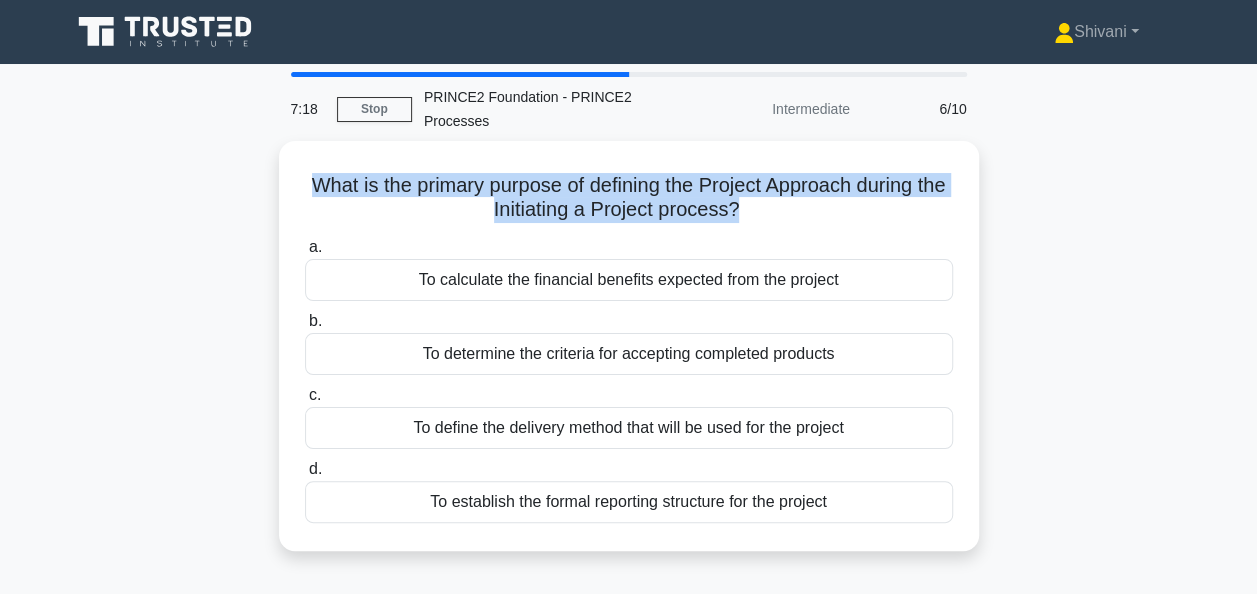 drag, startPoint x: 1143, startPoint y: 395, endPoint x: 1144, endPoint y: 187, distance: 208.00241 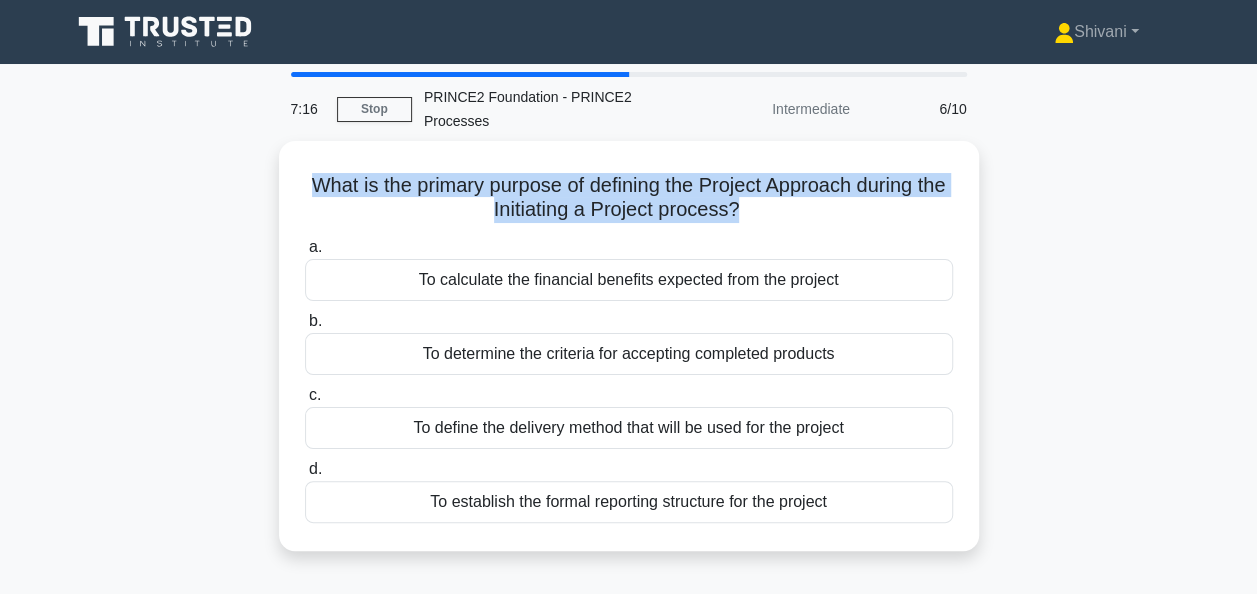 click on "What is the primary purpose of defining the Project Approach during the Initiating a Project process?
.spinner_0XTQ{transform-origin:center;animation:spinner_y6GP .75s linear infinite}@keyframes spinner_y6GP{100%{transform:rotate(360deg)}}
a.
To calculate the financial benefits expected from the project
b. c. d." at bounding box center (629, 358) 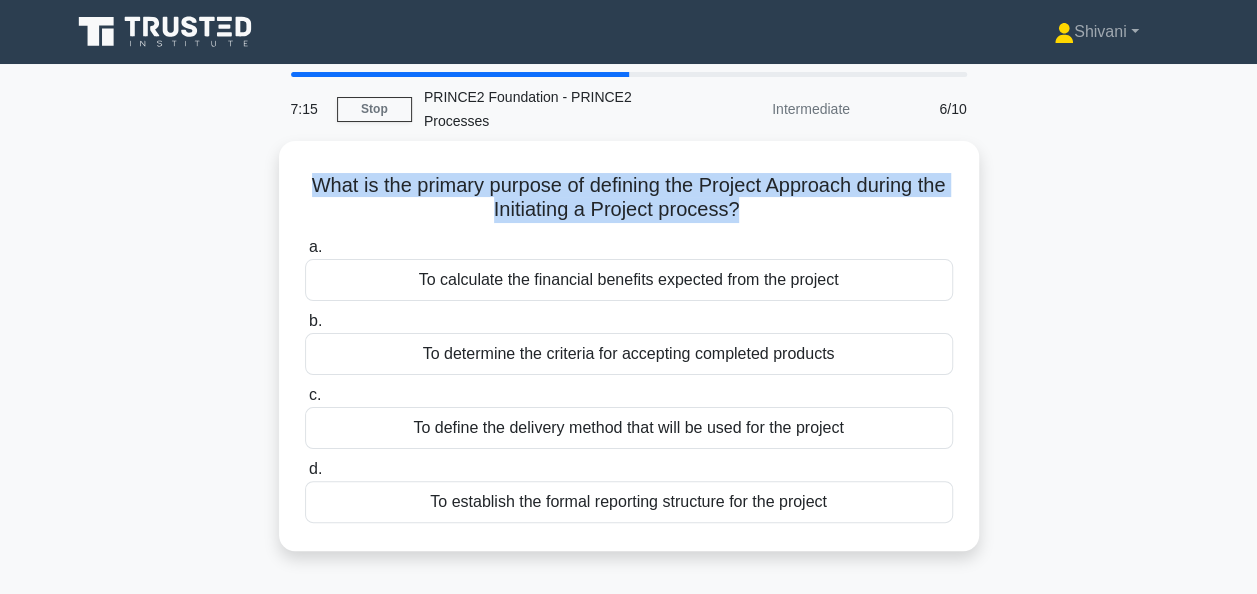 click on "What is the primary purpose of defining the Project Approach during the Initiating a Project process?
.spinner_0XTQ{transform-origin:center;animation:spinner_y6GP .75s linear infinite}@keyframes spinner_y6GP{100%{transform:rotate(360deg)}}
a.
To calculate the financial benefits expected from the project
b. c. d." at bounding box center [629, 358] 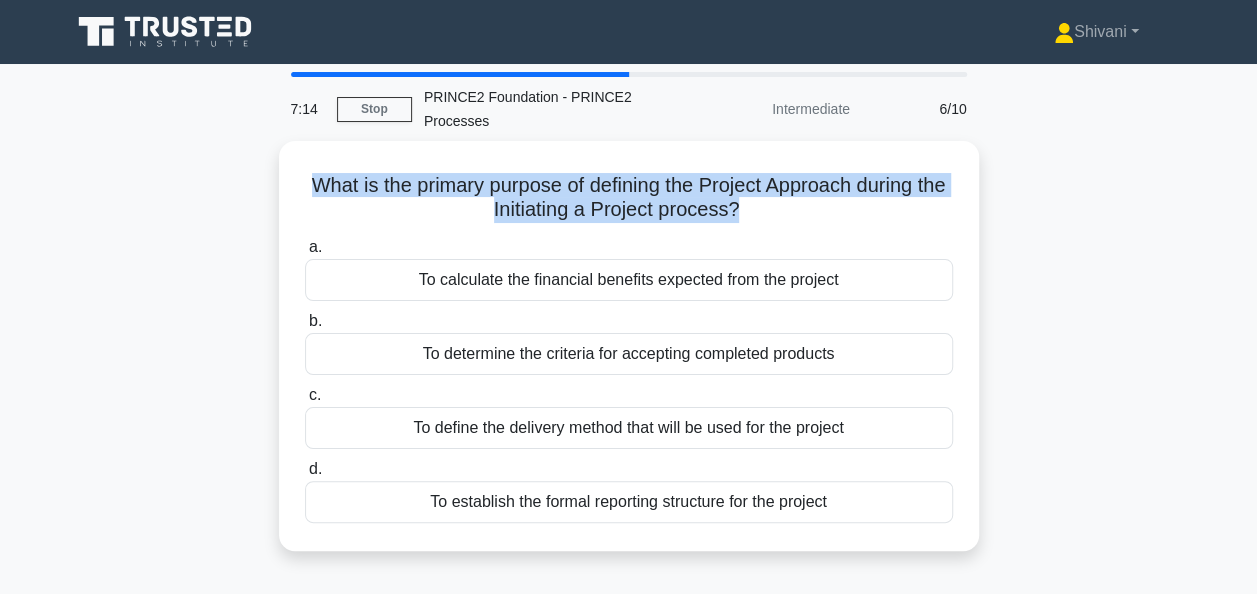 click on "What is the primary purpose of defining the Project Approach during the Initiating a Project process?
.spinner_0XTQ{transform-origin:center;animation:spinner_y6GP .75s linear infinite}@keyframes spinner_y6GP{100%{transform:rotate(360deg)}}
a.
To calculate the financial benefits expected from the project
b. c. d." at bounding box center [629, 358] 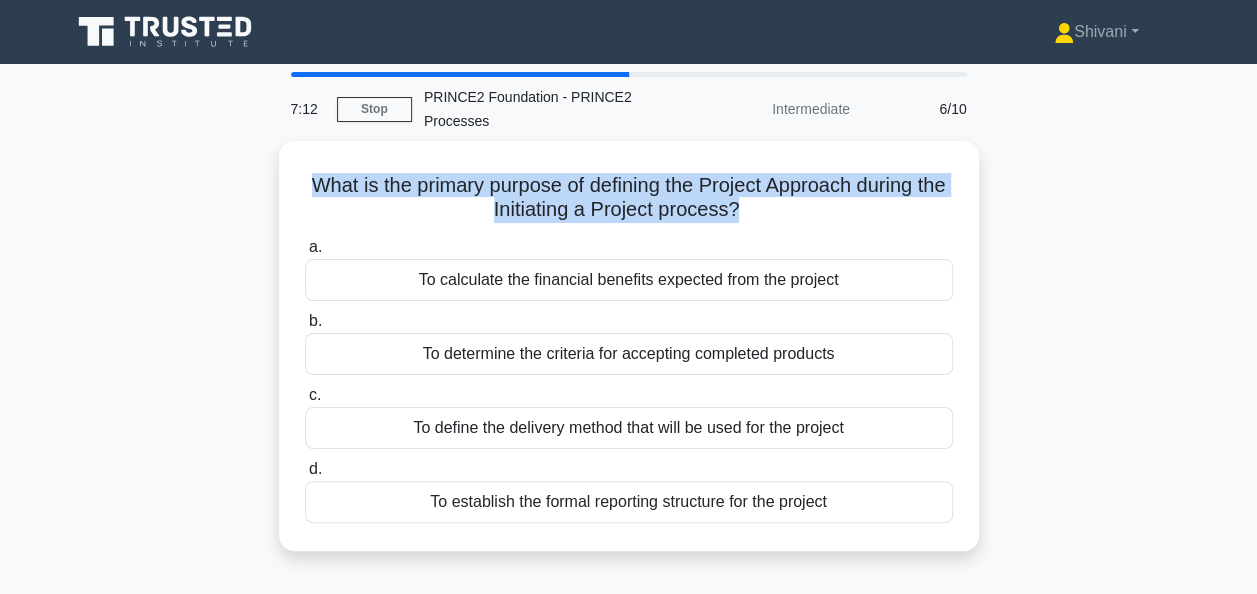click on "What is the primary purpose of defining the Project Approach during the Initiating a Project process?
.spinner_0XTQ{transform-origin:center;animation:spinner_y6GP .75s linear infinite}@keyframes spinner_y6GP{100%{transform:rotate(360deg)}}
a.
To calculate the financial benefits expected from the project
b. c. d." at bounding box center (629, 358) 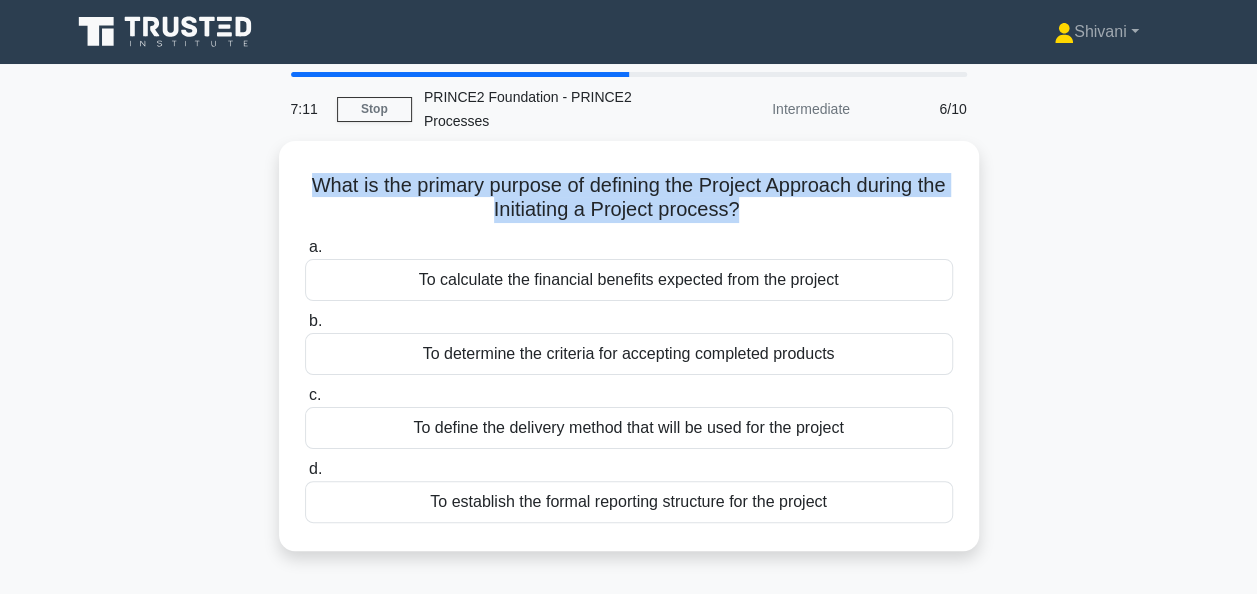 click on "What is the primary purpose of defining the Project Approach during the Initiating a Project process?
.spinner_0XTQ{transform-origin:center;animation:spinner_y6GP .75s linear infinite}@keyframes spinner_y6GP{100%{transform:rotate(360deg)}}
a.
To calculate the financial benefits expected from the project
b. c. d." at bounding box center [629, 358] 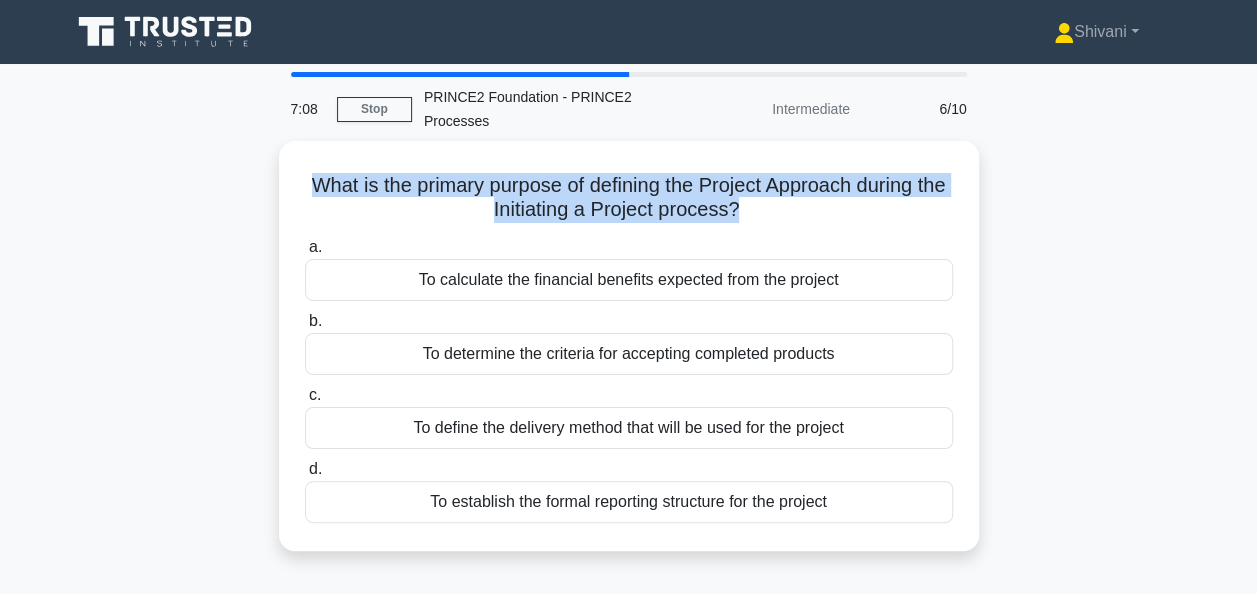 click on "What is the primary purpose of defining the Project Approach during the Initiating a Project process?
.spinner_0XTQ{transform-origin:center;animation:spinner_y6GP .75s linear infinite}@keyframes spinner_y6GP{100%{transform:rotate(360deg)}}
a.
To calculate the financial benefits expected from the project
b. c. d." at bounding box center [629, 358] 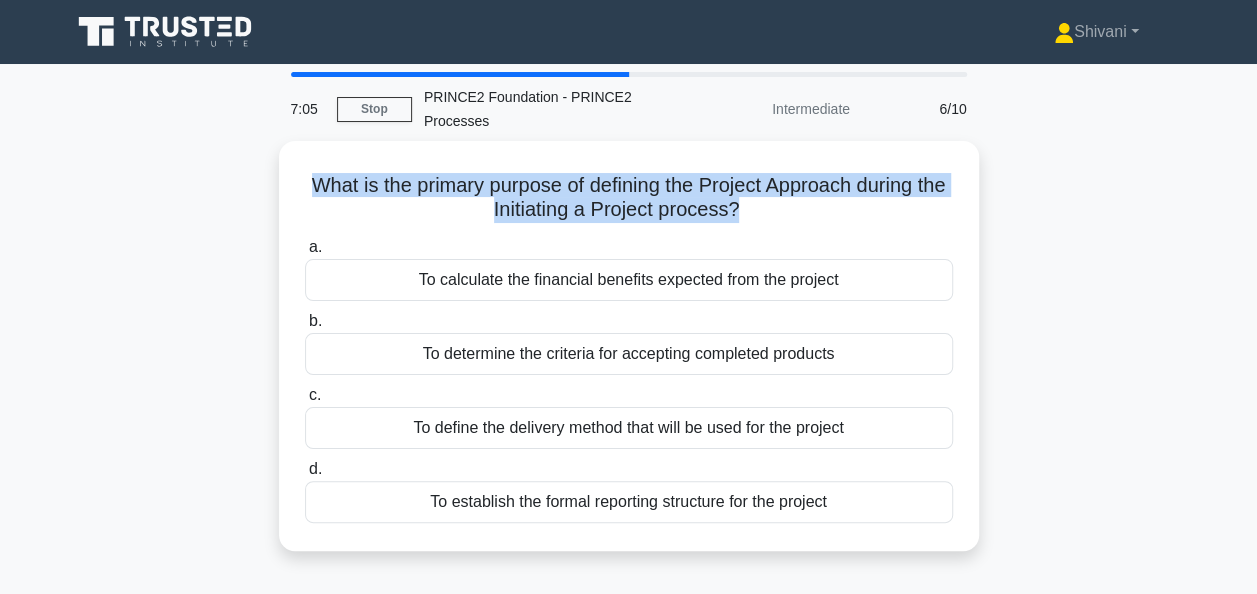 click on "What is the primary purpose of defining the Project Approach during the Initiating a Project process?
.spinner_0XTQ{transform-origin:center;animation:spinner_y6GP .75s linear infinite}@keyframes spinner_y6GP{100%{transform:rotate(360deg)}}
a.
To calculate the financial benefits expected from the project
b. c. d." at bounding box center [629, 358] 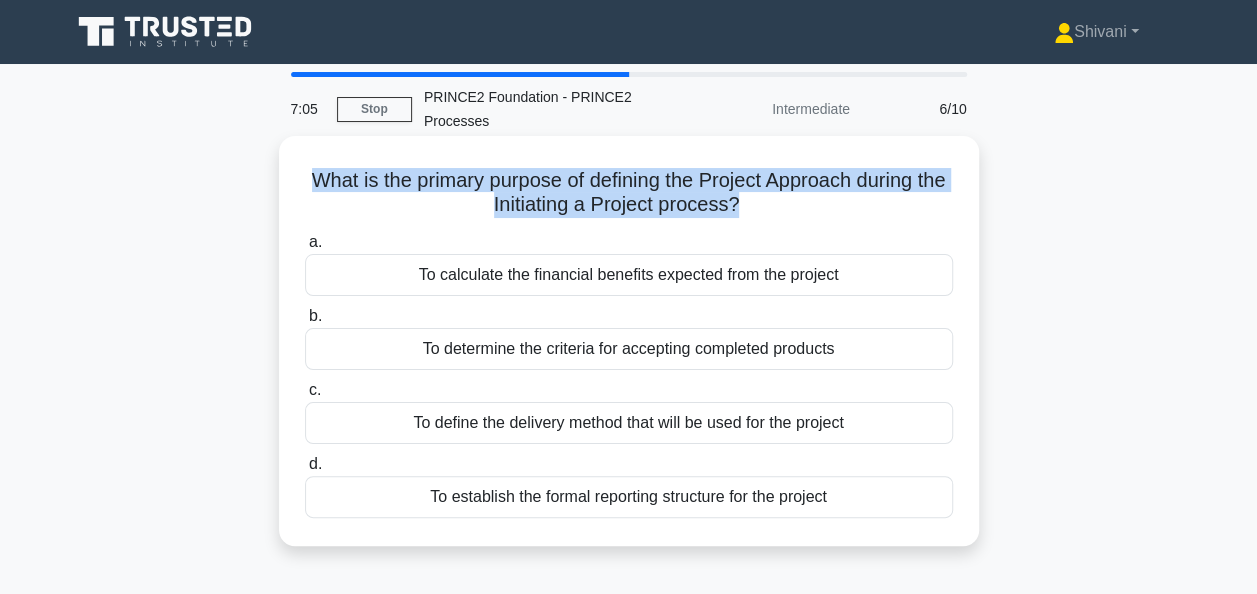 click on "To establish the formal reporting structure for the project" at bounding box center (629, 497) 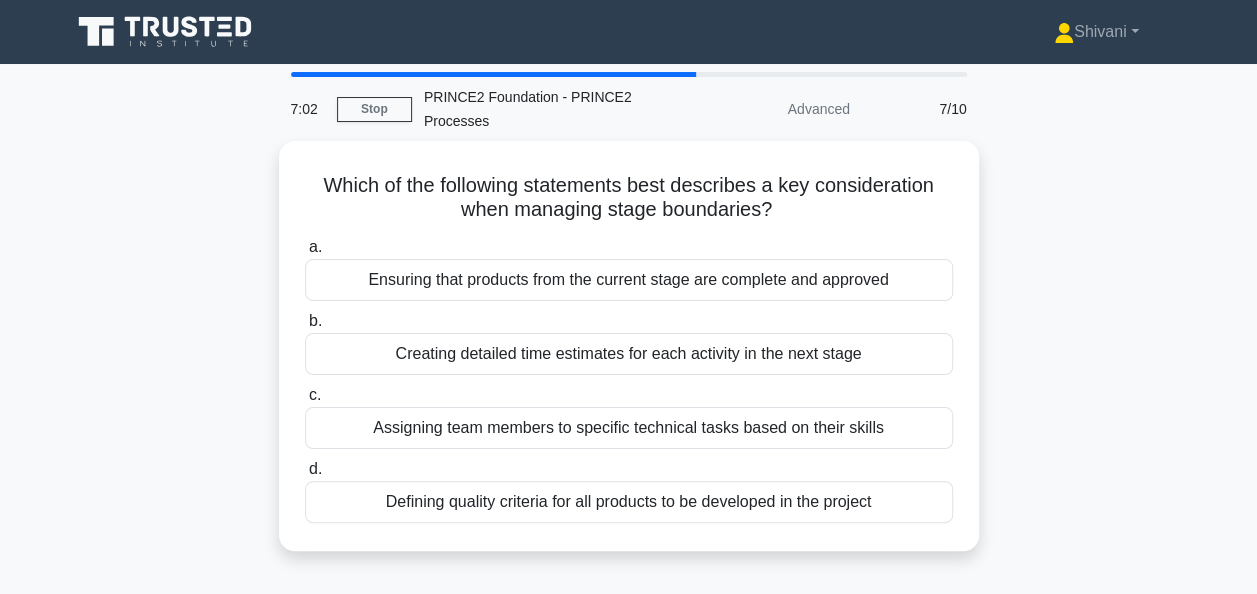 click on "Which of the following statements best describes a key consideration when managing stage boundaries?
.spinner_0XTQ{transform-origin:center;animation:spinner_y6GP .75s linear infinite}@keyframes spinner_y6GP{100%{transform:rotate(360deg)}}
a.
Ensuring that products from the current stage are complete and approved" at bounding box center (629, 358) 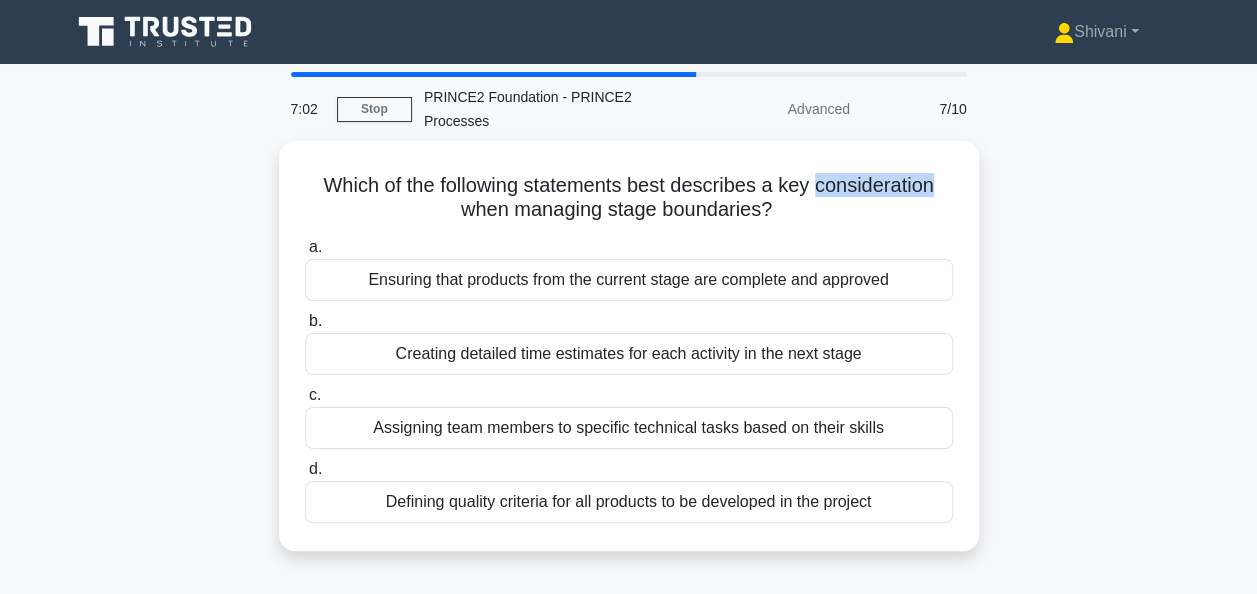 drag, startPoint x: 852, startPoint y: 490, endPoint x: 1144, endPoint y: 187, distance: 420.8004 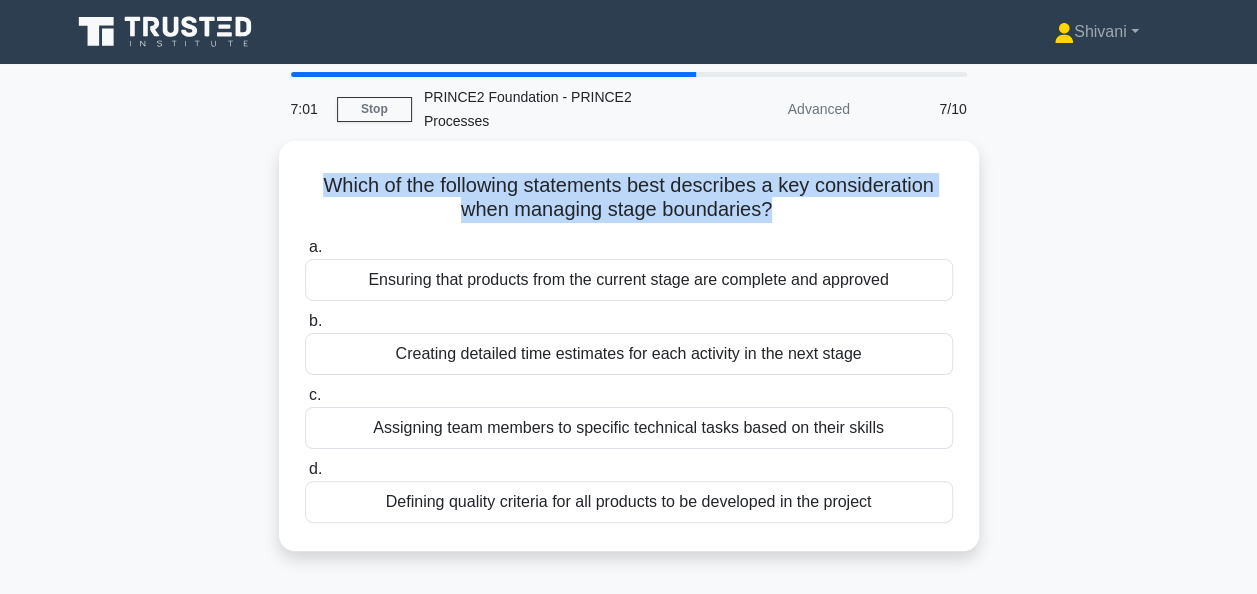 click on "Which of the following statements best describes a key consideration when managing stage boundaries?
.spinner_0XTQ{transform-origin:center;animation:spinner_y6GP .75s linear infinite}@keyframes spinner_y6GP{100%{transform:rotate(360deg)}}
a.
Ensuring that products from the current stage are complete and approved" at bounding box center (629, 358) 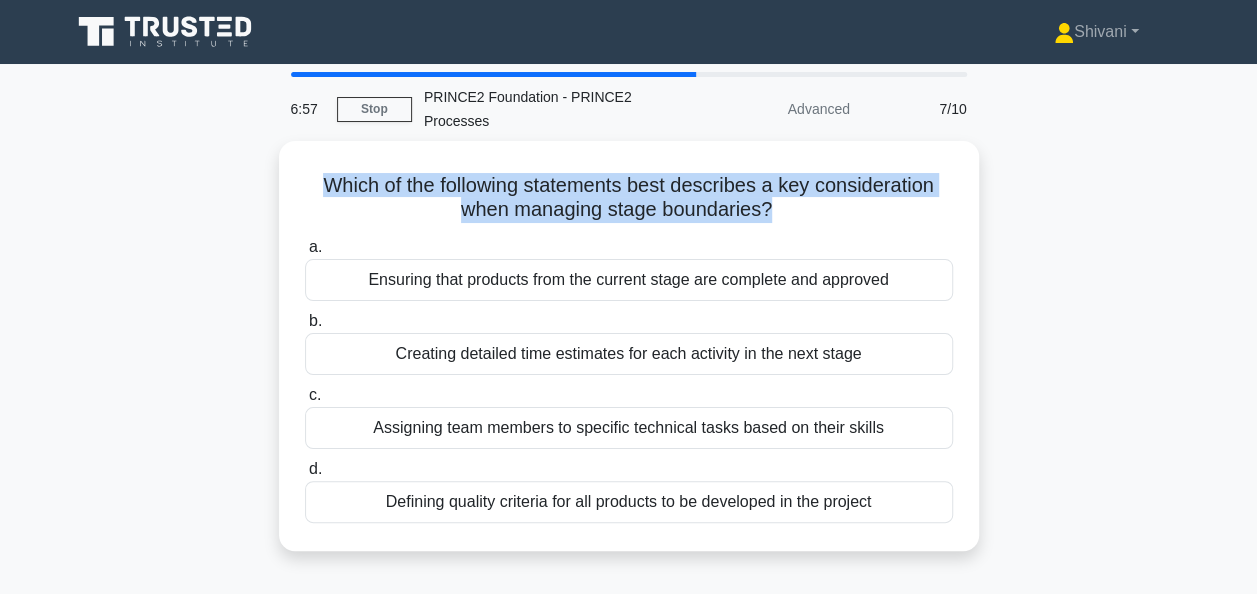 click on "Which of the following statements best describes a key consideration when managing stage boundaries?
.spinner_0XTQ{transform-origin:center;animation:spinner_y6GP .75s linear infinite}@keyframes spinner_y6GP{100%{transform:rotate(360deg)}}
a.
Ensuring that products from the current stage are complete and approved" at bounding box center (629, 358) 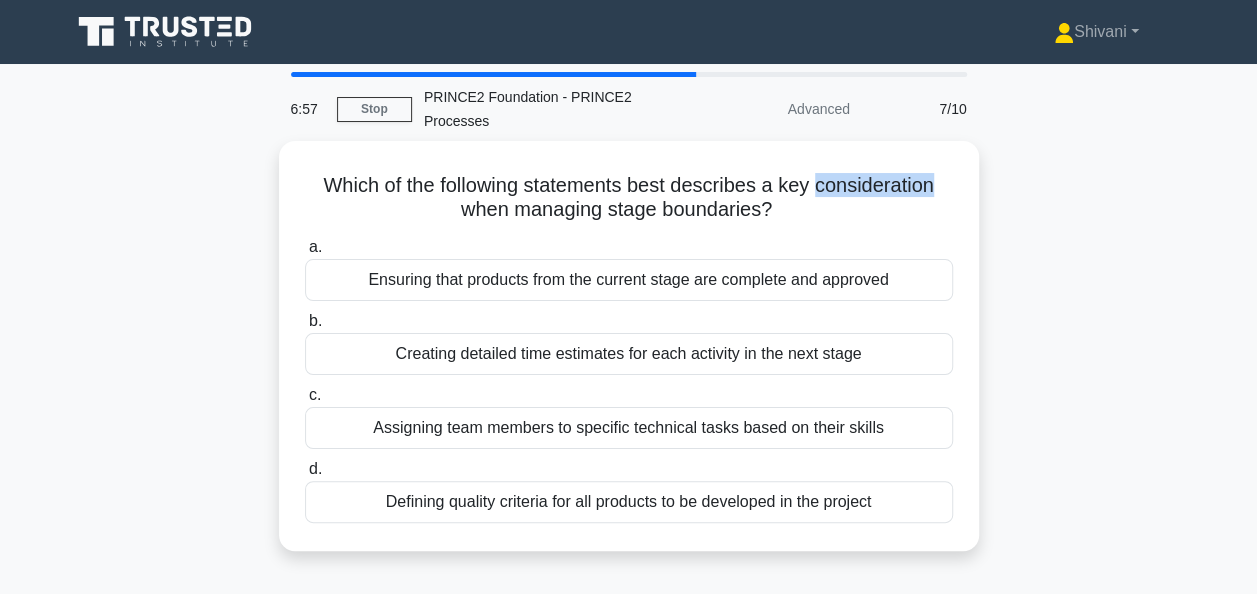 click on "Which of the following statements best describes a key consideration when managing stage boundaries?
.spinner_0XTQ{transform-origin:center;animation:spinner_y6GP .75s linear infinite}@keyframes spinner_y6GP{100%{transform:rotate(360deg)}}
a.
Ensuring that products from the current stage are complete and approved" at bounding box center (629, 358) 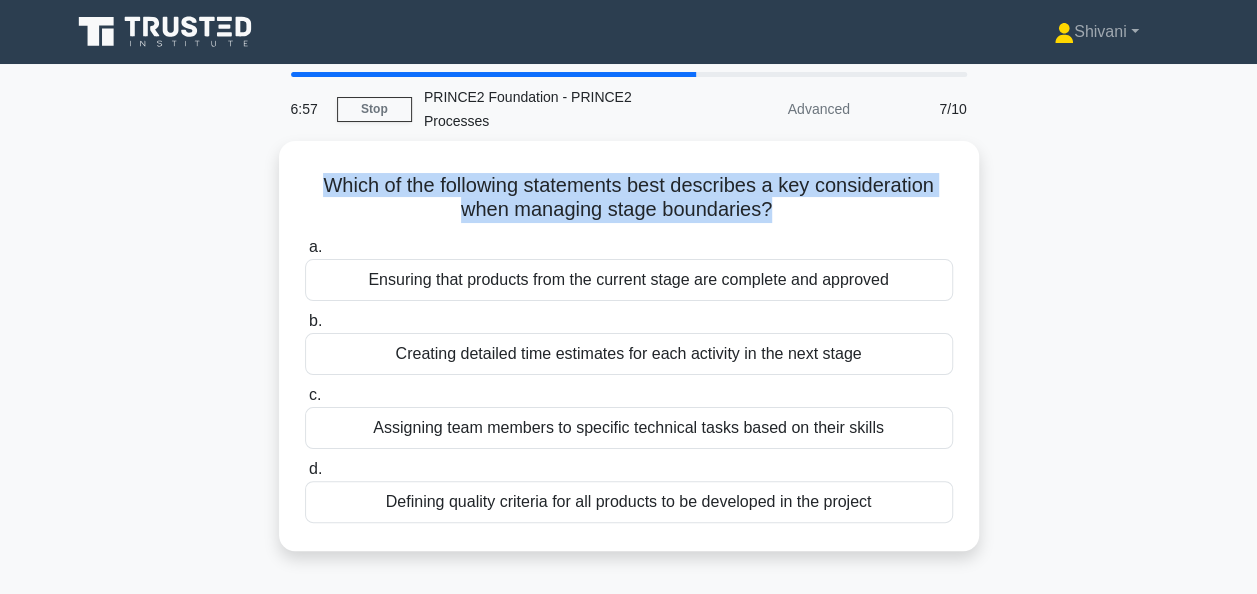 click on "Which of the following statements best describes a key consideration when managing stage boundaries?
.spinner_0XTQ{transform-origin:center;animation:spinner_y6GP .75s linear infinite}@keyframes spinner_y6GP{100%{transform:rotate(360deg)}}
a.
Ensuring that products from the current stage are complete and approved" at bounding box center (629, 358) 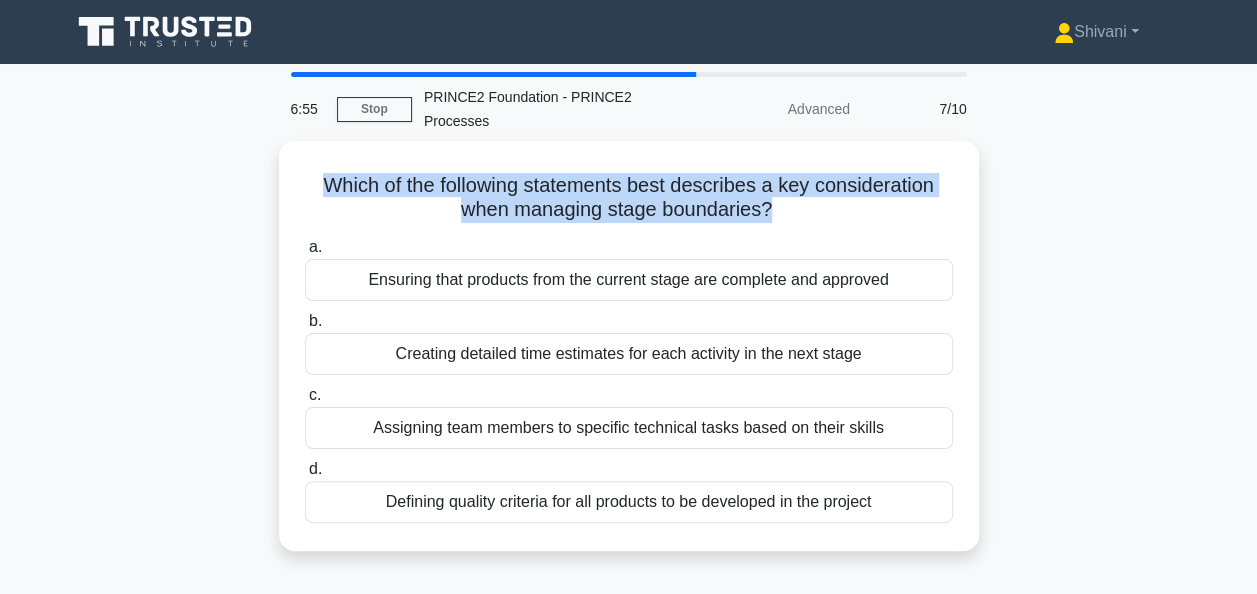 click on "Which of the following statements best describes a key consideration when managing stage boundaries?
.spinner_0XTQ{transform-origin:center;animation:spinner_y6GP .75s linear infinite}@keyframes spinner_y6GP{100%{transform:rotate(360deg)}}
a.
Ensuring that products from the current stage are complete and approved" at bounding box center (629, 358) 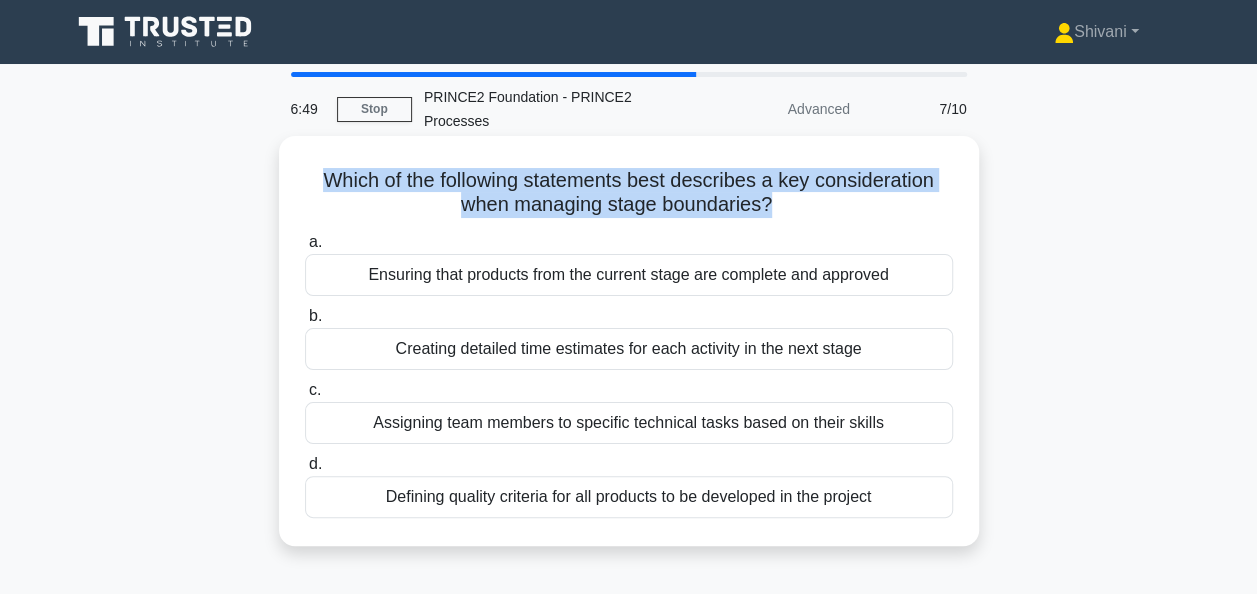 click on "Ensuring that products from the current stage are complete and approved" at bounding box center [629, 275] 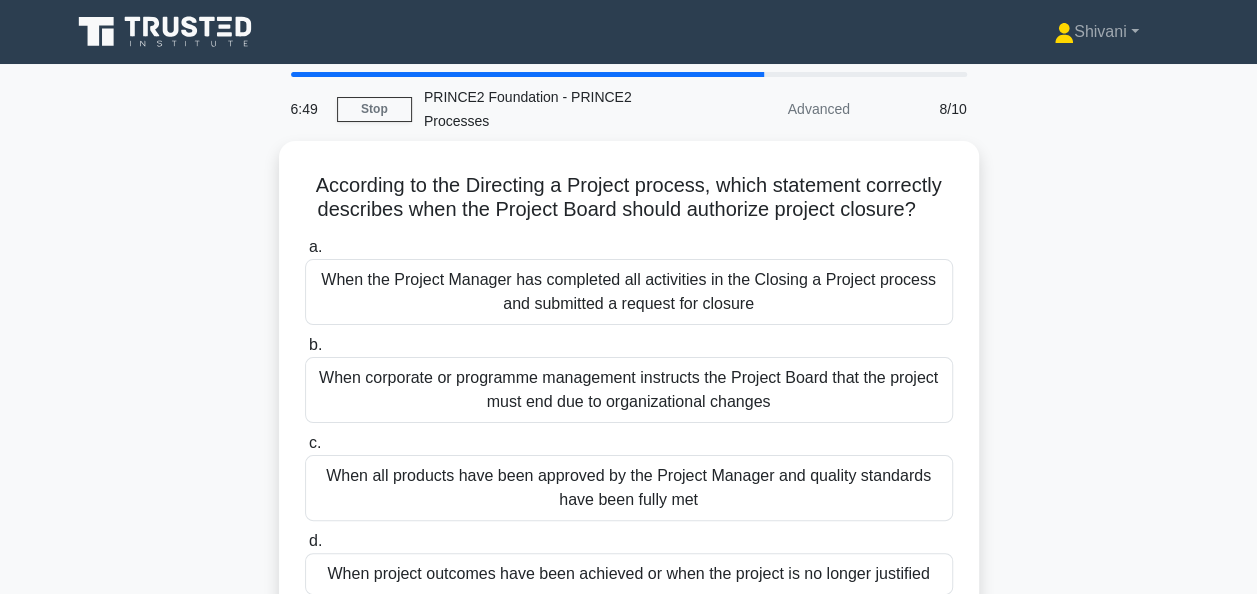 click on "According to the Directing a Project process, which statement correctly describes when the Project Board should authorize project closure?
.spinner_0XTQ{transform-origin:center;animation:spinner_y6GP .75s linear infinite}@keyframes spinner_y6GP{100%{transform:rotate(360deg)}}
a.
b.
c." at bounding box center (629, 394) 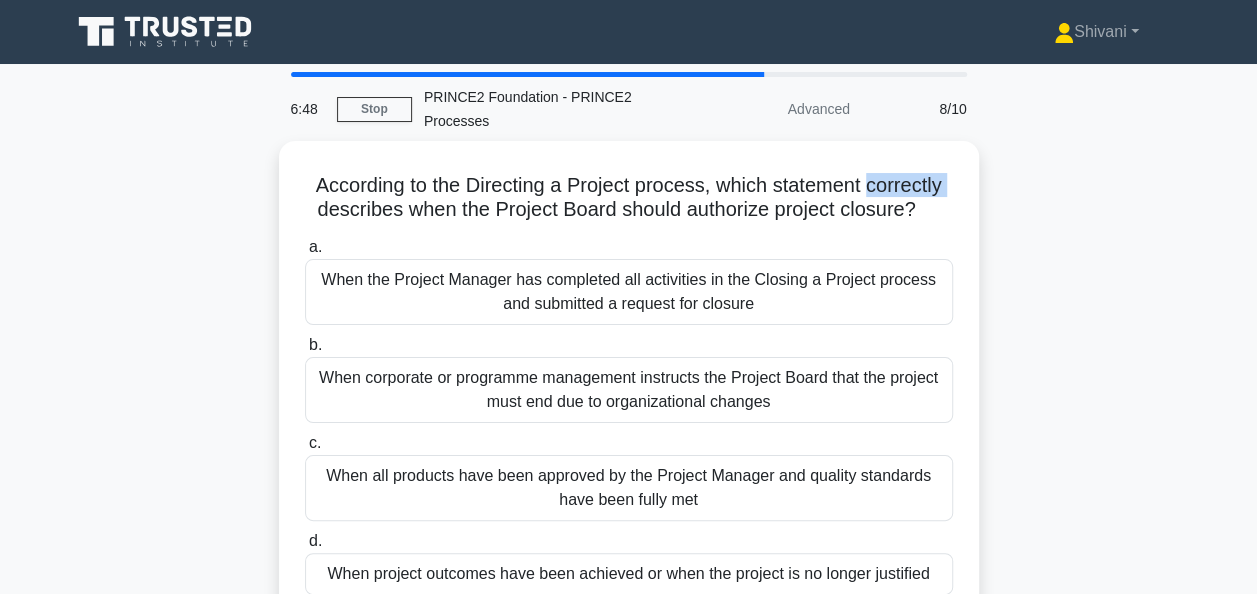 drag, startPoint x: 803, startPoint y: 284, endPoint x: 1052, endPoint y: 196, distance: 264.09277 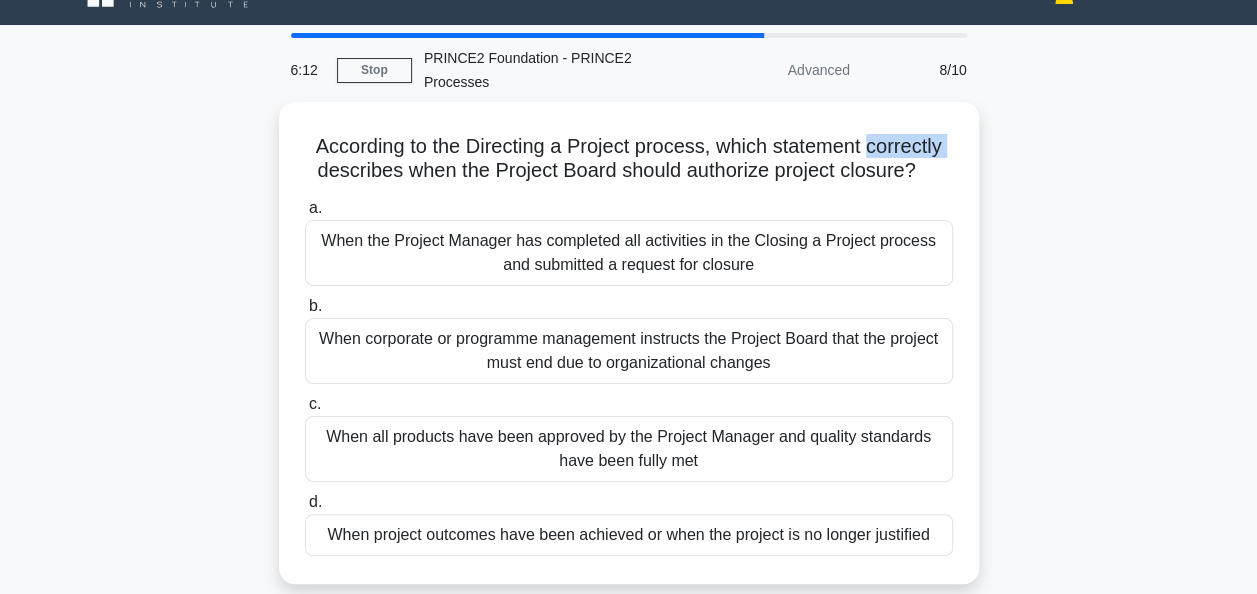 scroll, scrollTop: 40, scrollLeft: 0, axis: vertical 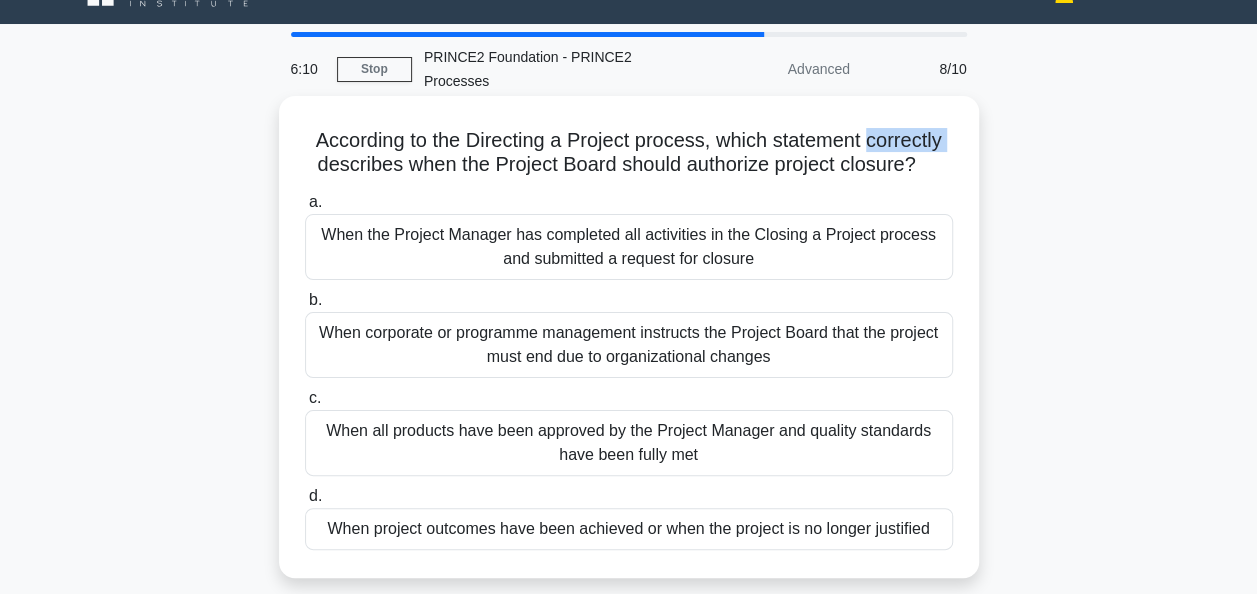 click on "When the Project Manager has completed all activities in the Closing a Project process and submitted a request for closure" at bounding box center [629, 247] 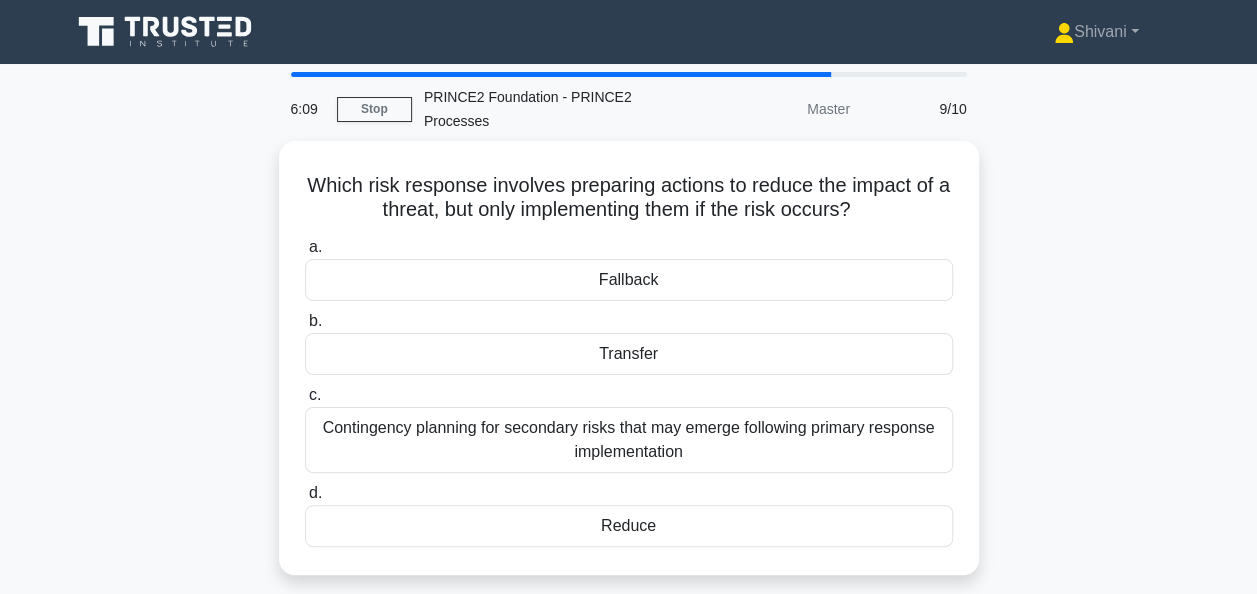 scroll, scrollTop: 0, scrollLeft: 0, axis: both 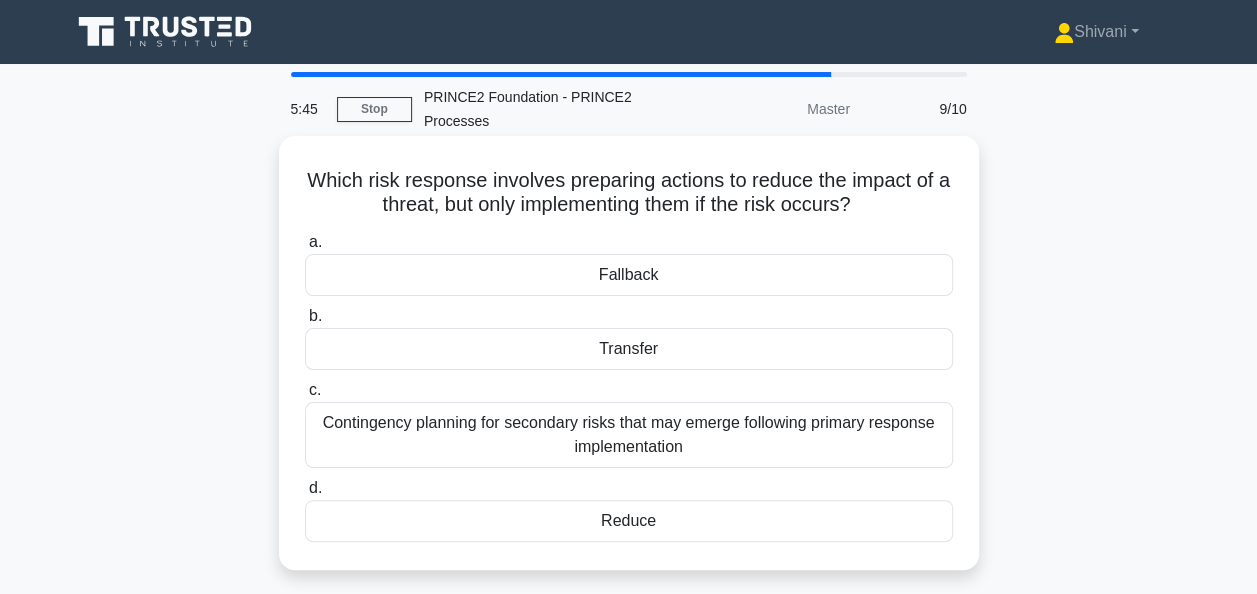 click on "Fallback" at bounding box center [629, 275] 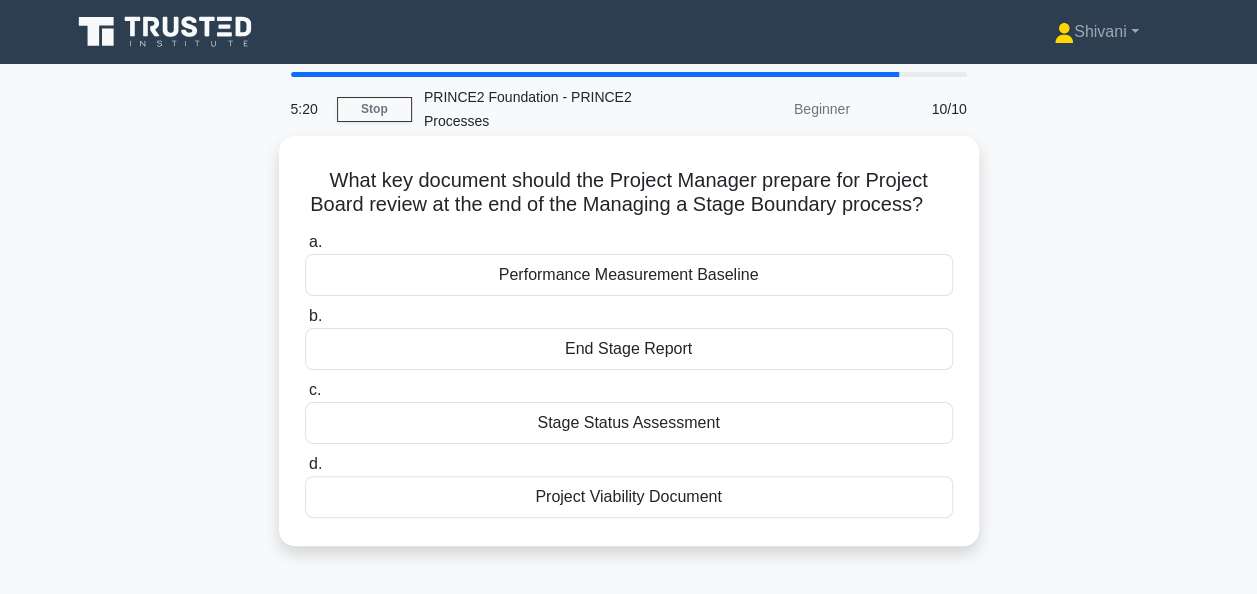 click on "Stage Status Assessment" at bounding box center [629, 423] 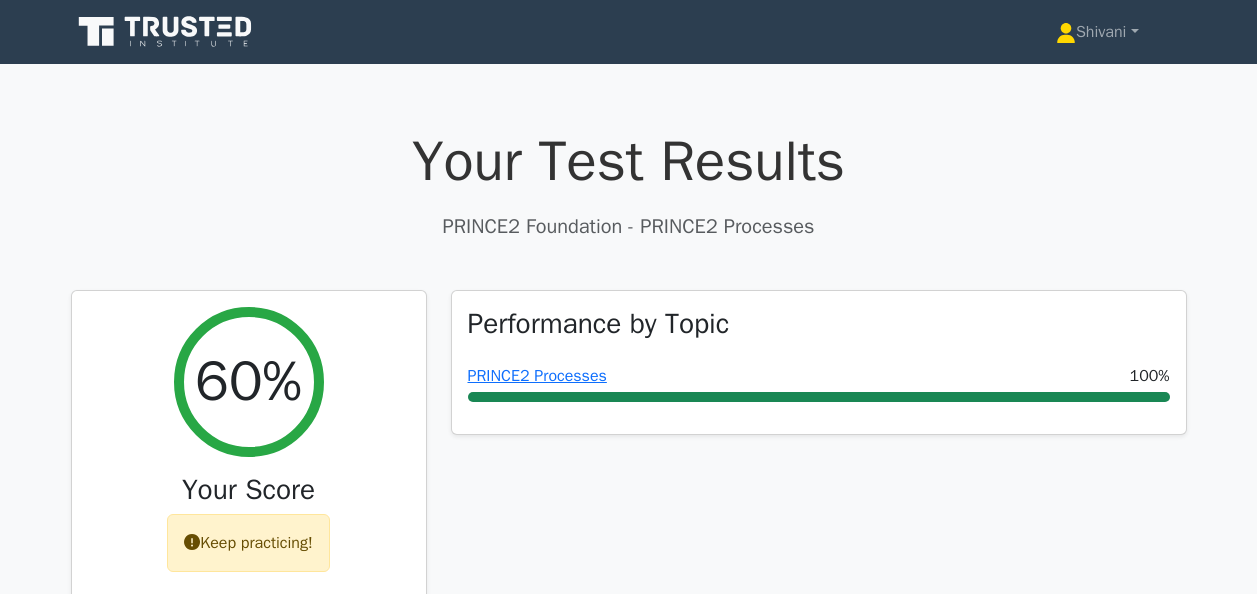 scroll, scrollTop: 0, scrollLeft: 0, axis: both 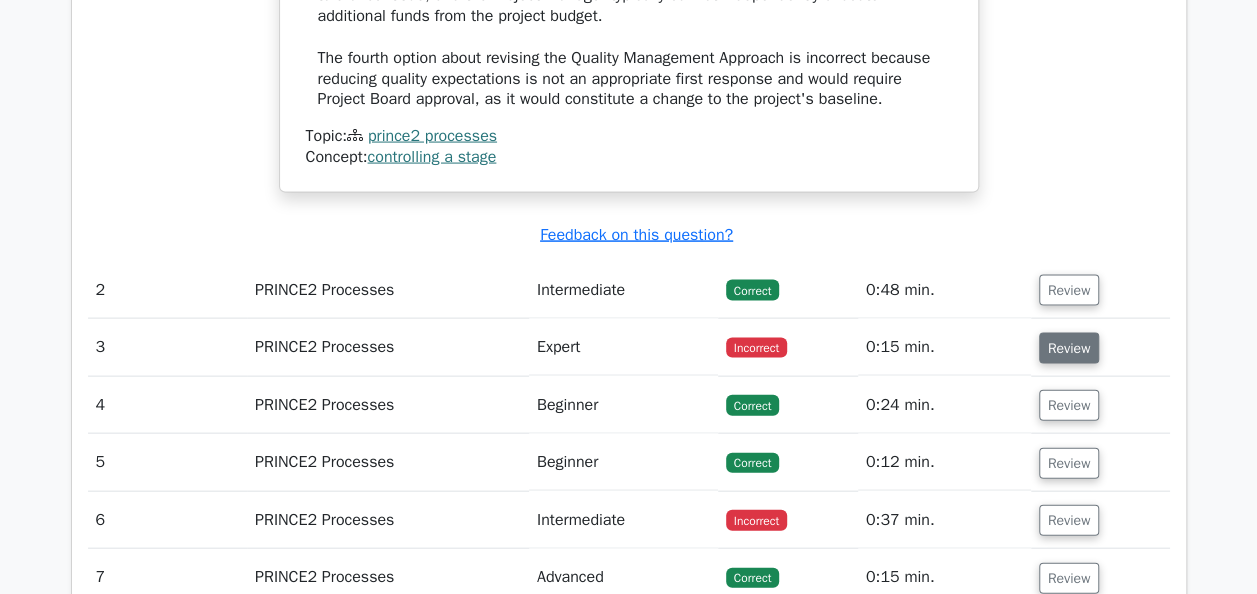 click on "Review" at bounding box center [1069, 348] 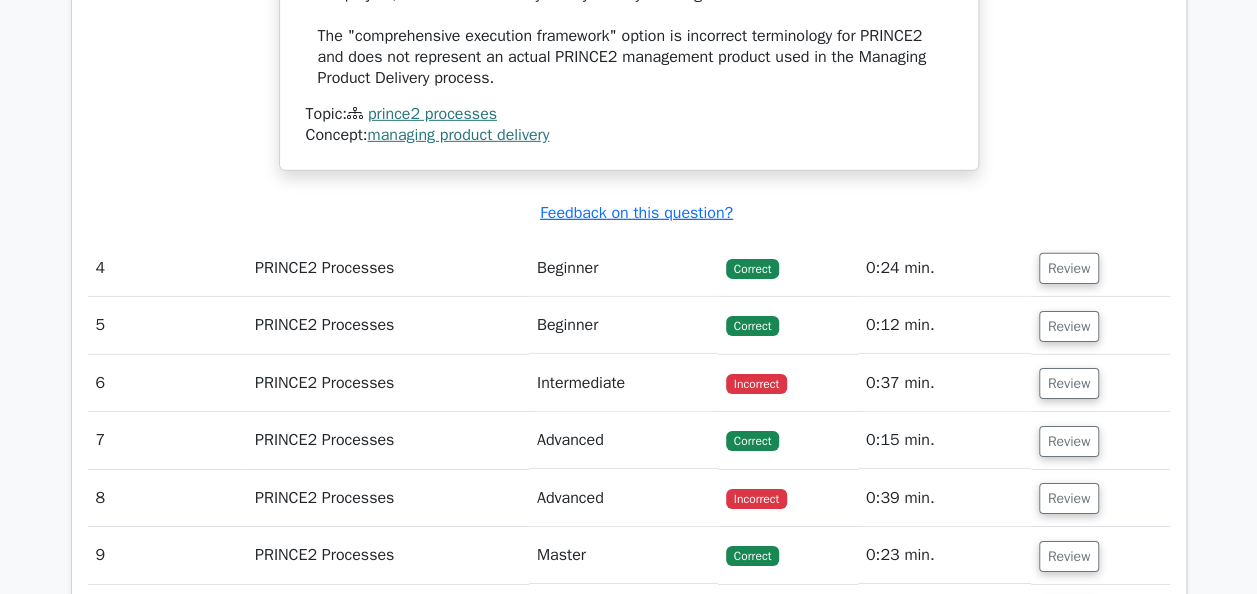 scroll, scrollTop: 3044, scrollLeft: 0, axis: vertical 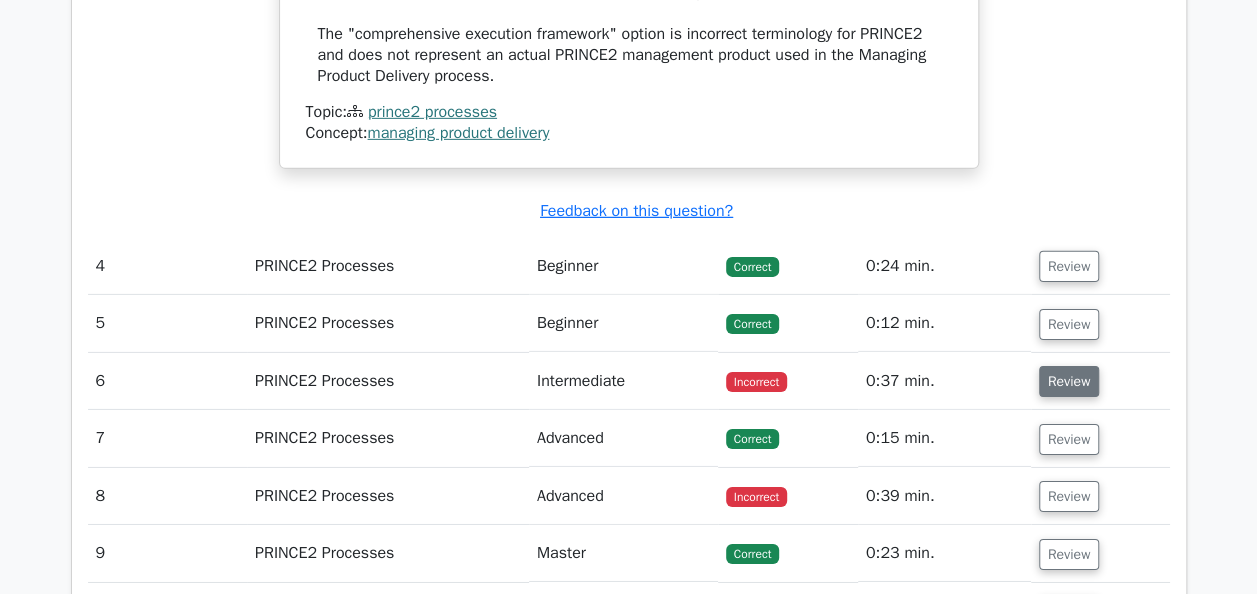 click on "Review" at bounding box center [1069, 381] 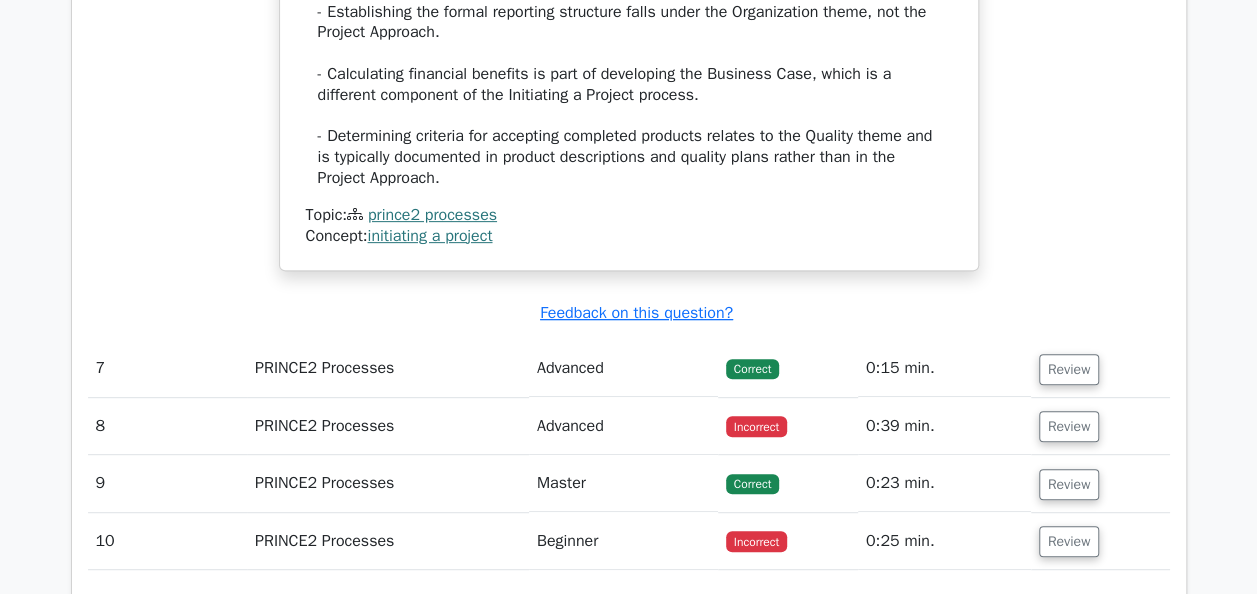 scroll, scrollTop: 4057, scrollLeft: 0, axis: vertical 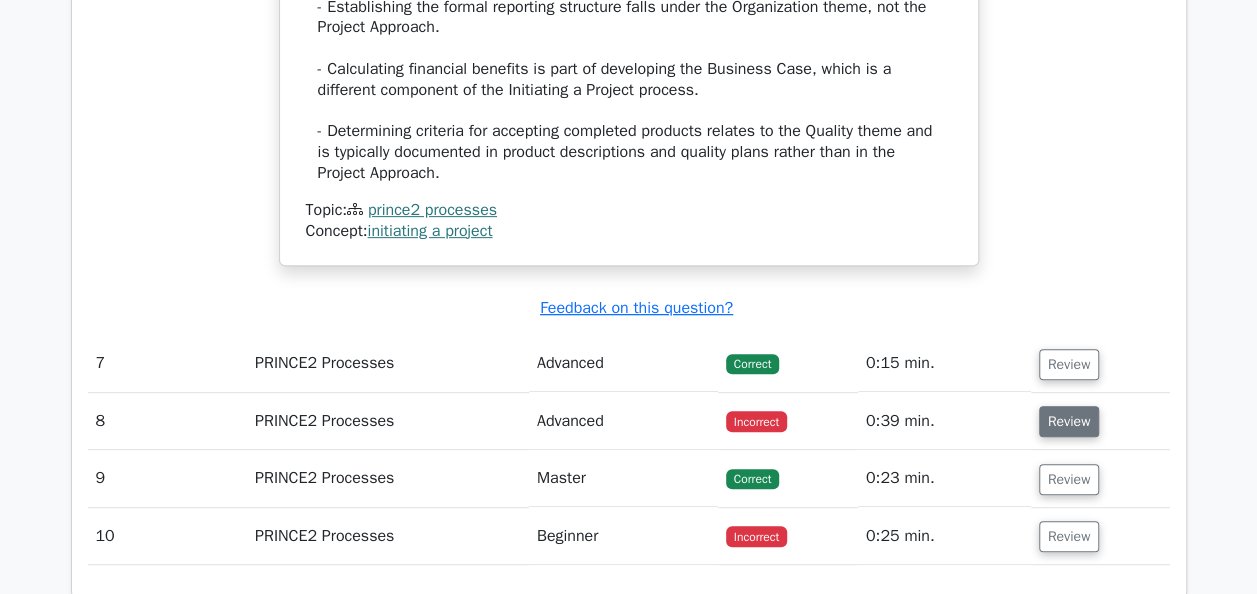 click on "Review" at bounding box center (1069, 421) 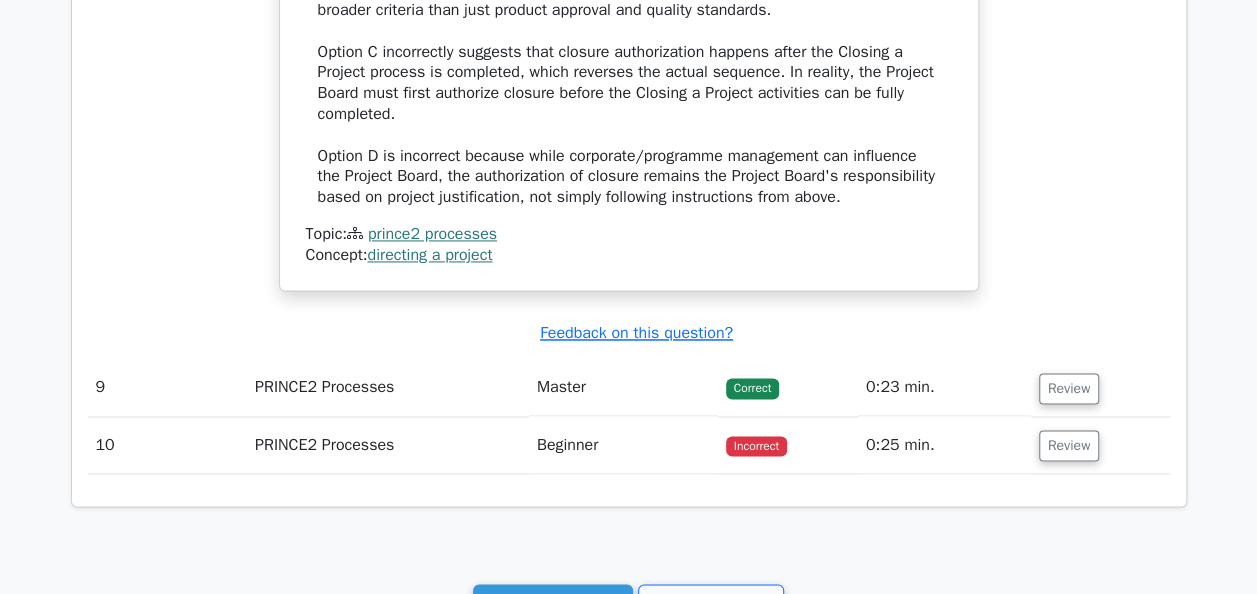 scroll, scrollTop: 5152, scrollLeft: 0, axis: vertical 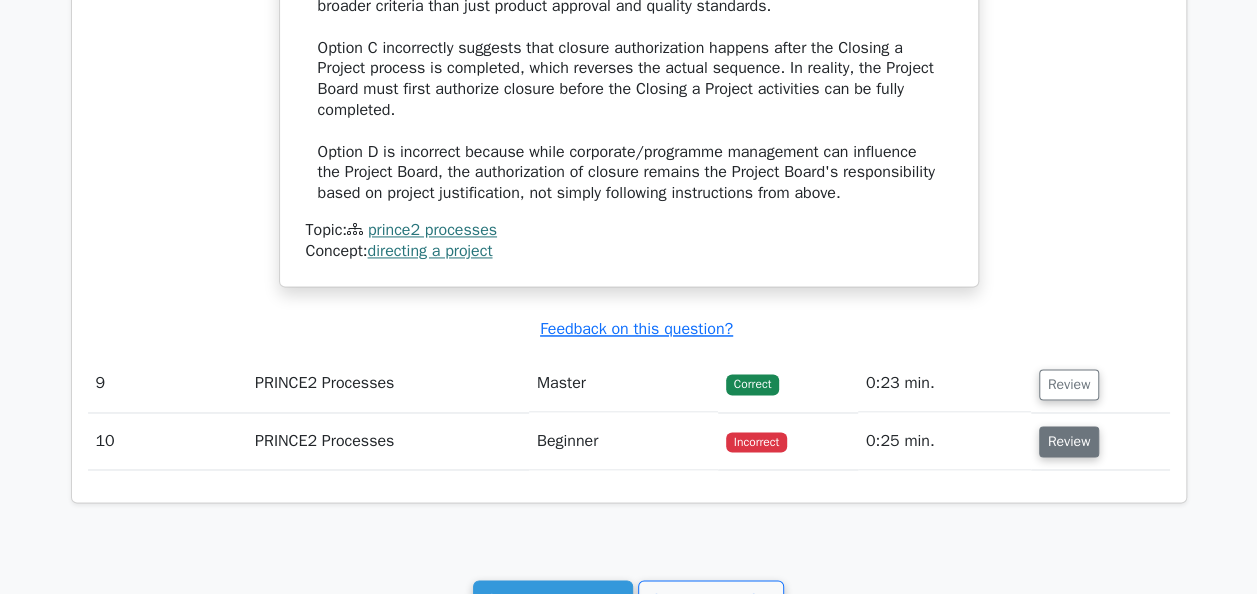 click on "Review" at bounding box center (1069, 441) 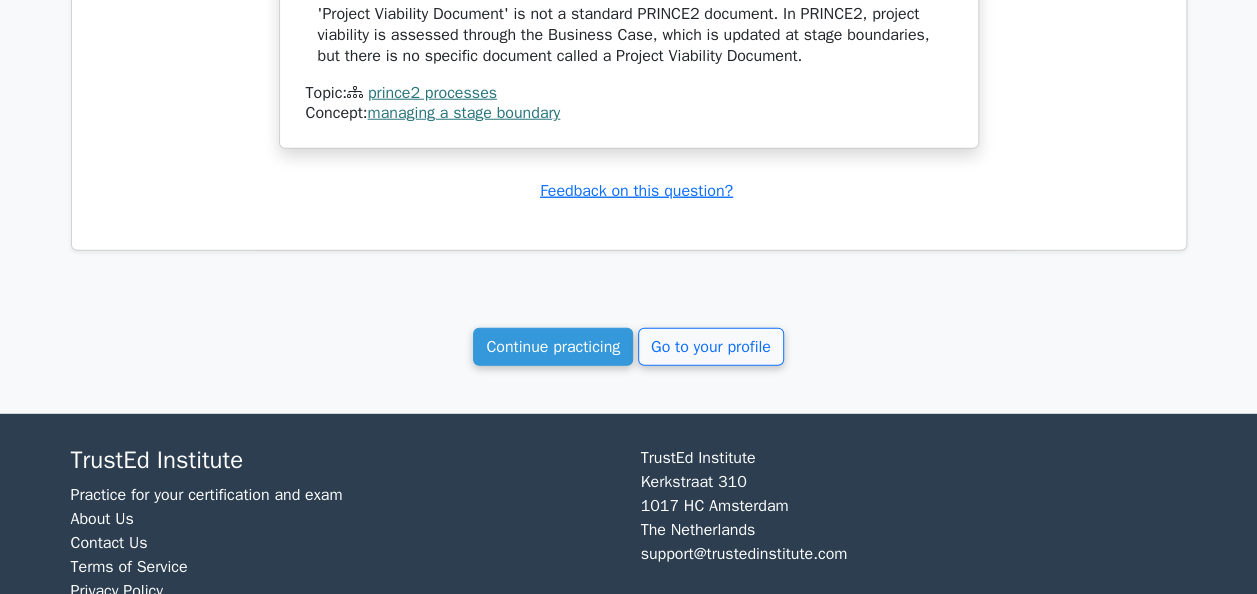 scroll, scrollTop: 6430, scrollLeft: 0, axis: vertical 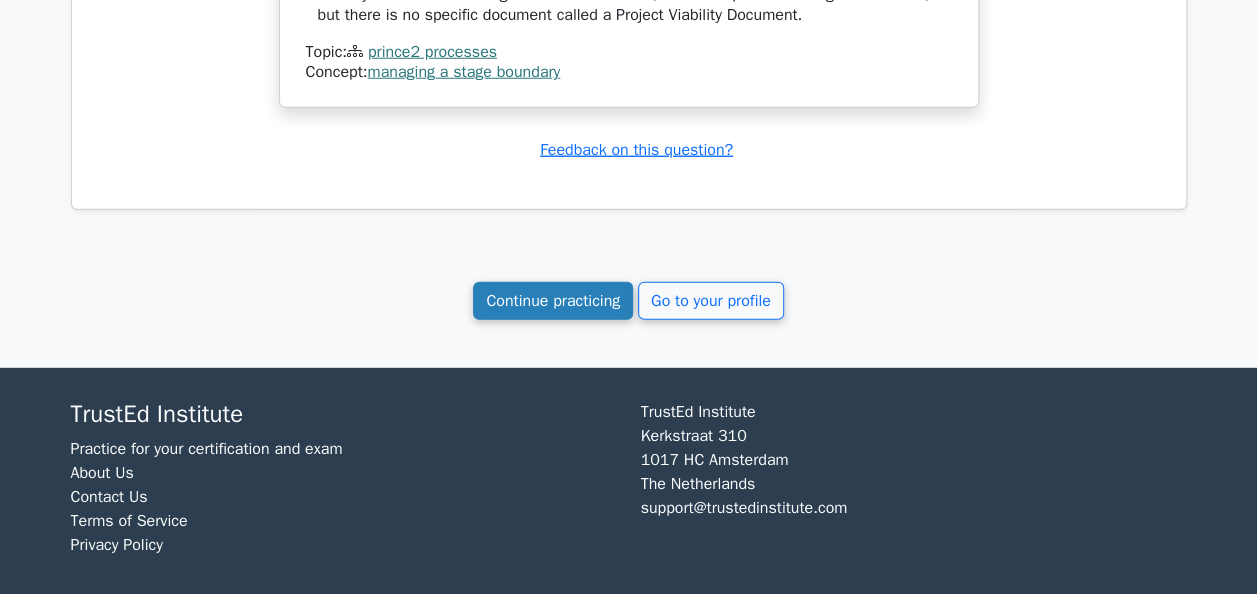 click on "Continue practicing" at bounding box center [553, 301] 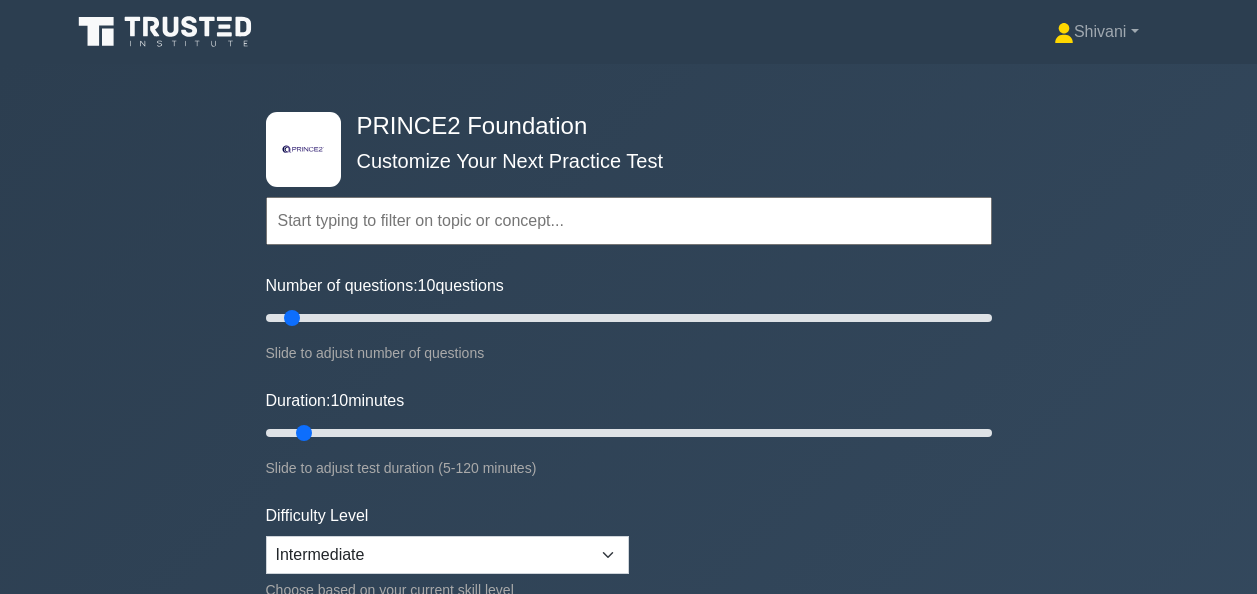 scroll, scrollTop: 0, scrollLeft: 0, axis: both 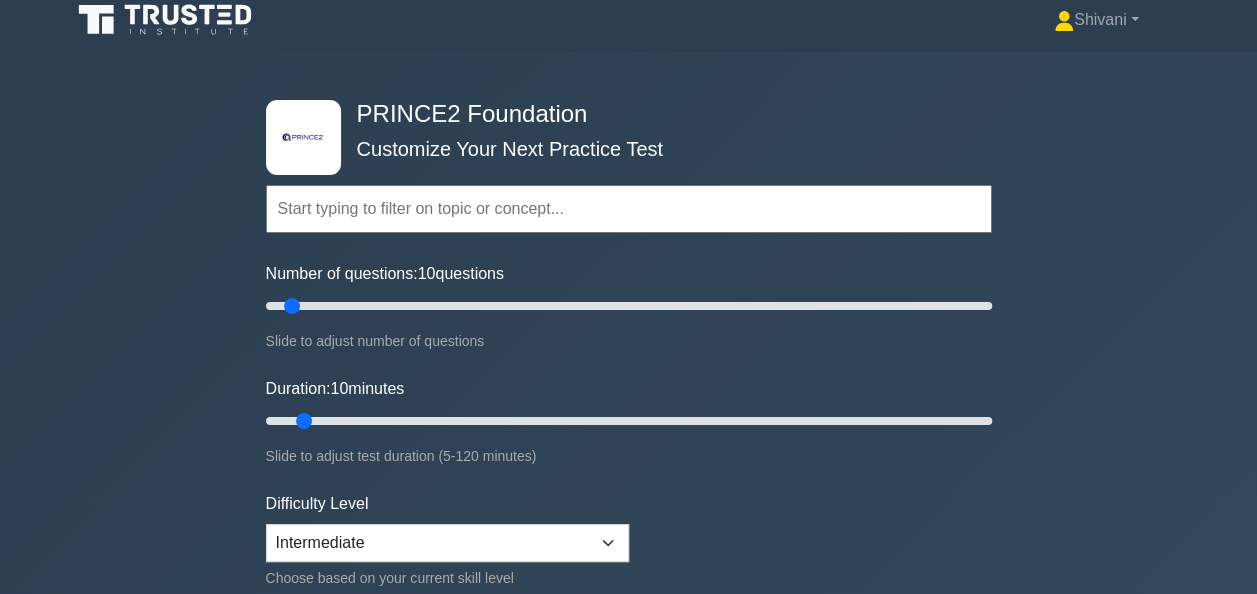 click at bounding box center (629, 209) 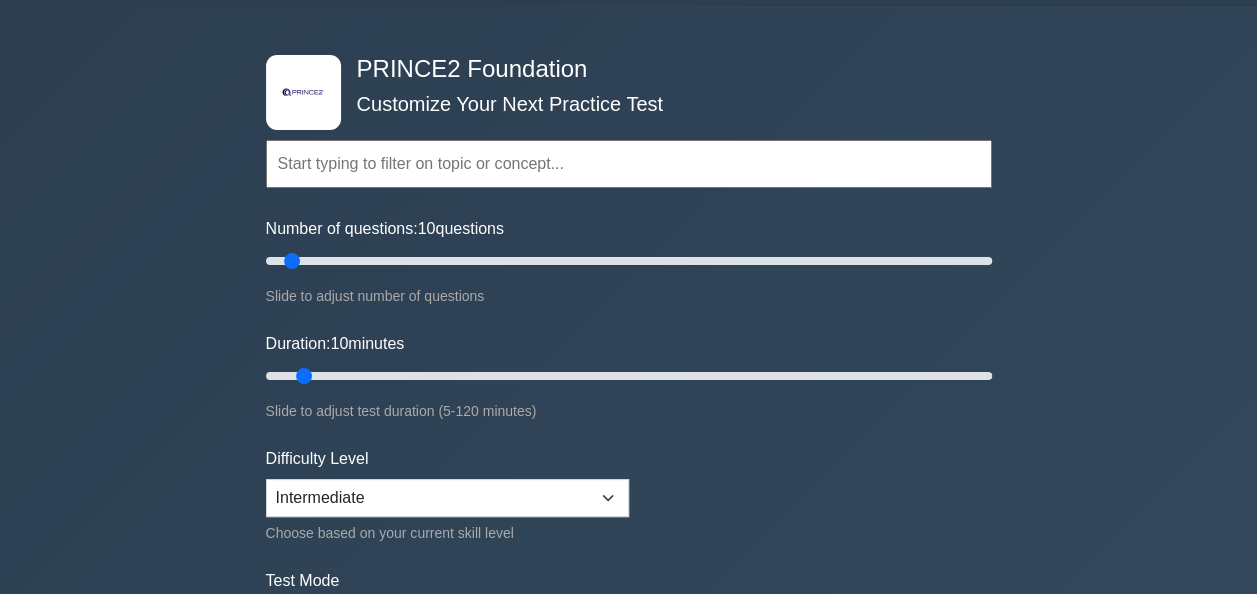 scroll, scrollTop: 0, scrollLeft: 0, axis: both 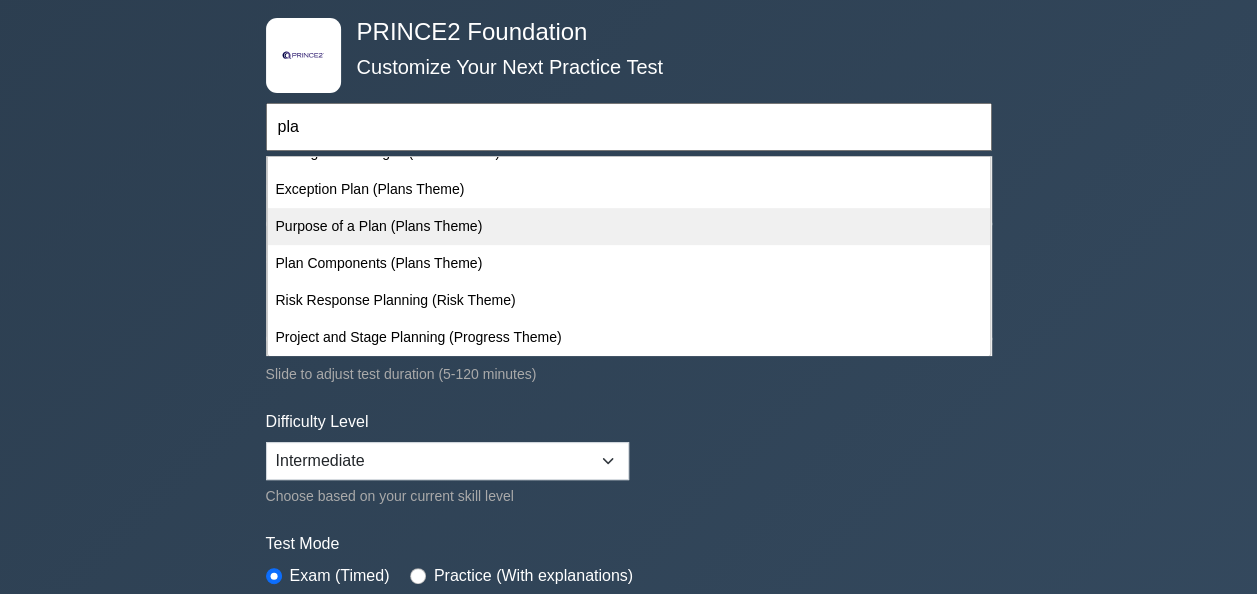click on "Purpose of a Plan (Plans Theme)" at bounding box center [629, 226] 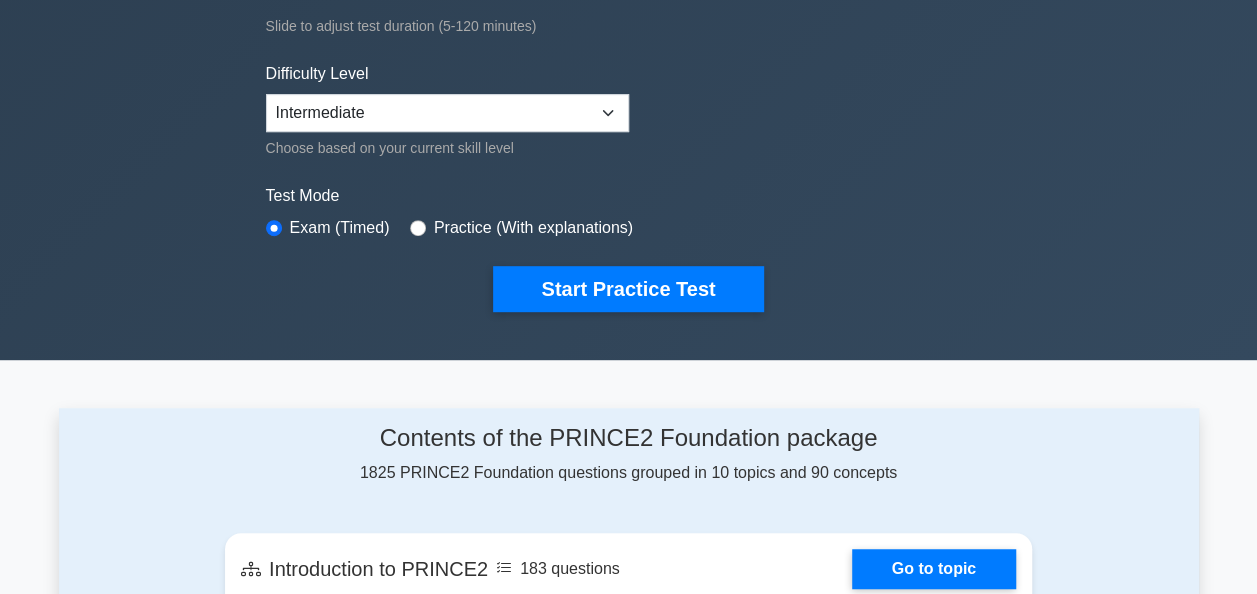 scroll, scrollTop: 446, scrollLeft: 0, axis: vertical 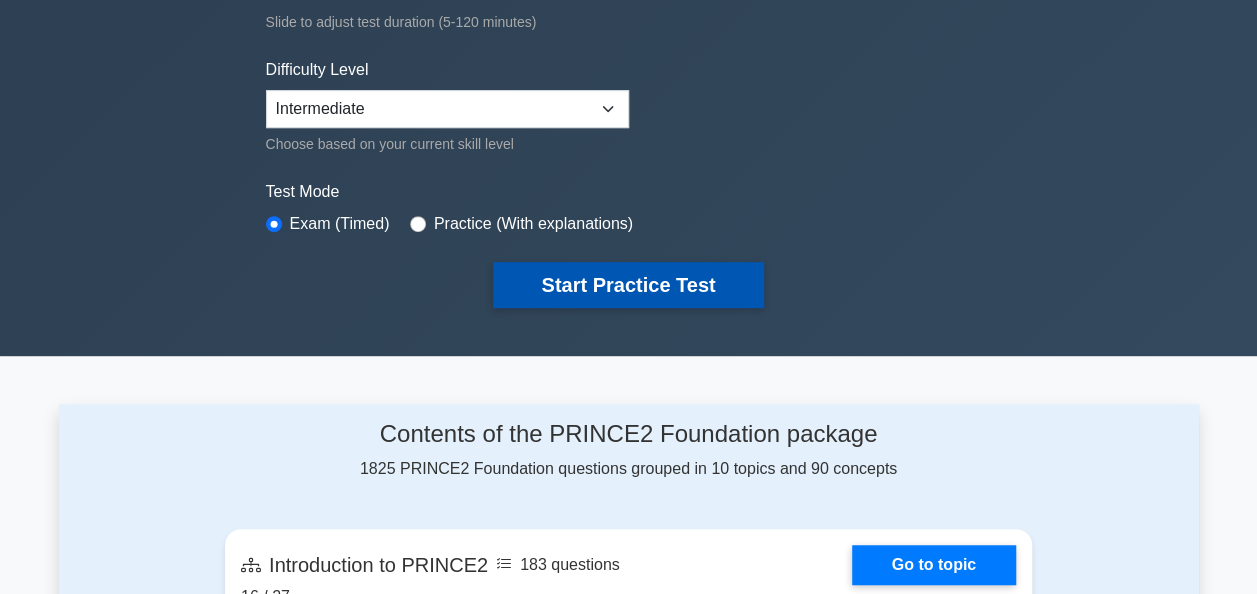click on "Start Practice Test" at bounding box center [628, 285] 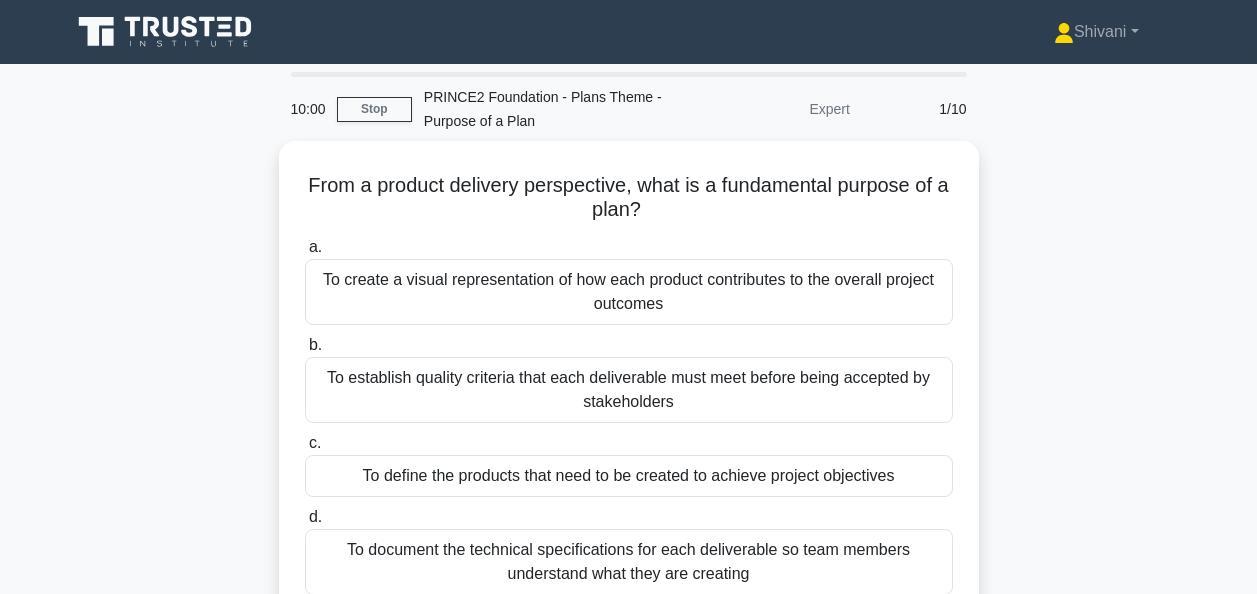 scroll, scrollTop: 0, scrollLeft: 0, axis: both 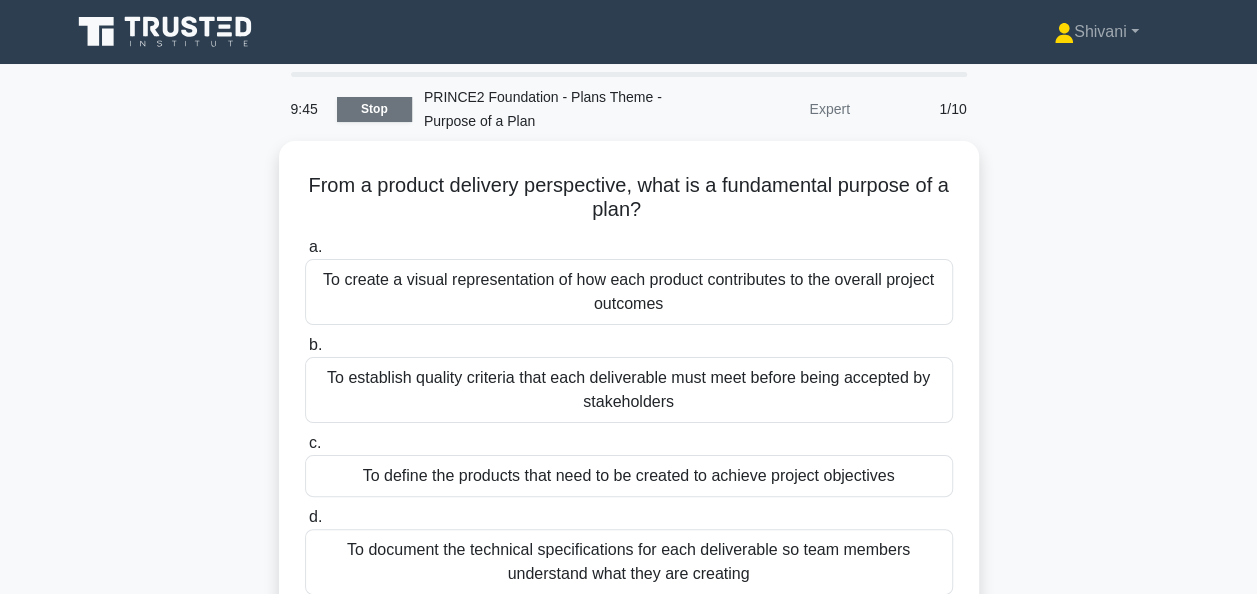 click on "Stop" at bounding box center (374, 109) 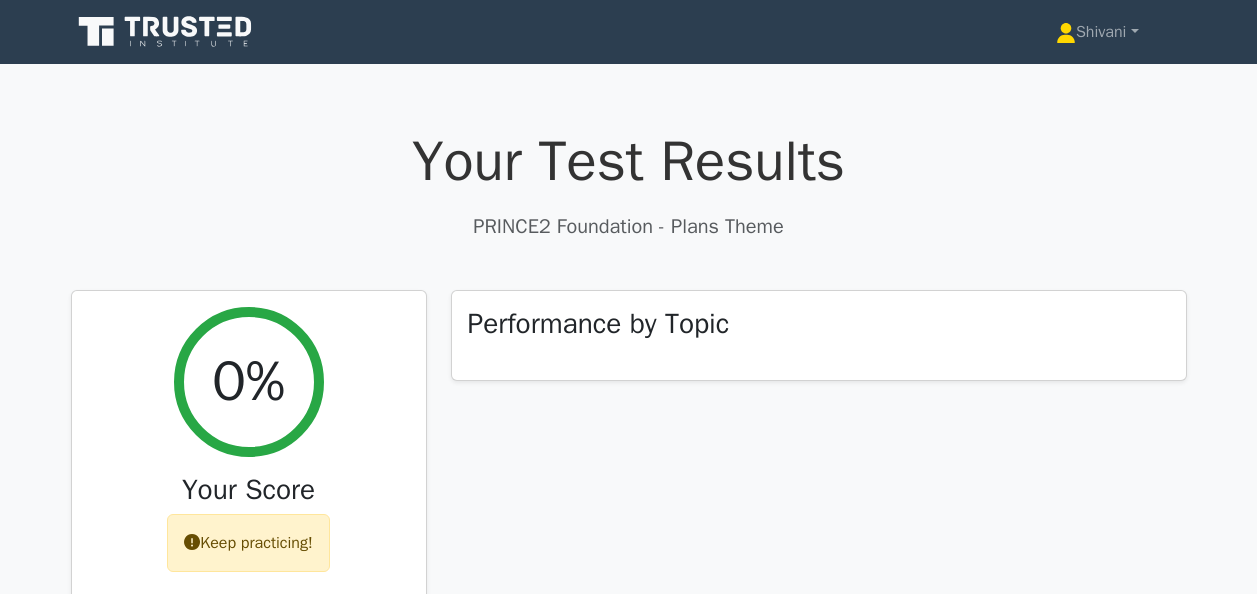 scroll, scrollTop: 0, scrollLeft: 0, axis: both 